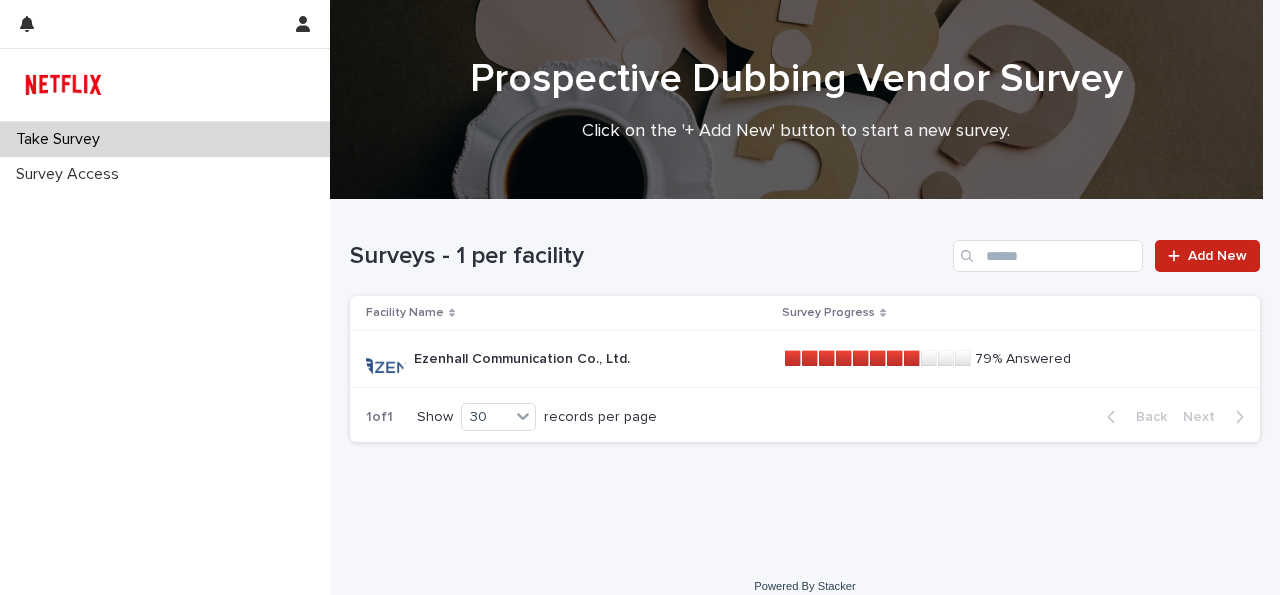 scroll, scrollTop: 0, scrollLeft: 0, axis: both 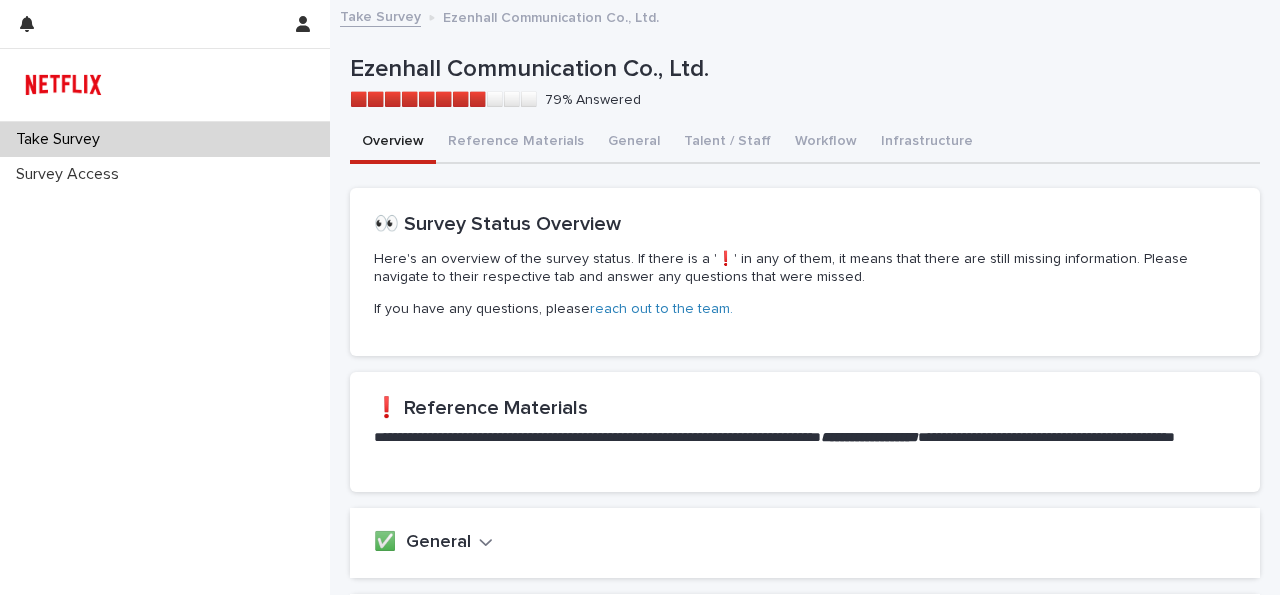 click on "If you have any questions, please  reach out to the team." at bounding box center [805, 309] 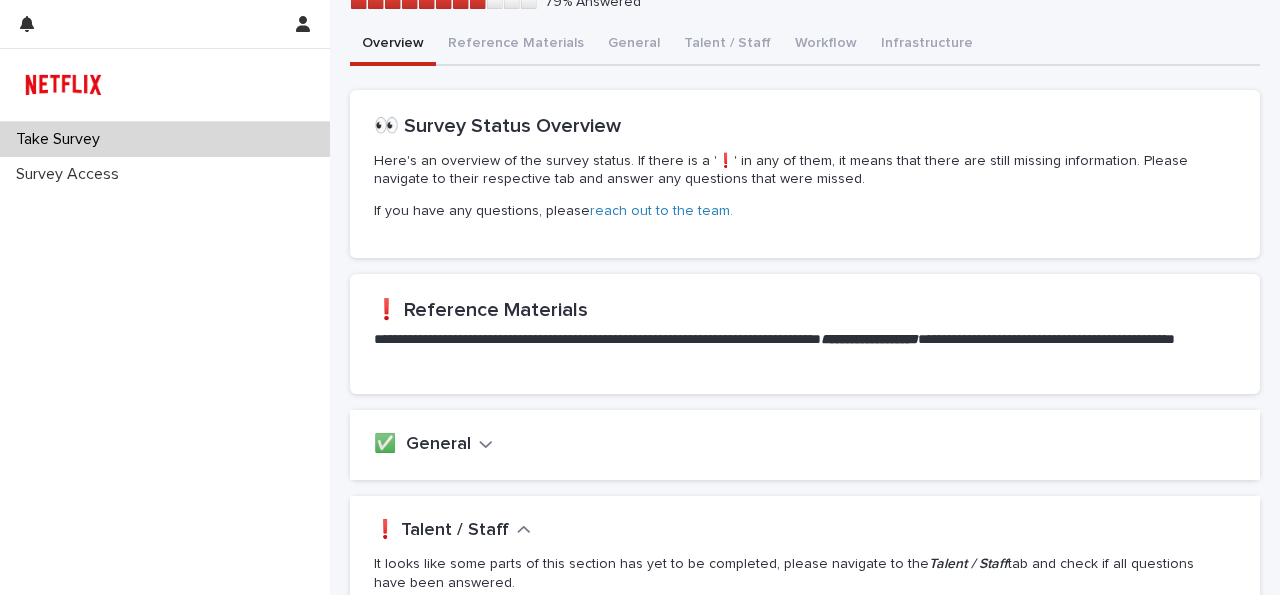 scroll, scrollTop: 168, scrollLeft: 0, axis: vertical 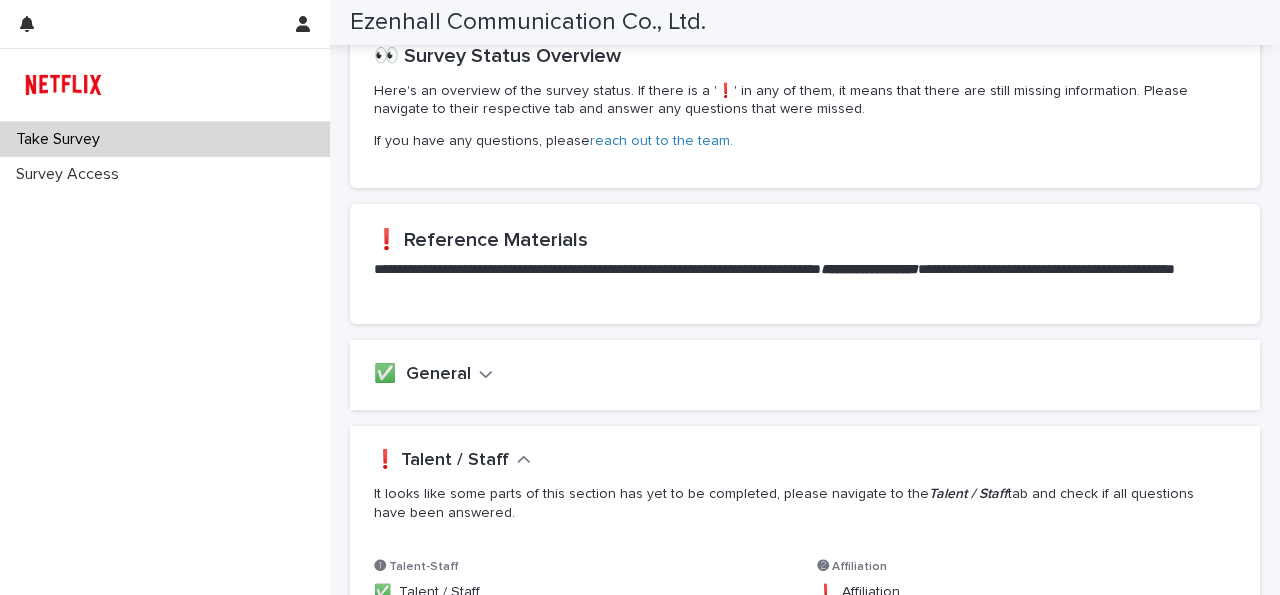 click 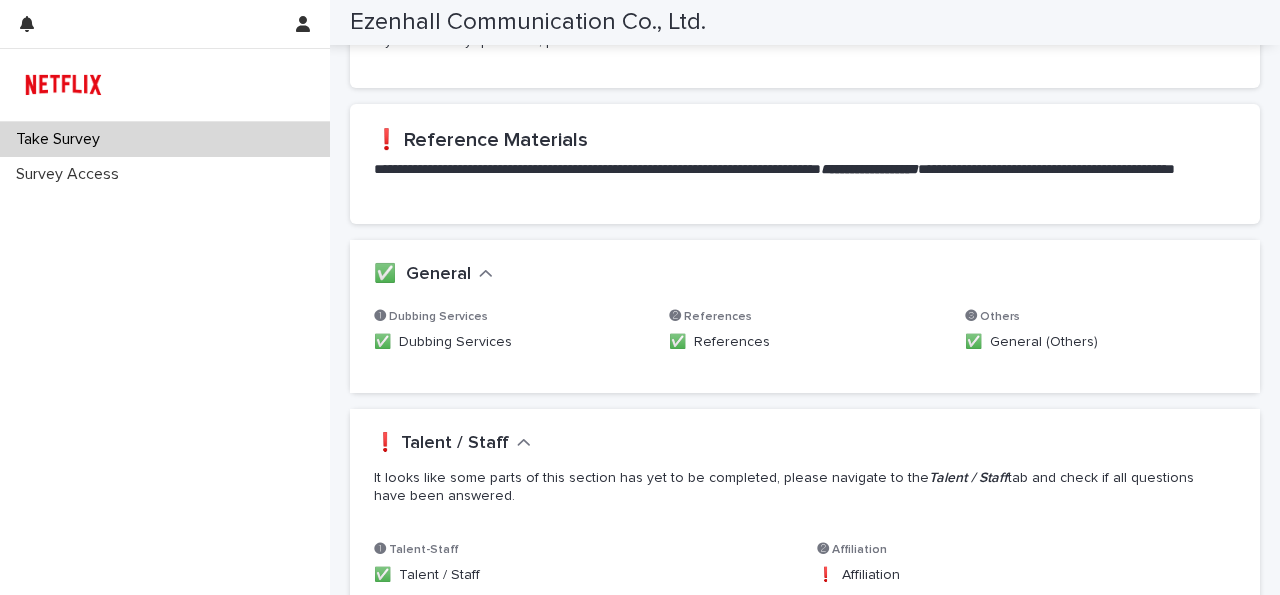 scroll, scrollTop: 420, scrollLeft: 0, axis: vertical 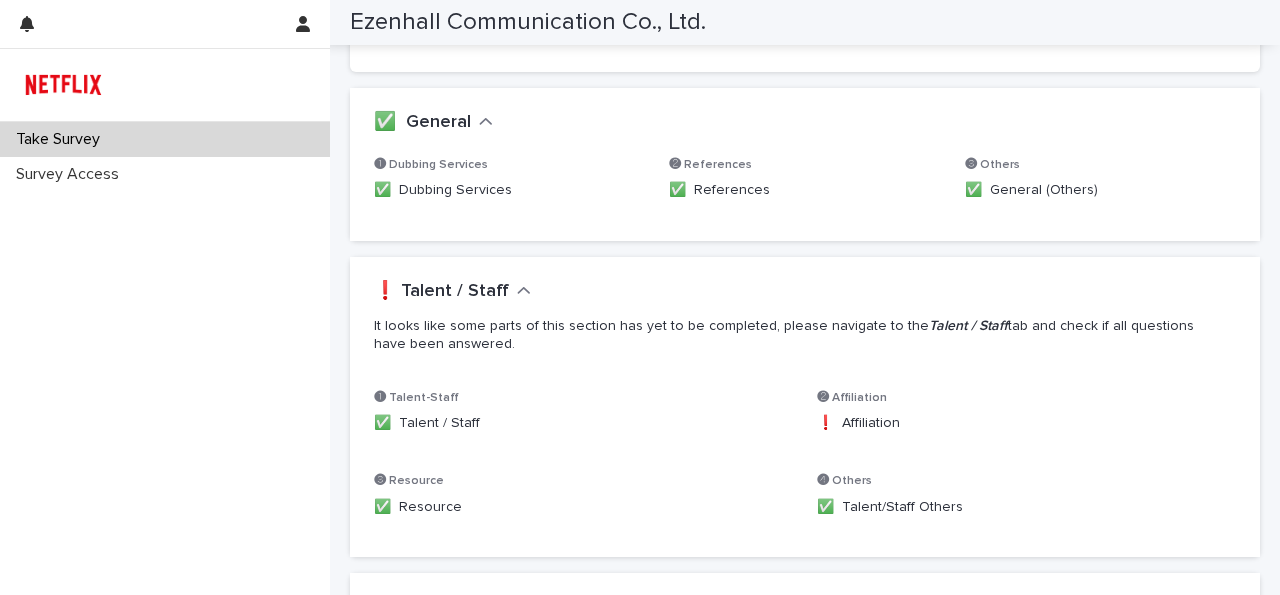 click 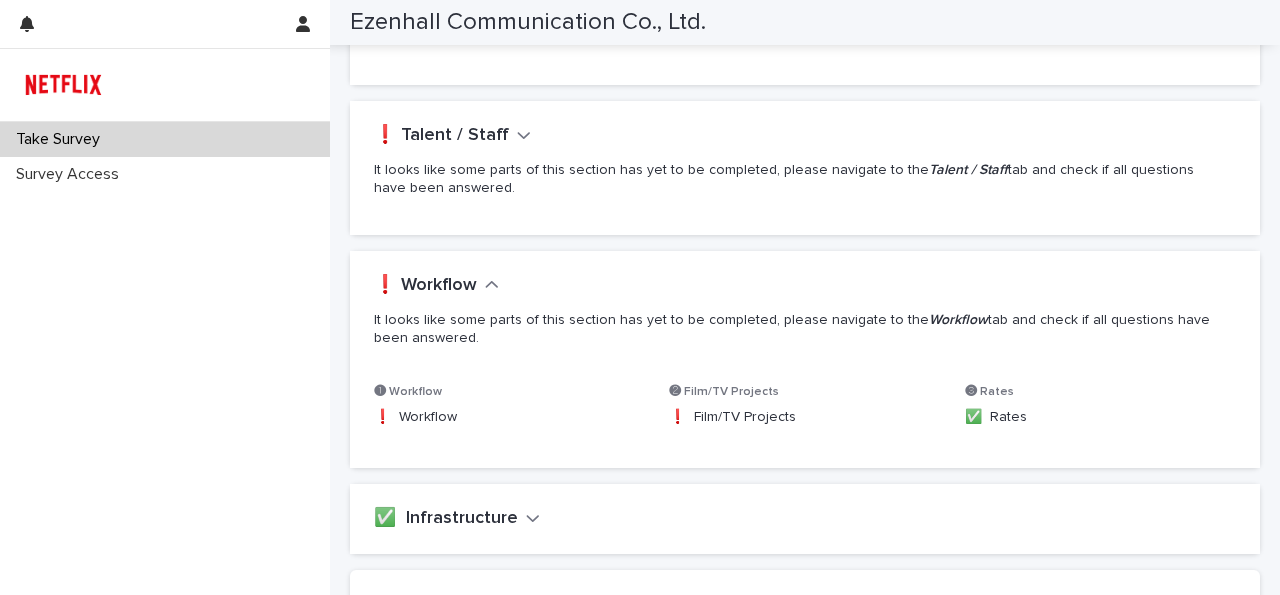 scroll, scrollTop: 588, scrollLeft: 0, axis: vertical 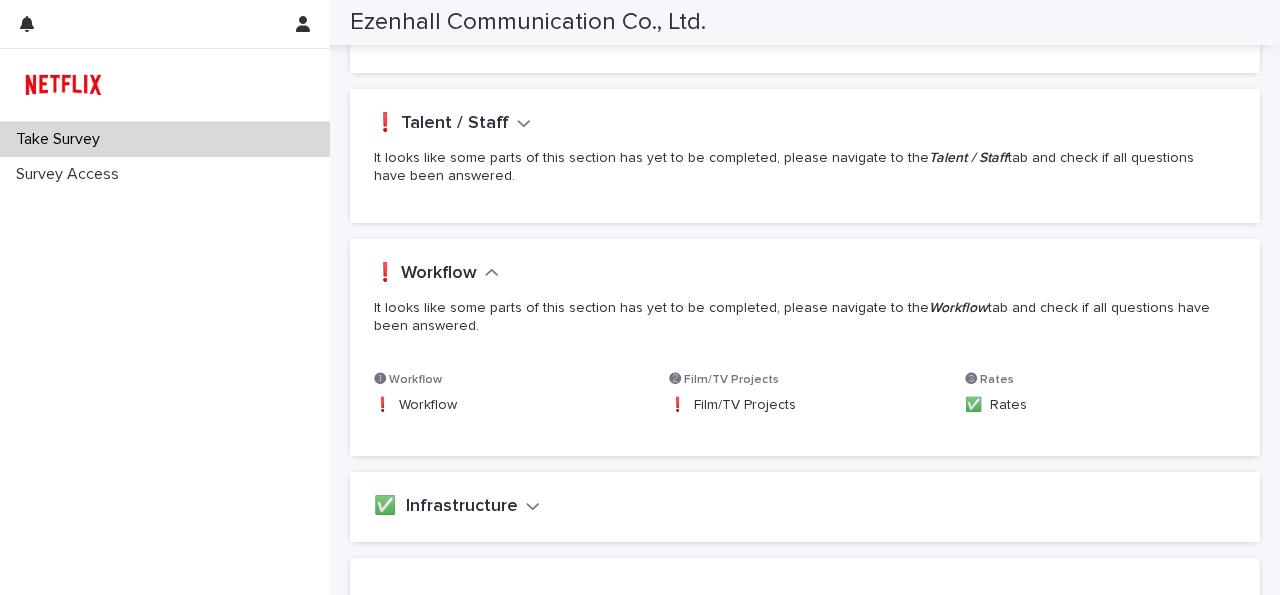 click on "❶ Workflow" at bounding box center [408, 380] 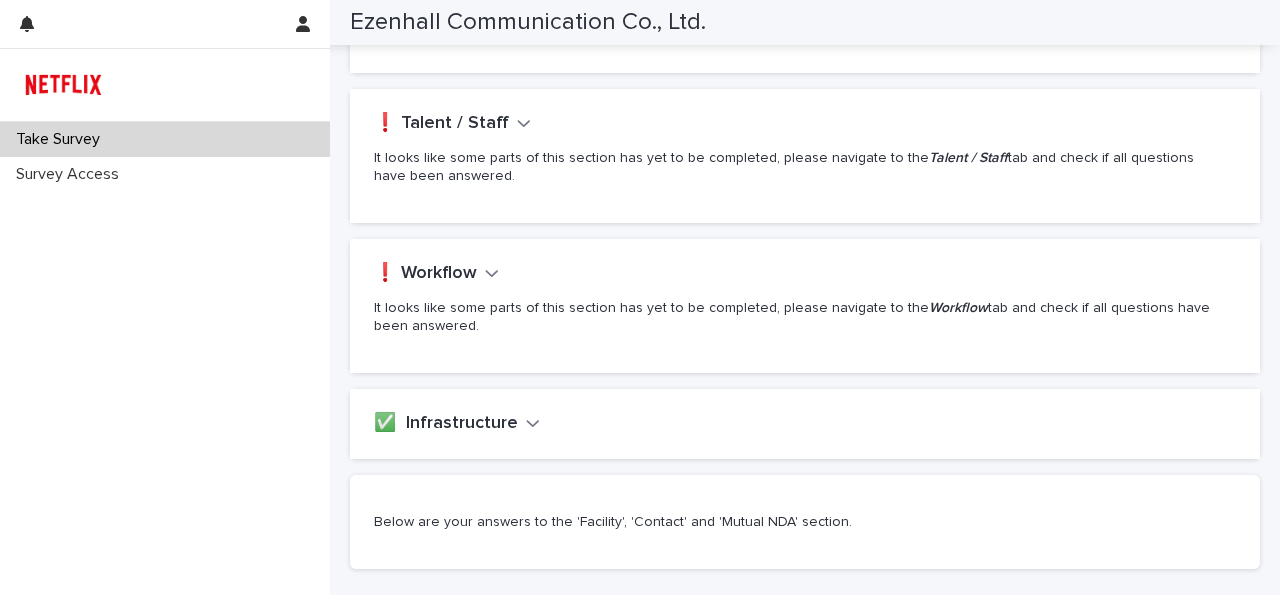 click 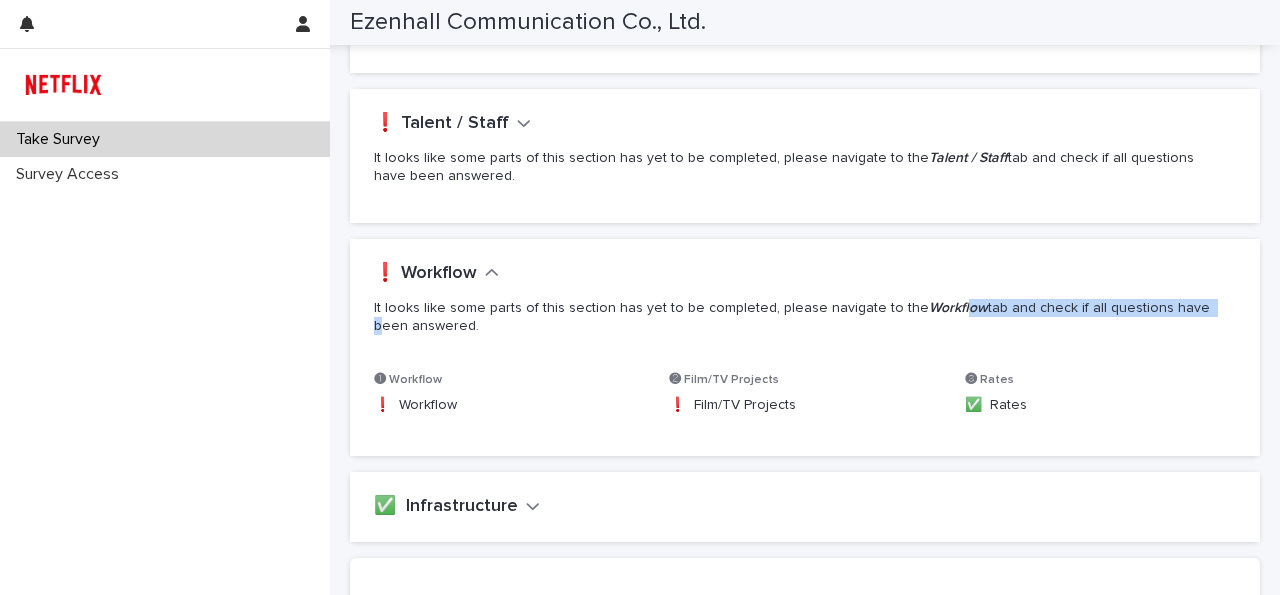 drag, startPoint x: 944, startPoint y: 303, endPoint x: 630, endPoint y: 352, distance: 317.80026 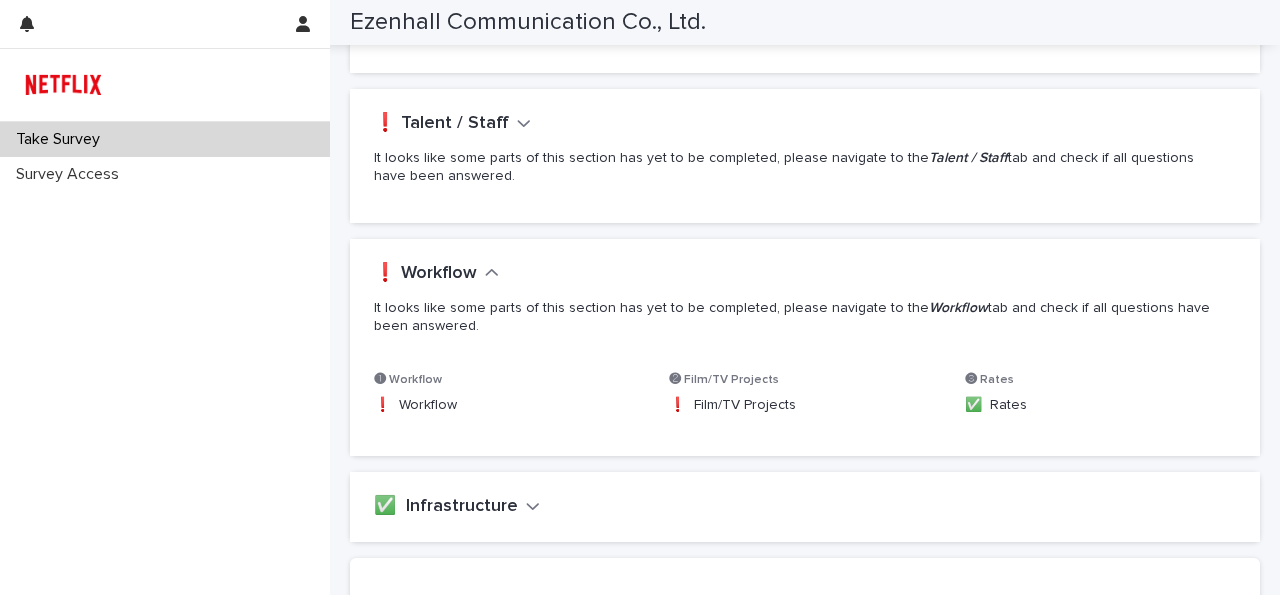click on "❶ Workflow" at bounding box center [408, 380] 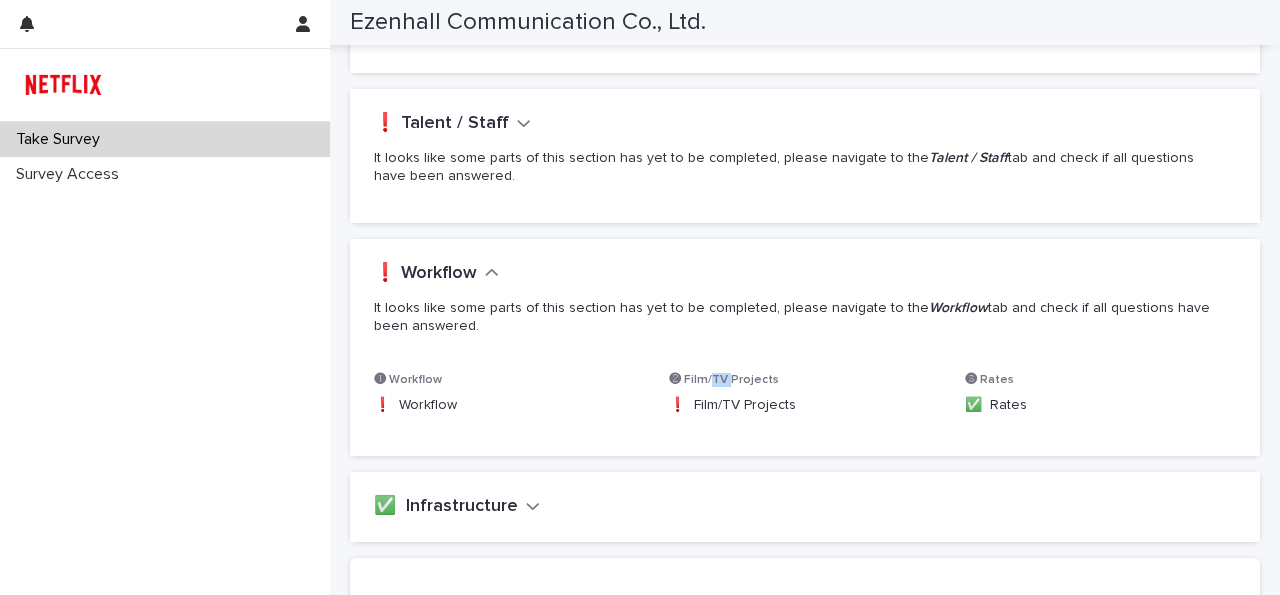 click on "❷ Film/TV Projects ❗️  Film/TV Projects" at bounding box center [804, 402] 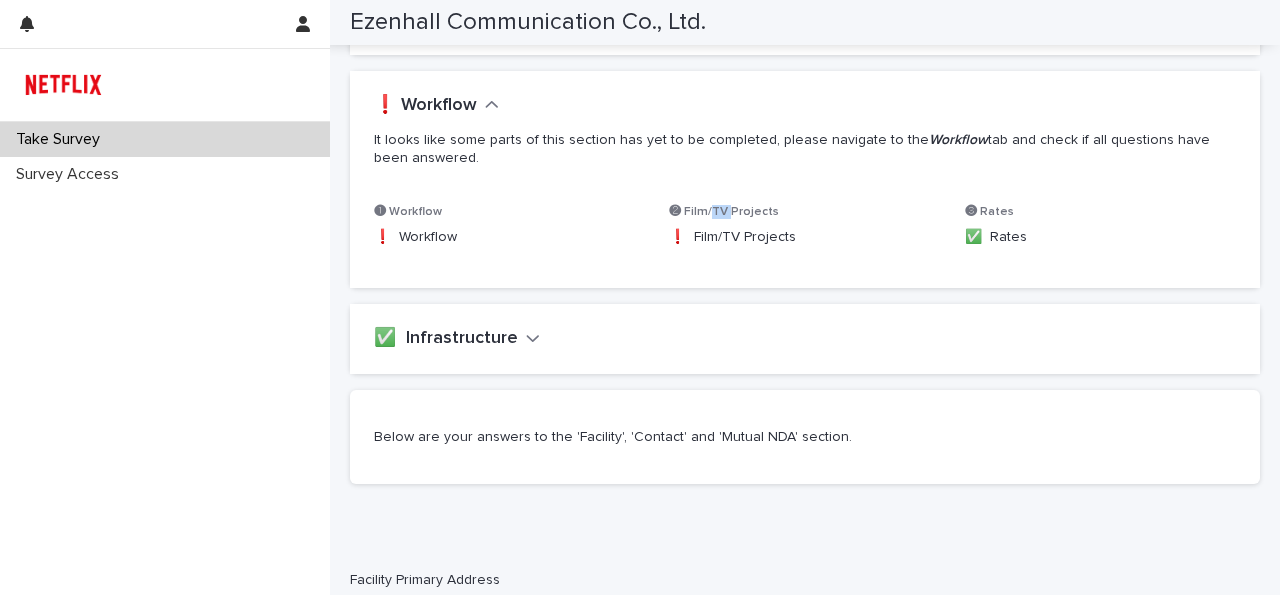 click on "✅  Infrastructure" at bounding box center (457, 339) 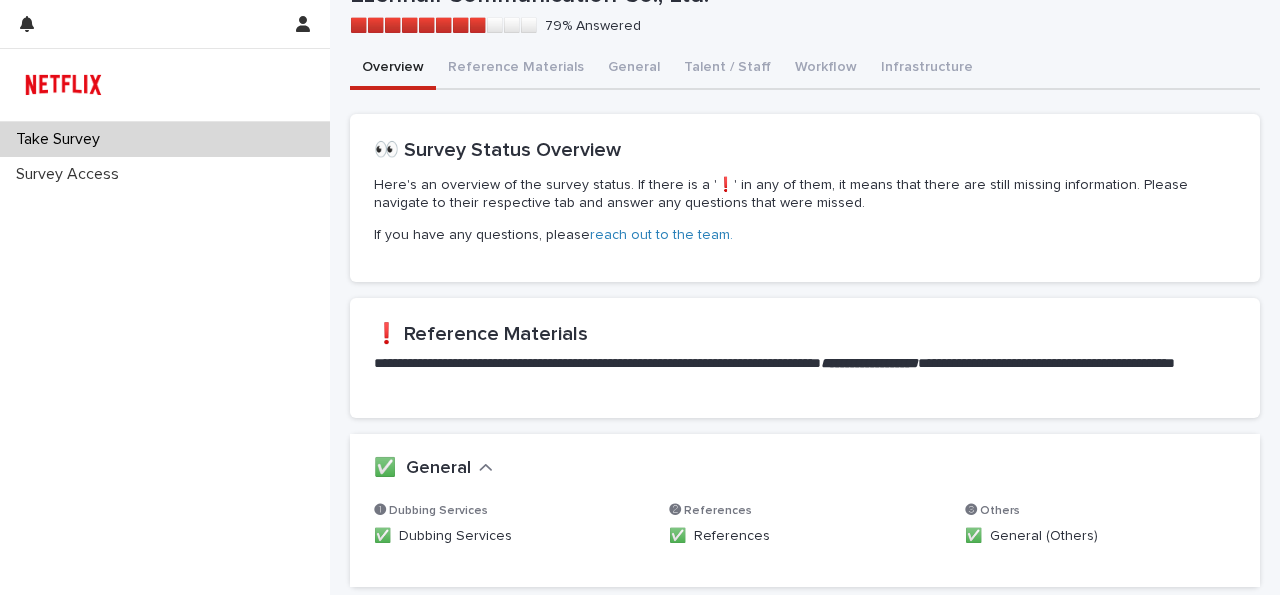 scroll, scrollTop: 0, scrollLeft: 0, axis: both 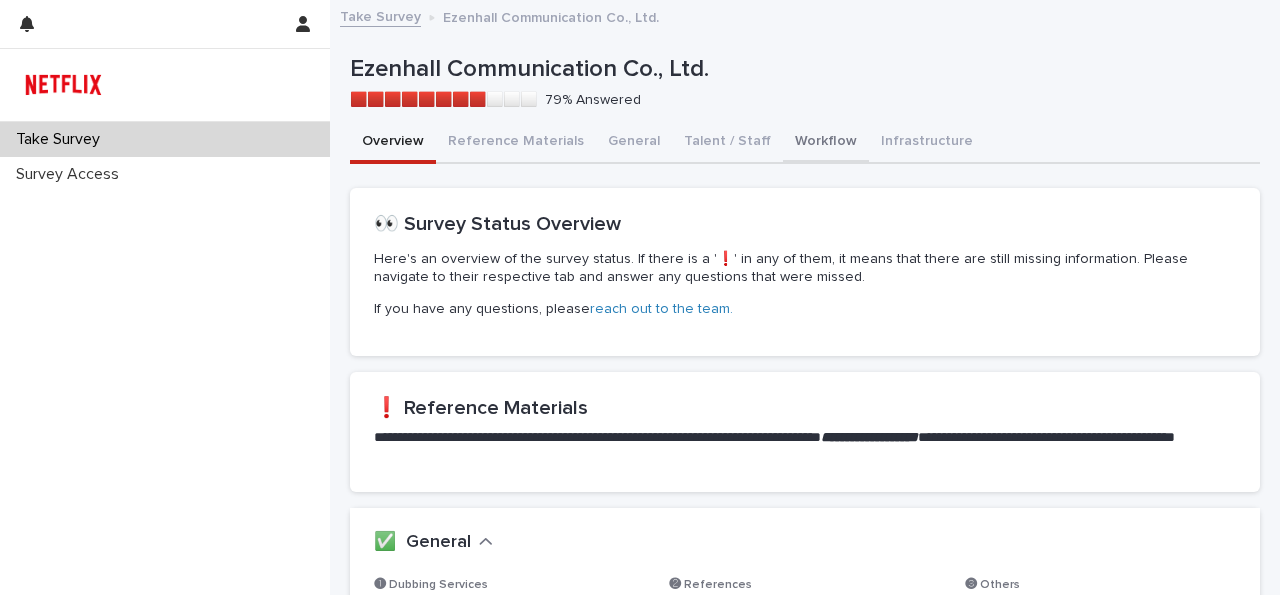 click on "Workflow" at bounding box center (826, 143) 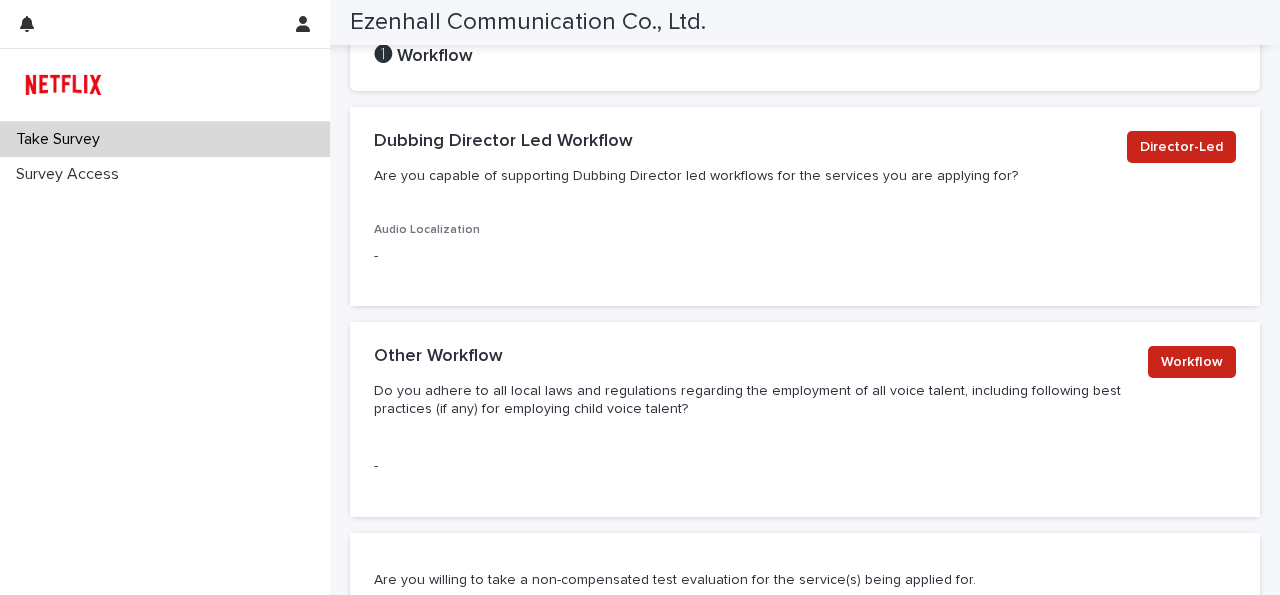 scroll, scrollTop: 336, scrollLeft: 0, axis: vertical 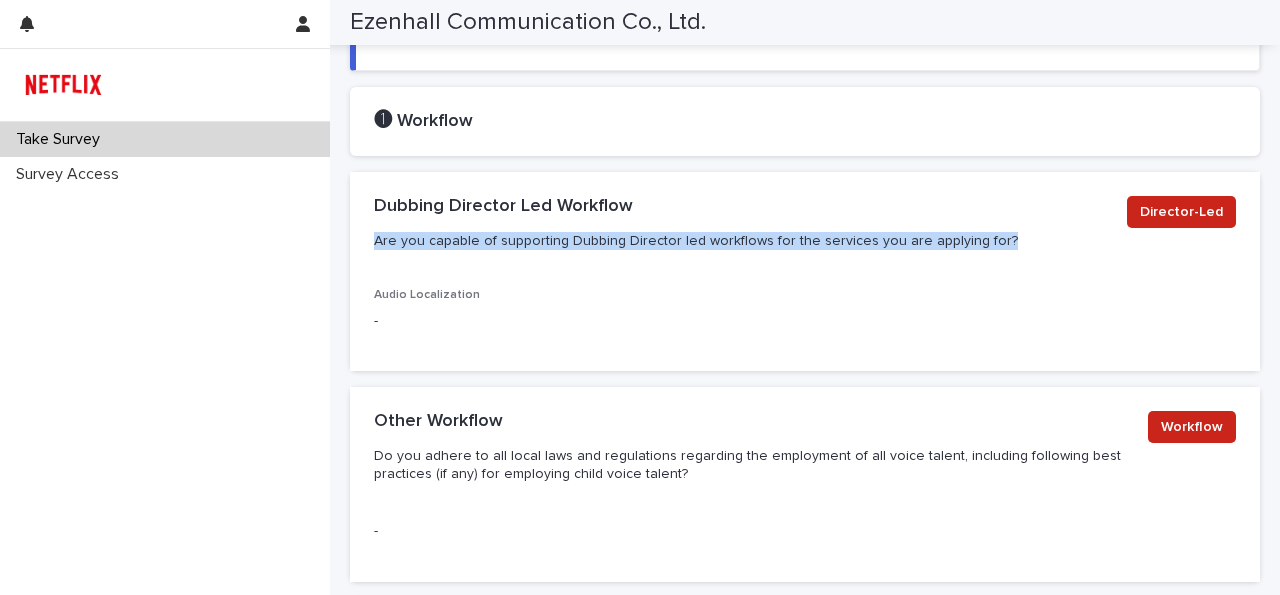 drag, startPoint x: 847, startPoint y: 233, endPoint x: 366, endPoint y: 237, distance: 481.01663 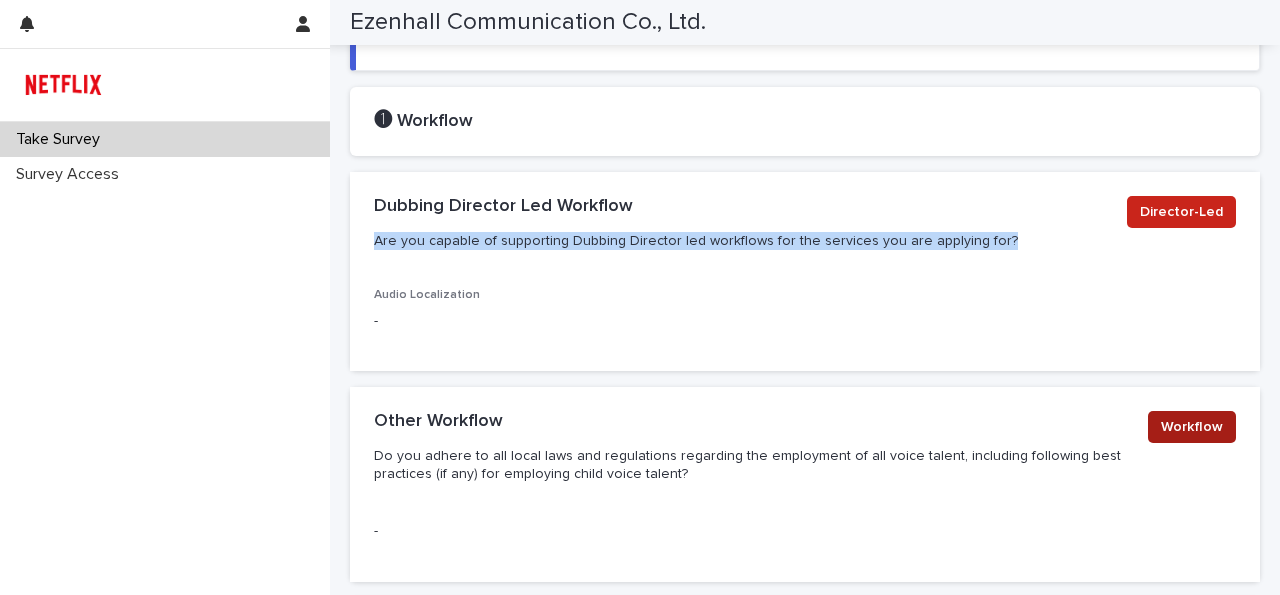 click on "Workflow" at bounding box center [1192, 427] 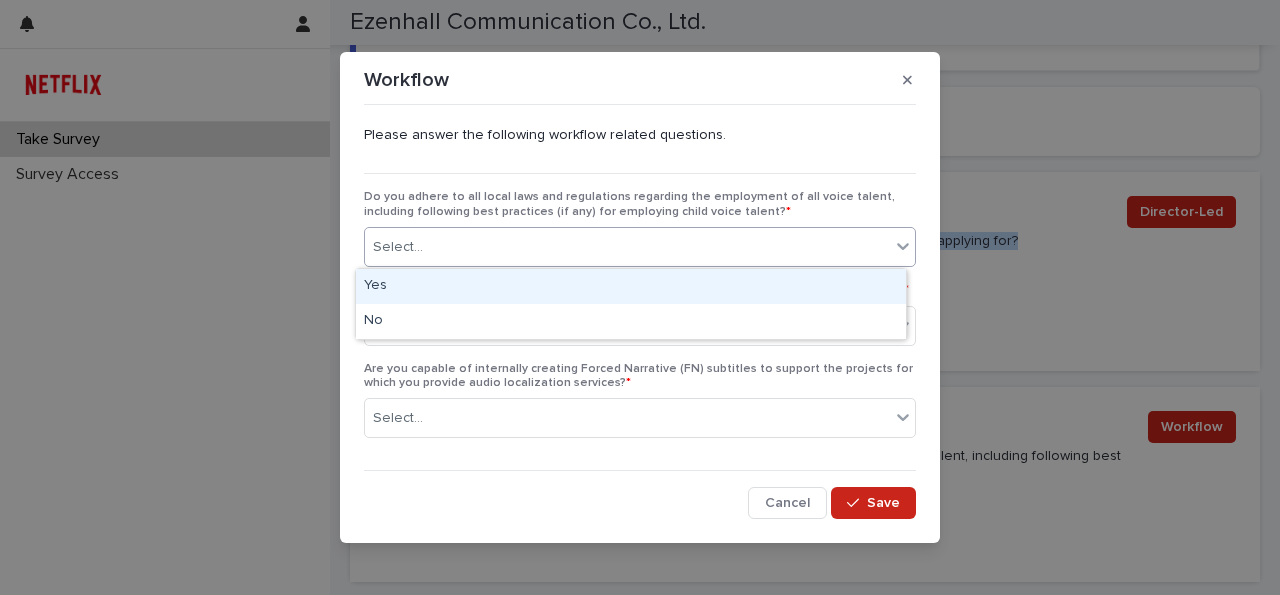 click on "Select..." at bounding box center (627, 247) 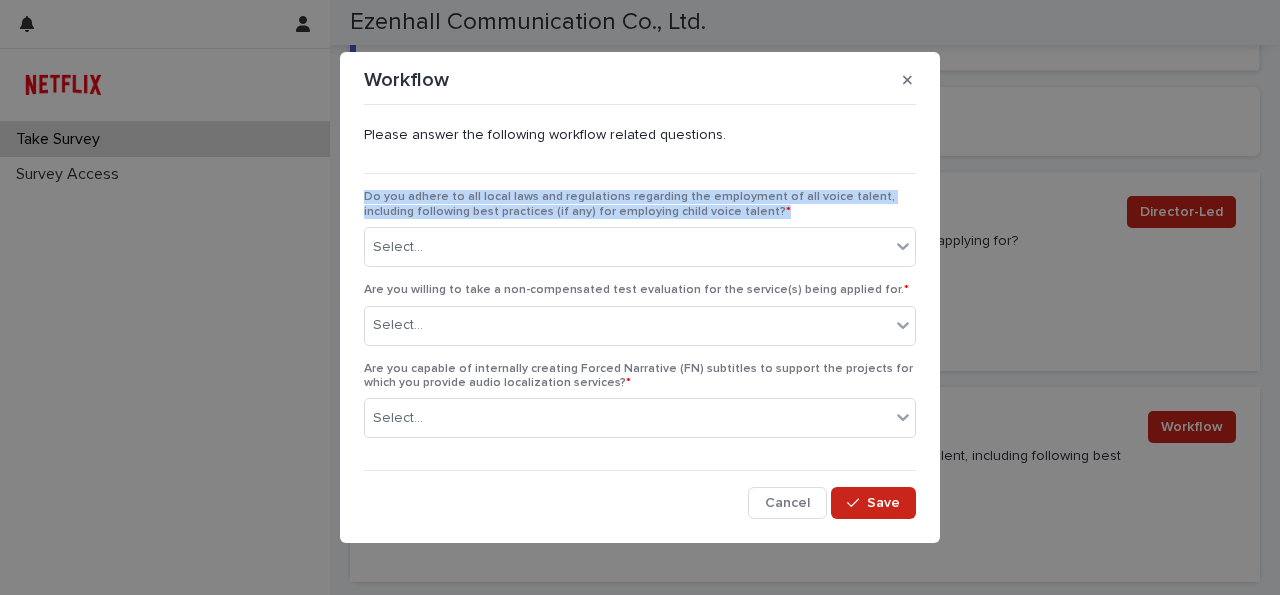 drag, startPoint x: 719, startPoint y: 209, endPoint x: 350, endPoint y: 194, distance: 369.30475 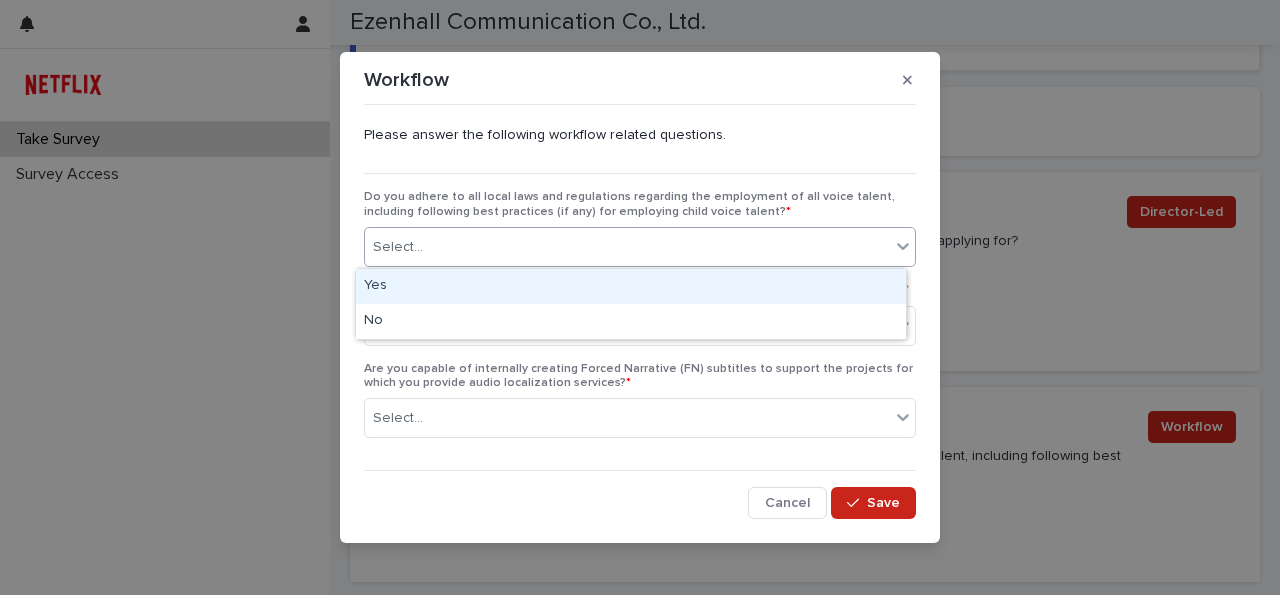 click on "Select..." at bounding box center (627, 247) 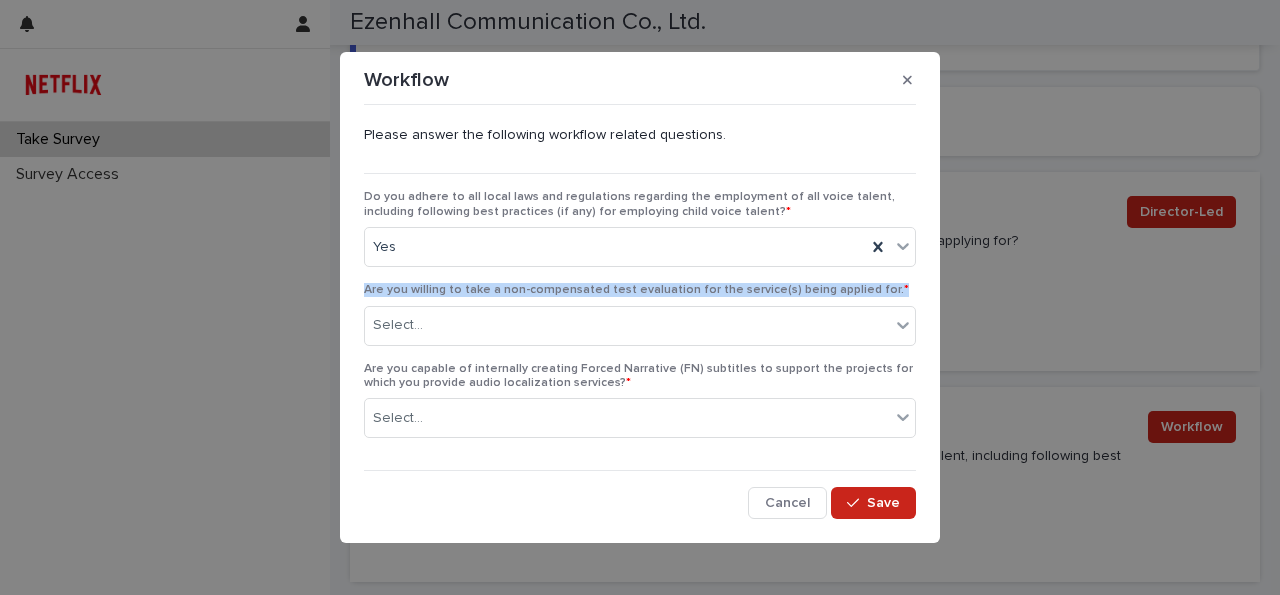 drag, startPoint x: 877, startPoint y: 287, endPoint x: 357, endPoint y: 289, distance: 520.00385 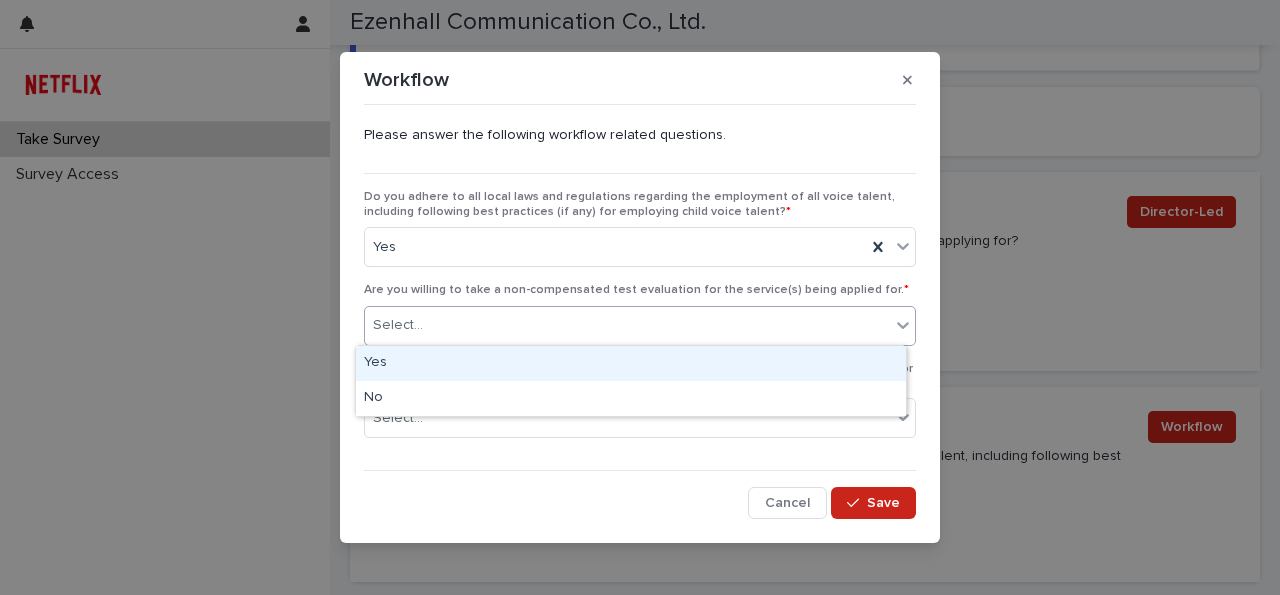 click on "Select..." at bounding box center [627, 325] 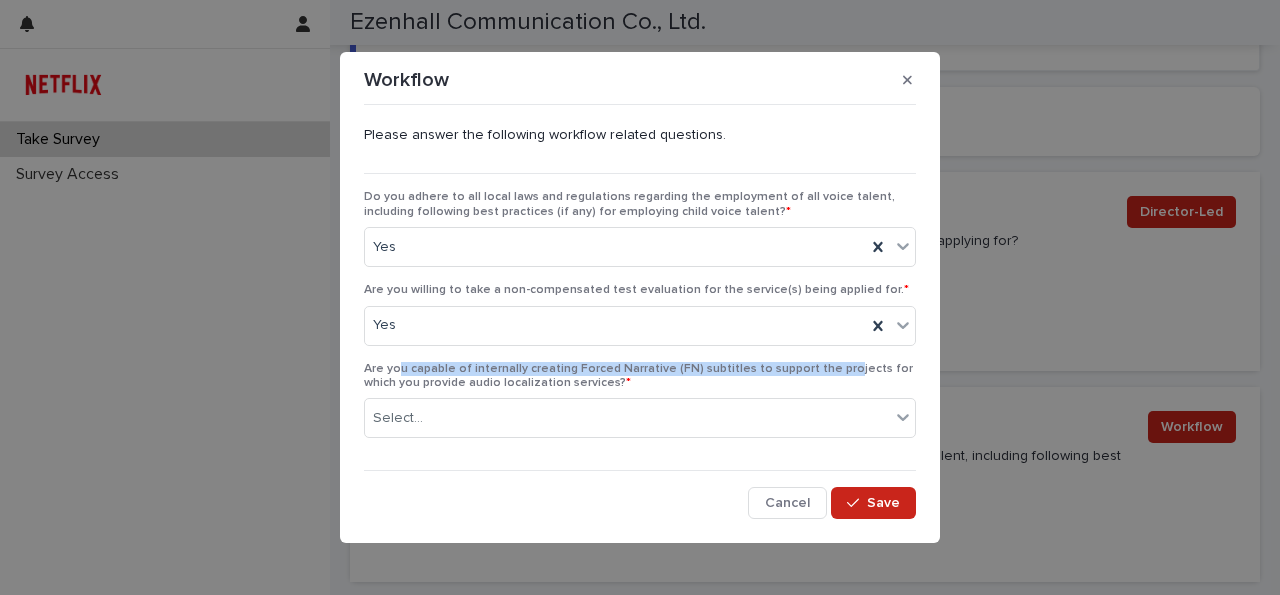 drag, startPoint x: 393, startPoint y: 367, endPoint x: 820, endPoint y: 375, distance: 427.07492 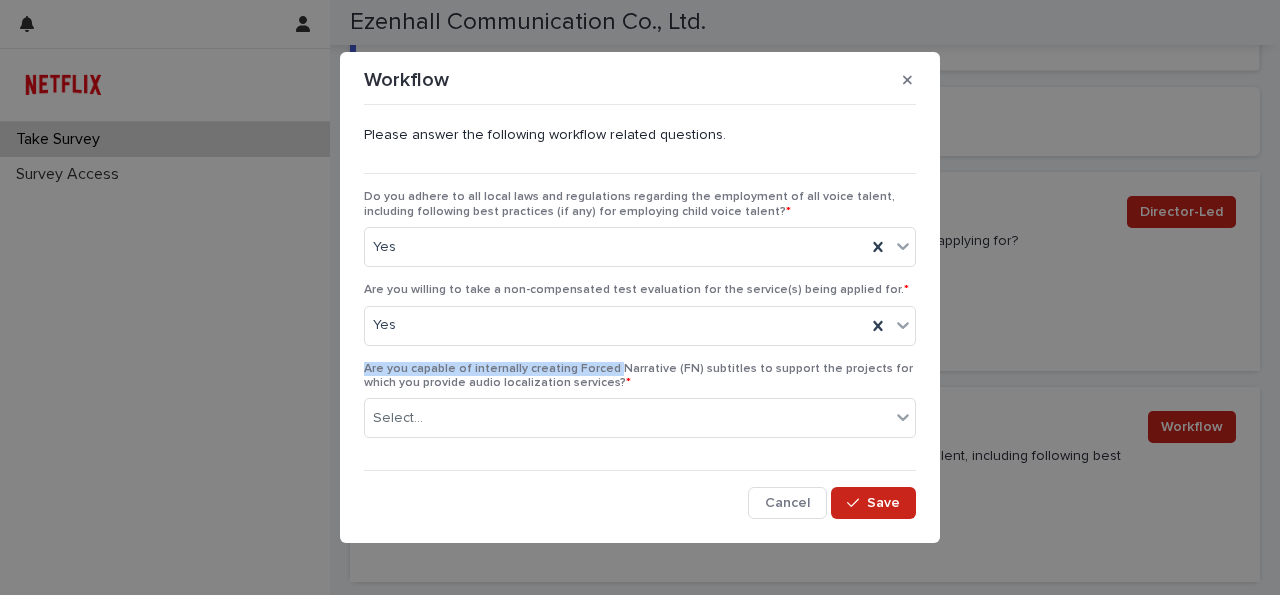 drag, startPoint x: 600, startPoint y: 375, endPoint x: 340, endPoint y: 366, distance: 260.15573 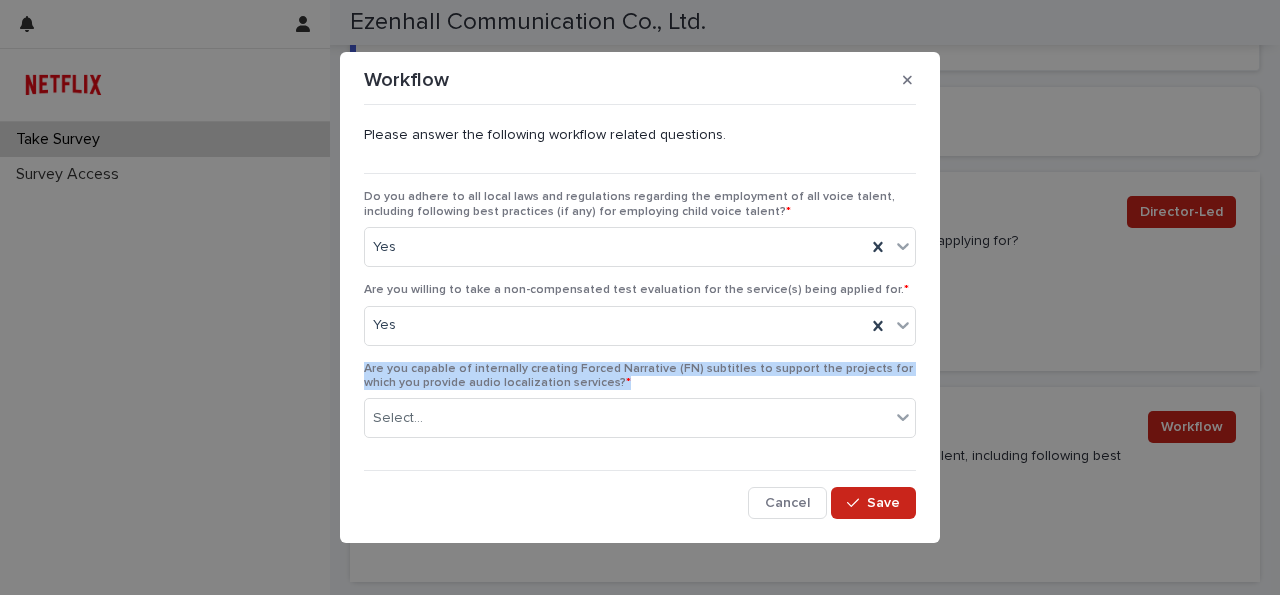 drag, startPoint x: 601, startPoint y: 384, endPoint x: 428, endPoint y: 371, distance: 173.48775 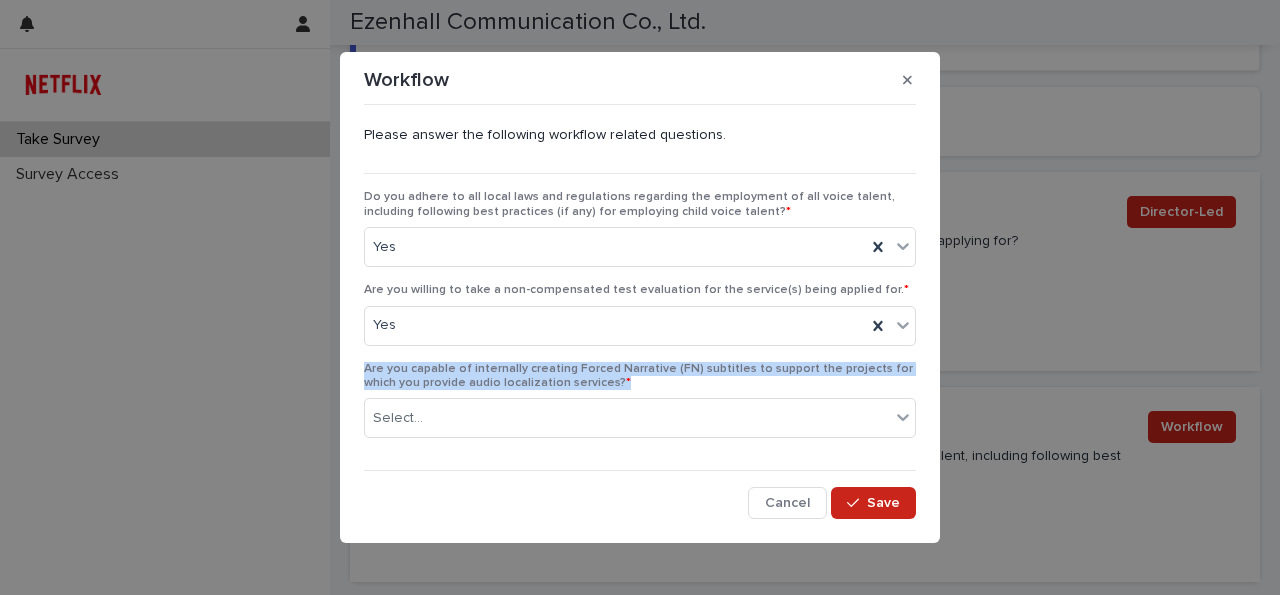 copy on "Are you capable of internally creating Forced Narrative (FN) subtitles to support the projects for which you provide audio localization services? *" 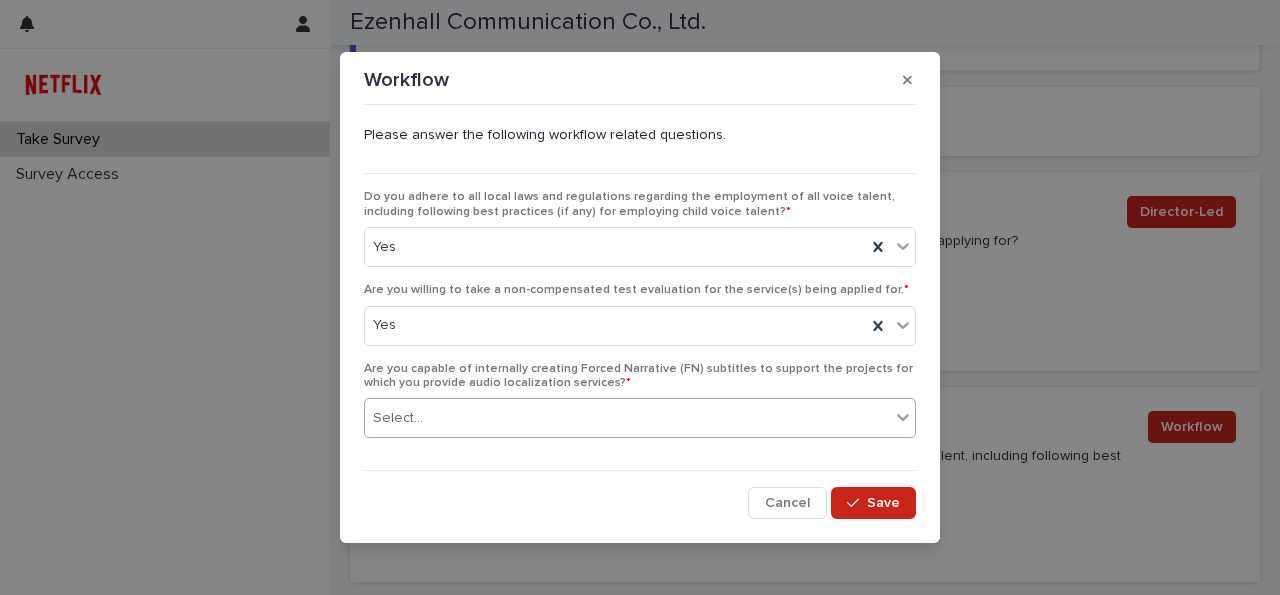 click on "Select..." at bounding box center (627, 418) 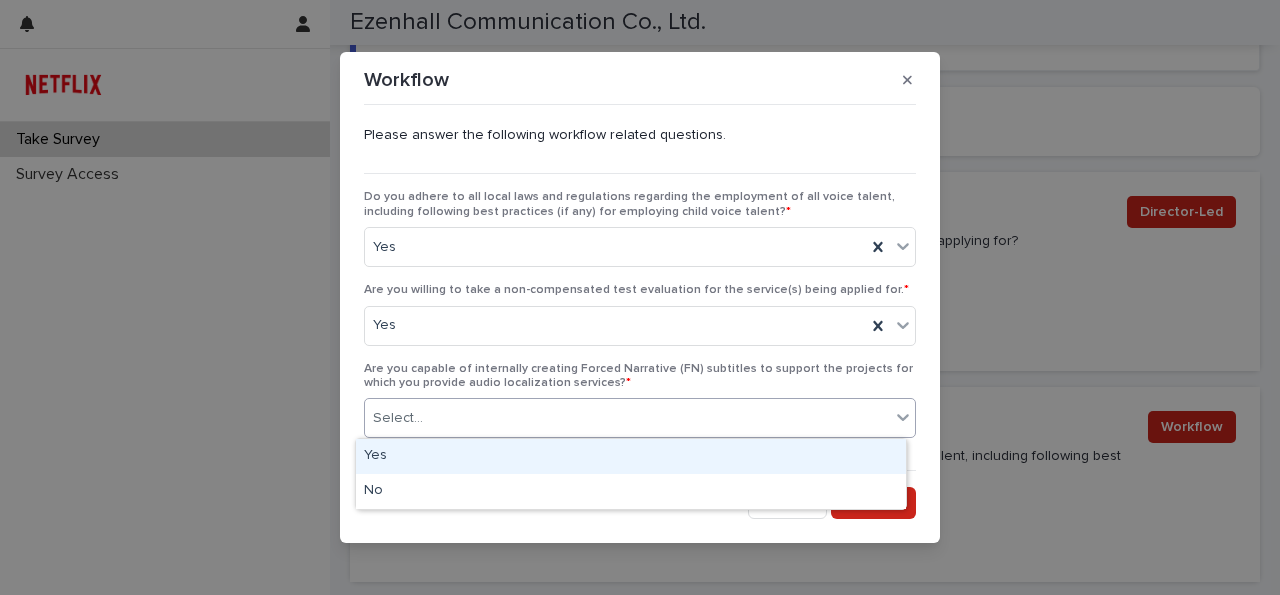 click on "Yes" at bounding box center (631, 456) 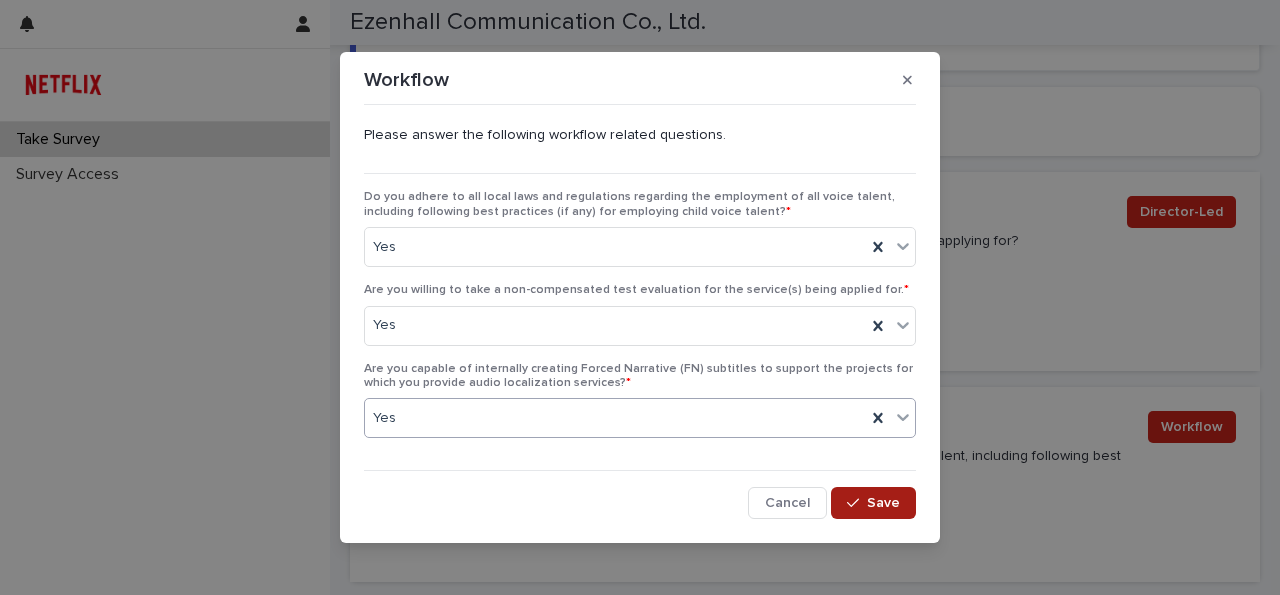 click on "Save" at bounding box center (883, 503) 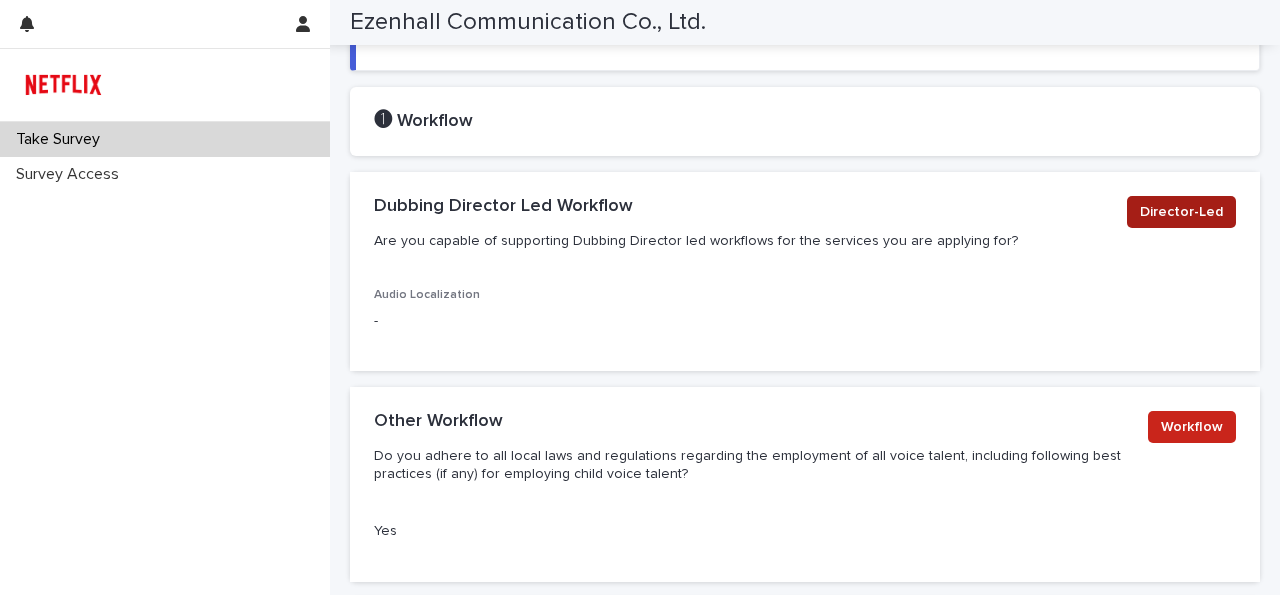 click on "Director-Led" at bounding box center [1181, 212] 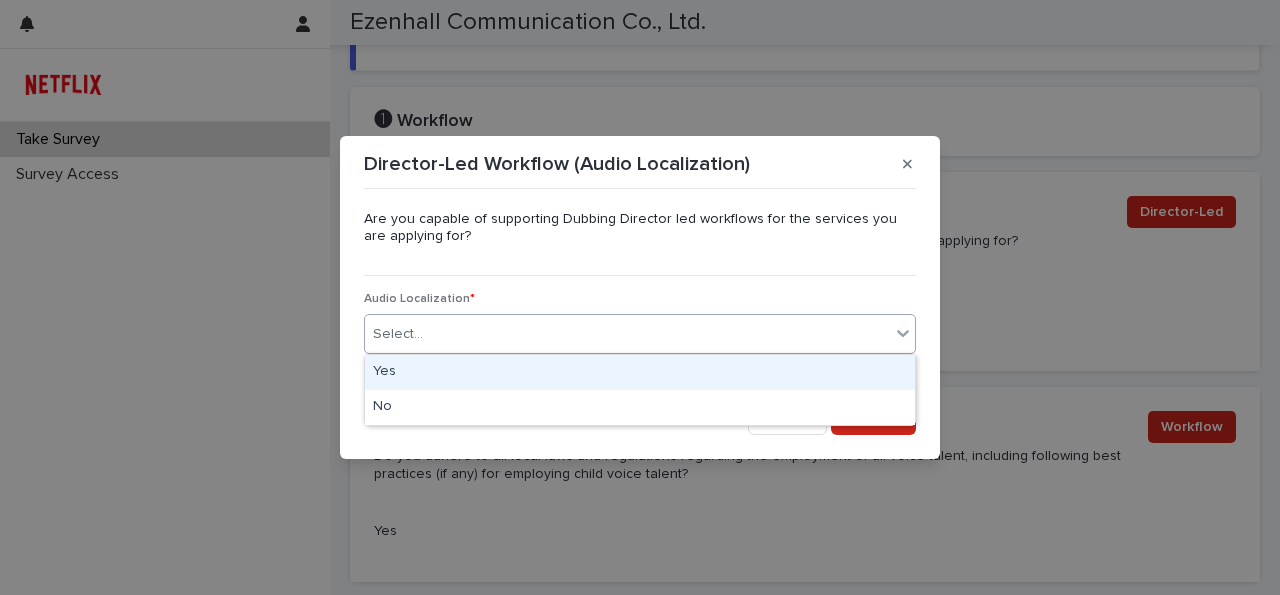 click on "Select..." at bounding box center (627, 334) 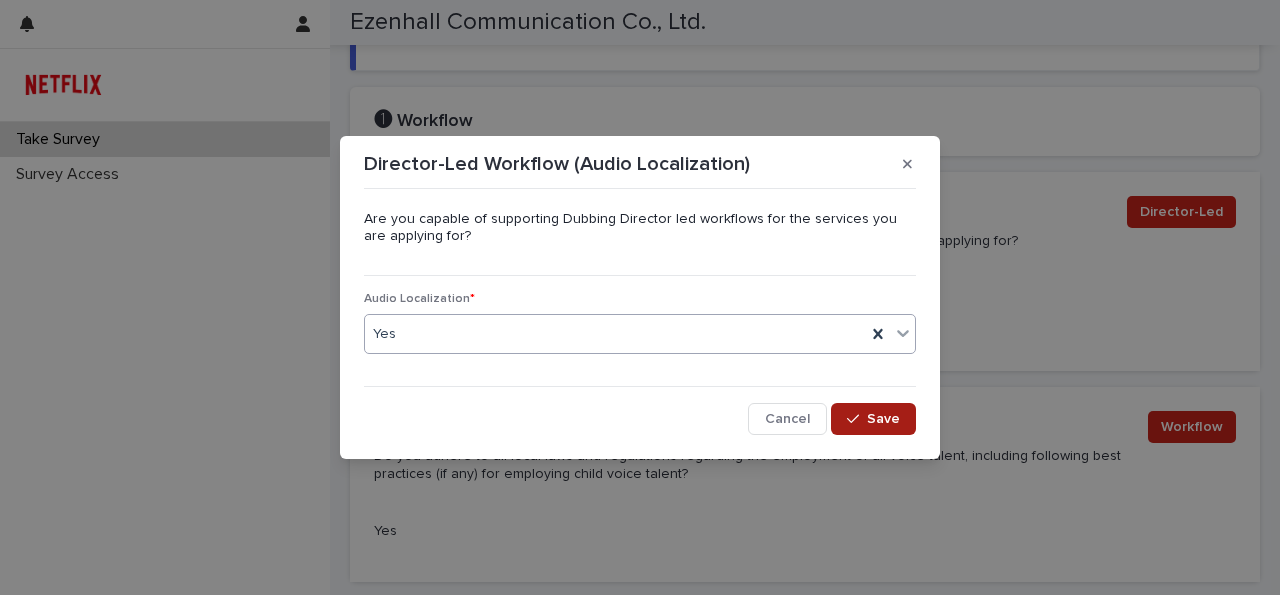click on "Save" at bounding box center (883, 419) 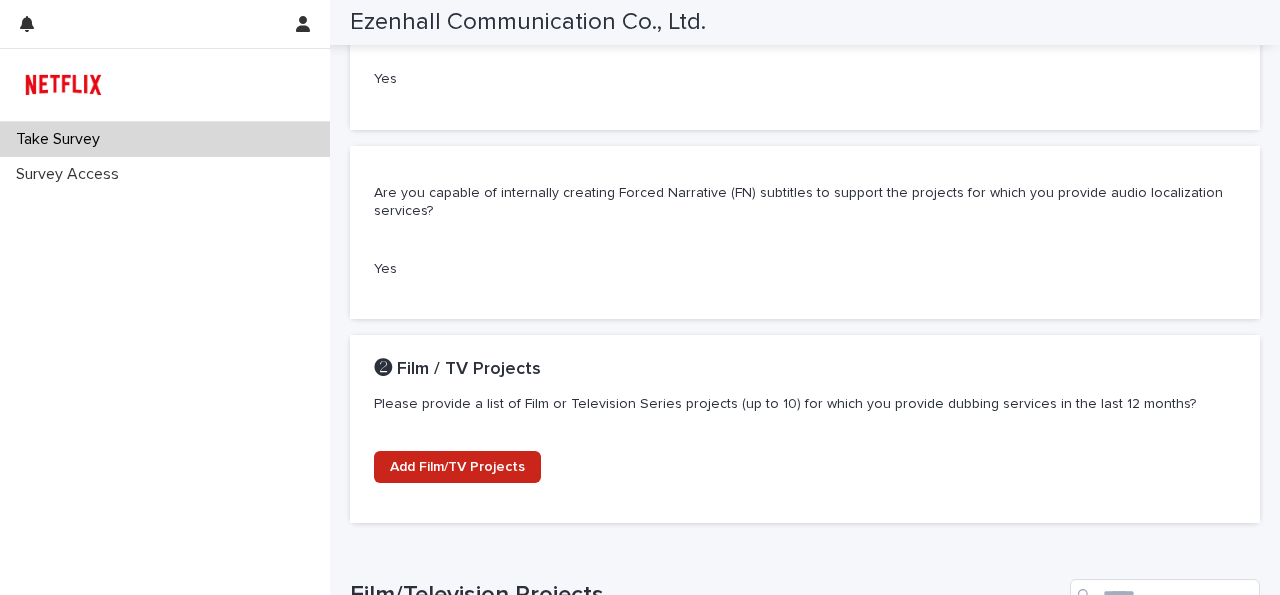 scroll, scrollTop: 1092, scrollLeft: 0, axis: vertical 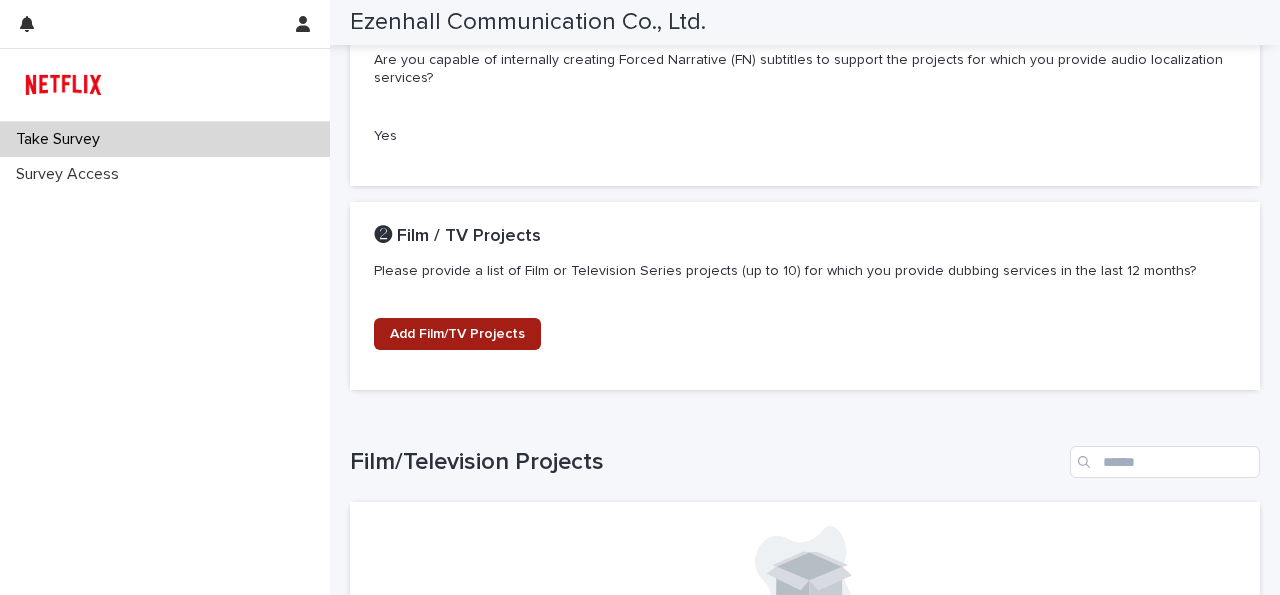 click on "Add Film/TV Projects" at bounding box center [457, 334] 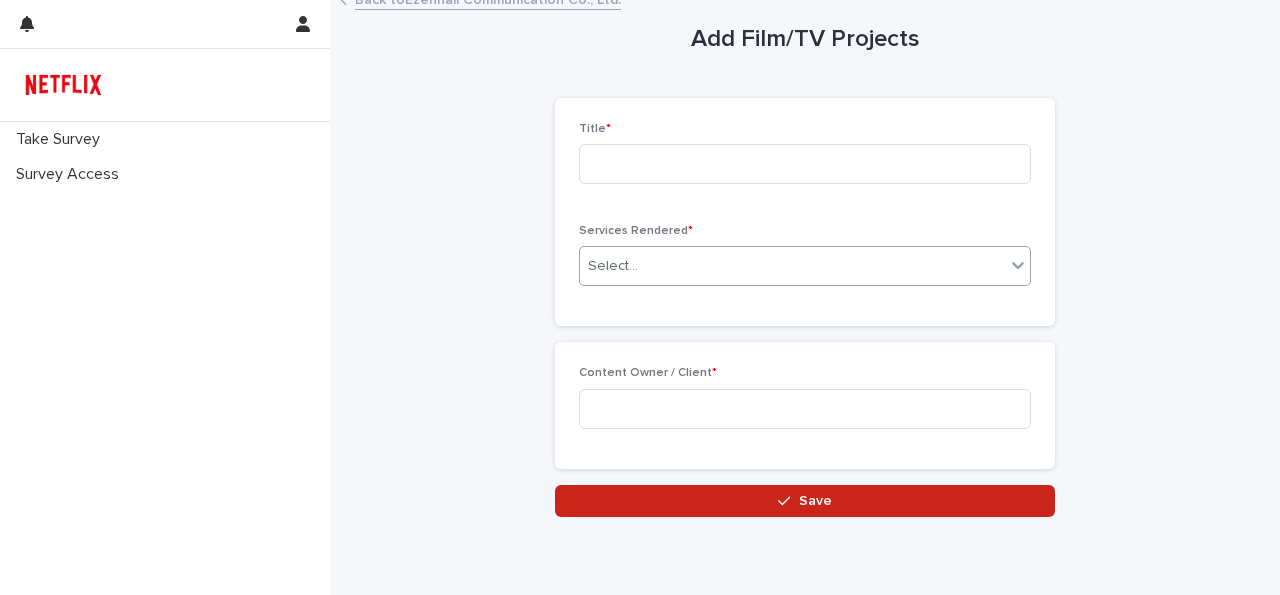 scroll, scrollTop: 0, scrollLeft: 0, axis: both 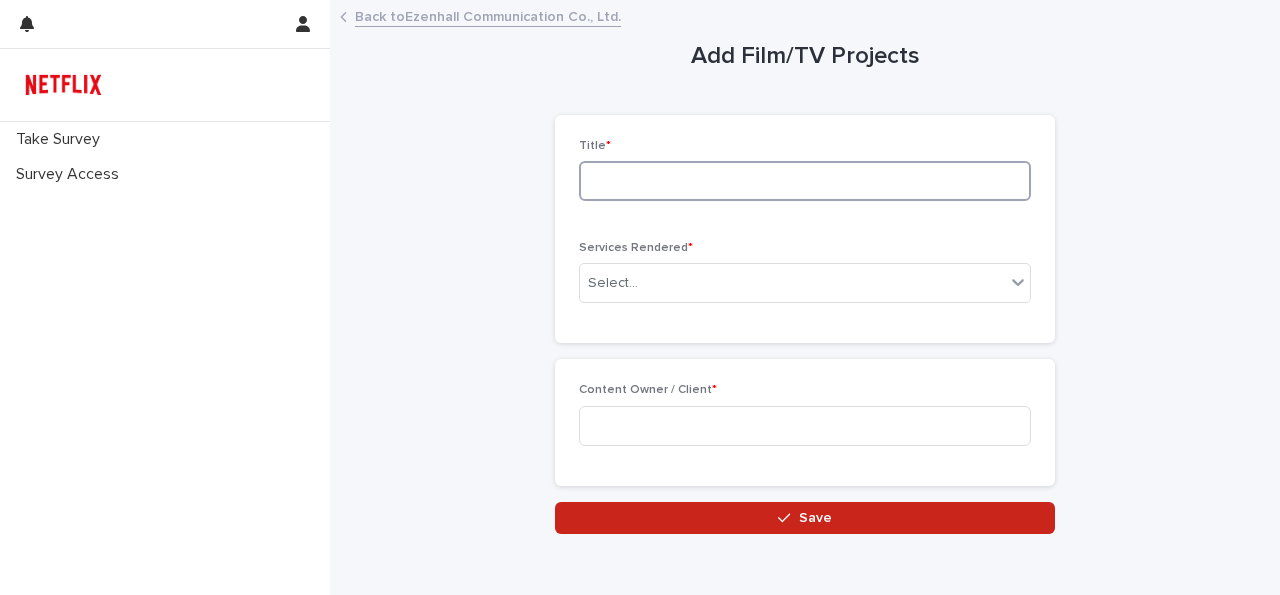 click at bounding box center [805, 181] 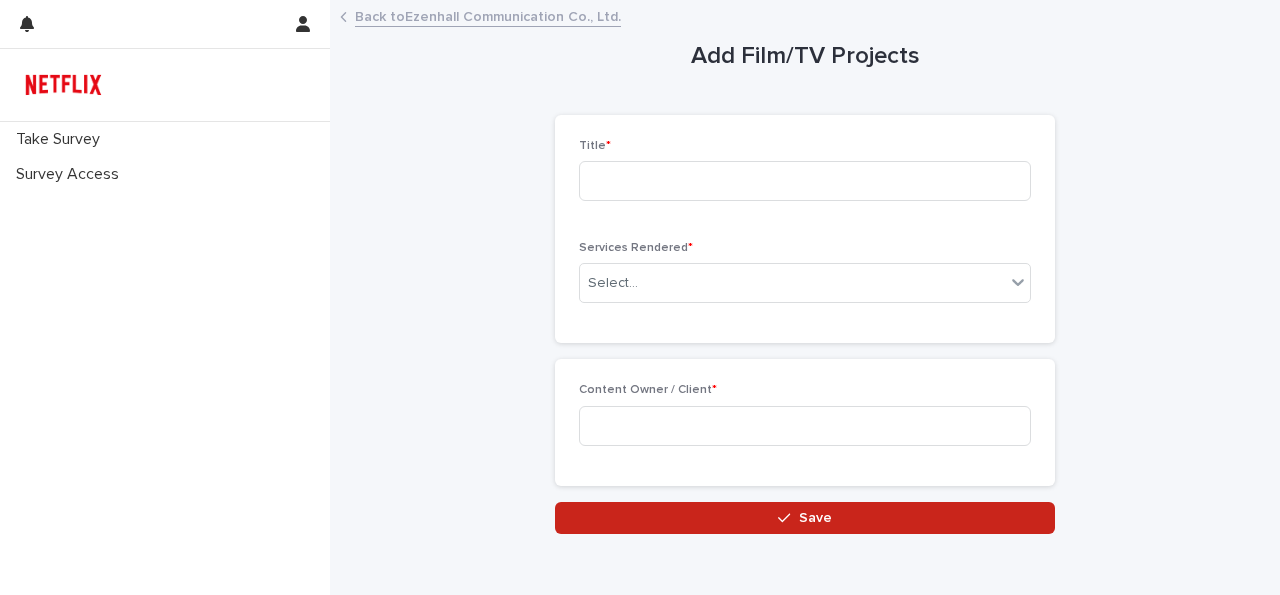 click on "Back to  Ezenhall Communication Co., Ltd." at bounding box center (488, 15) 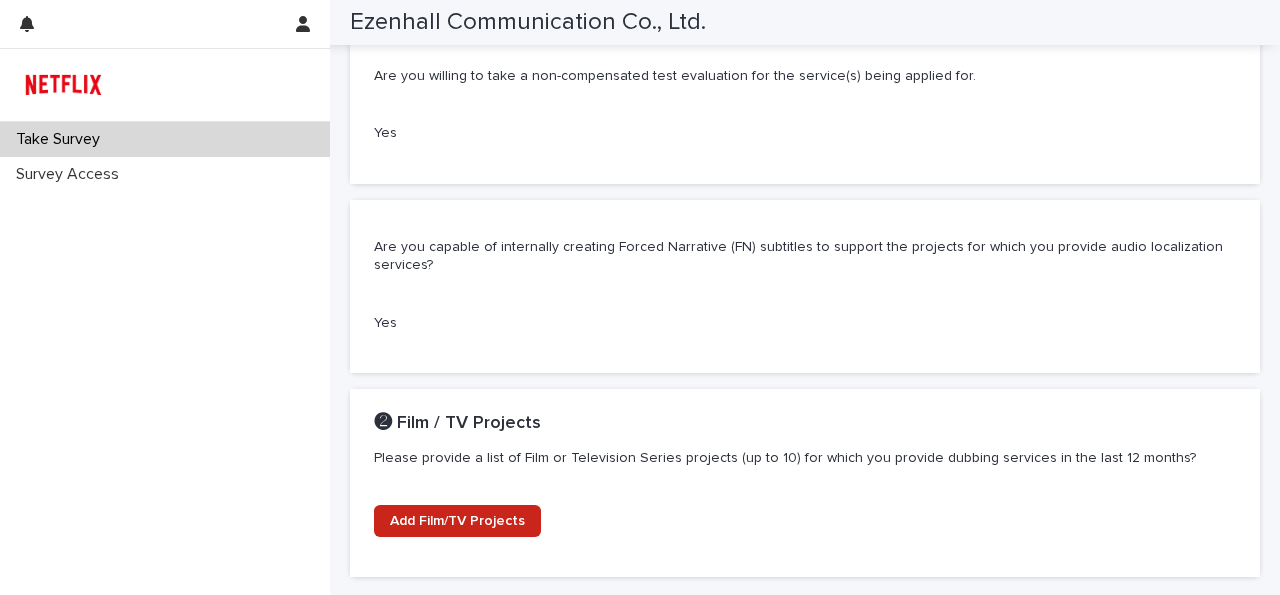 scroll, scrollTop: 924, scrollLeft: 0, axis: vertical 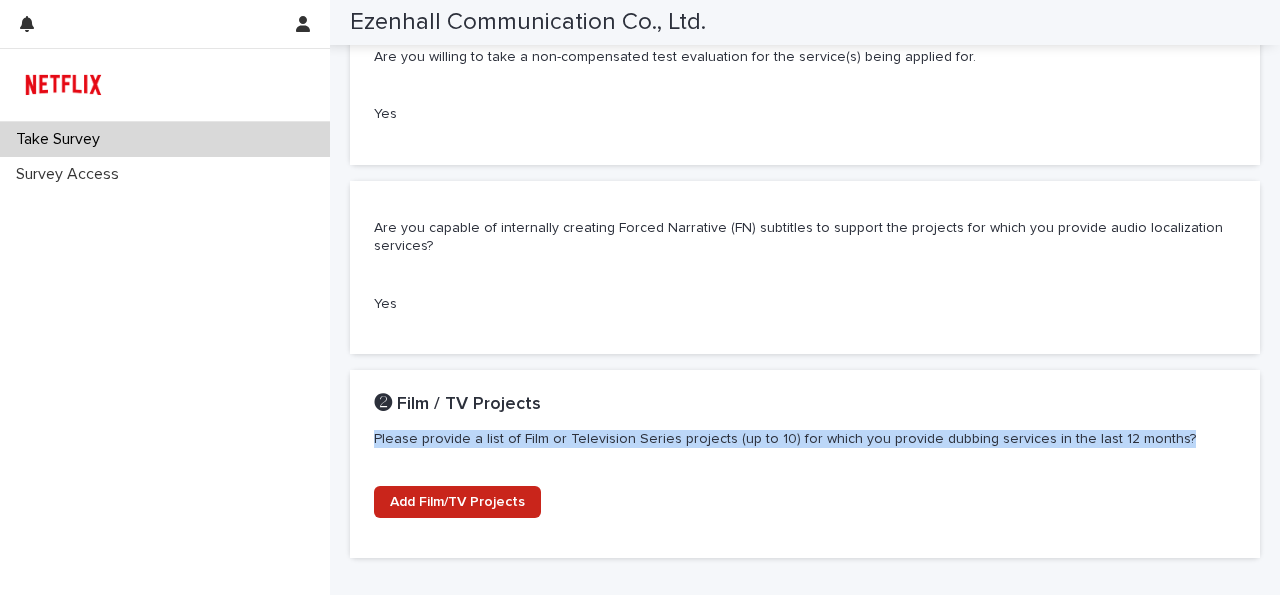 drag, startPoint x: 1137, startPoint y: 430, endPoint x: 374, endPoint y: 429, distance: 763.0007 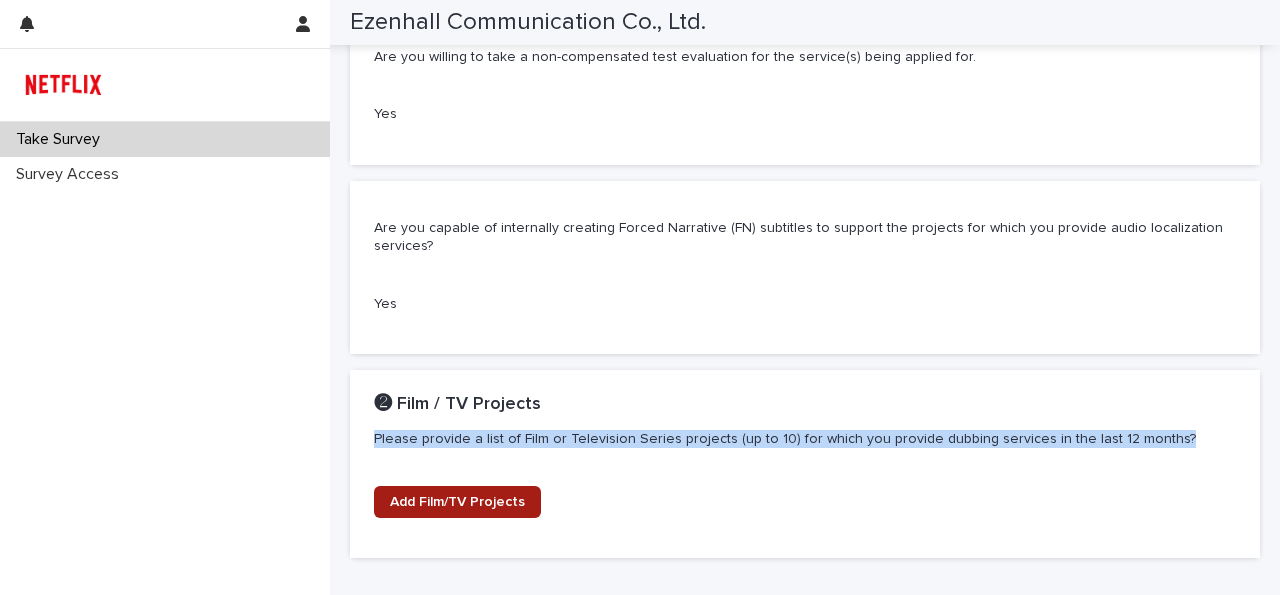 click on "Add Film/TV Projects" at bounding box center (457, 502) 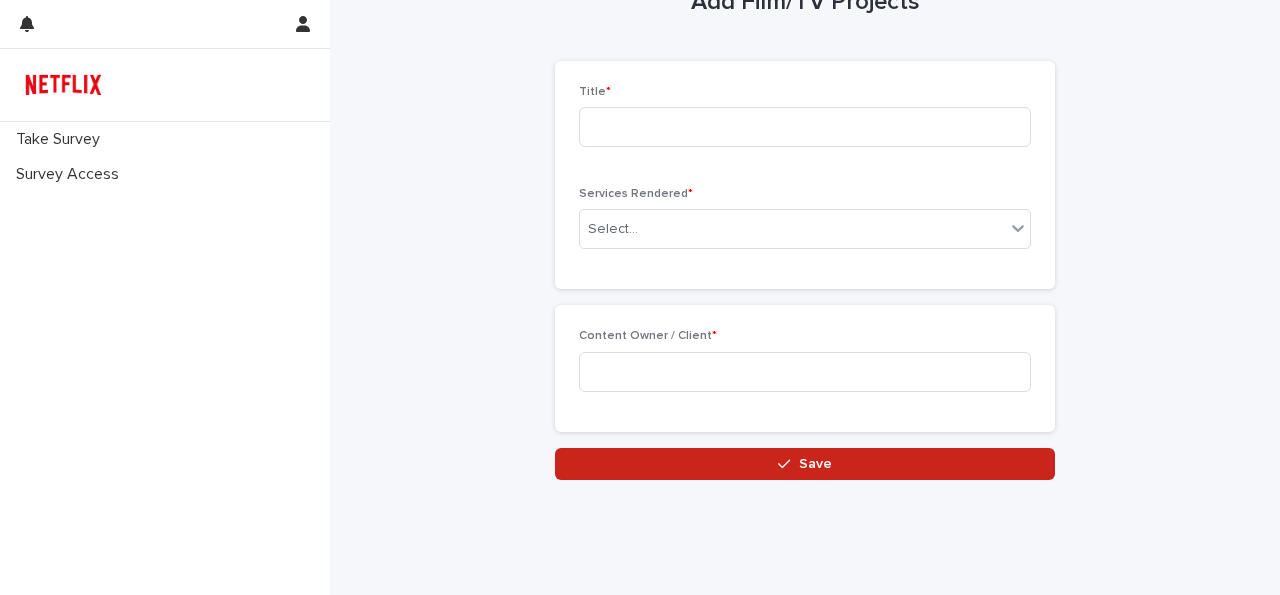 scroll, scrollTop: 10, scrollLeft: 0, axis: vertical 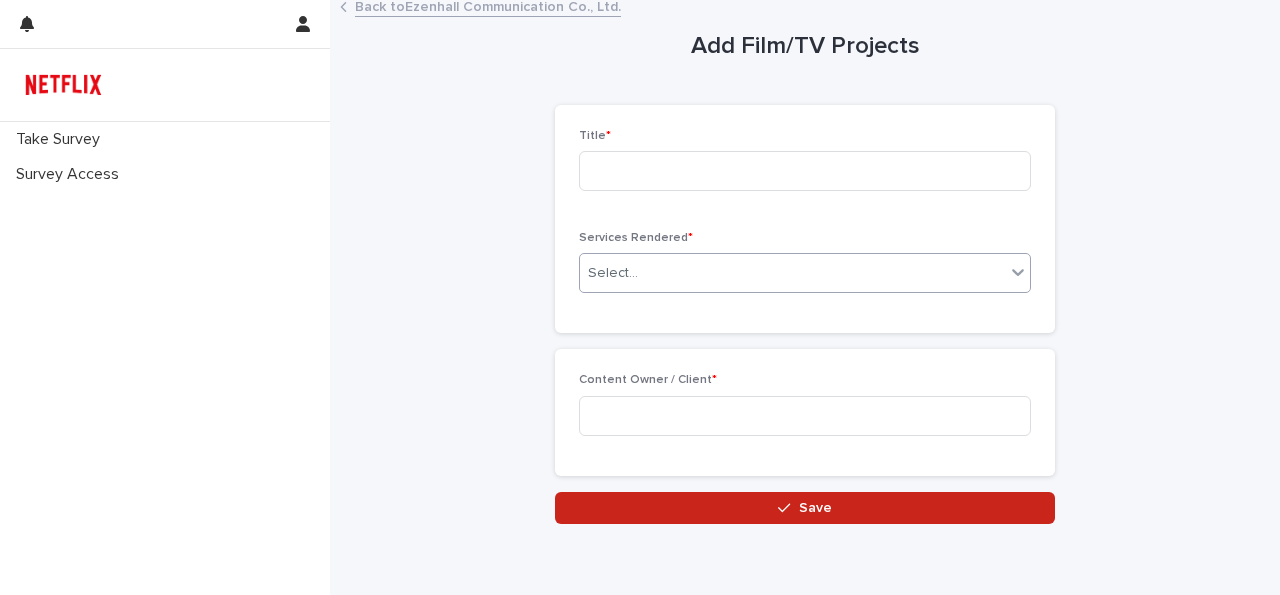 click on "Select..." at bounding box center [792, 273] 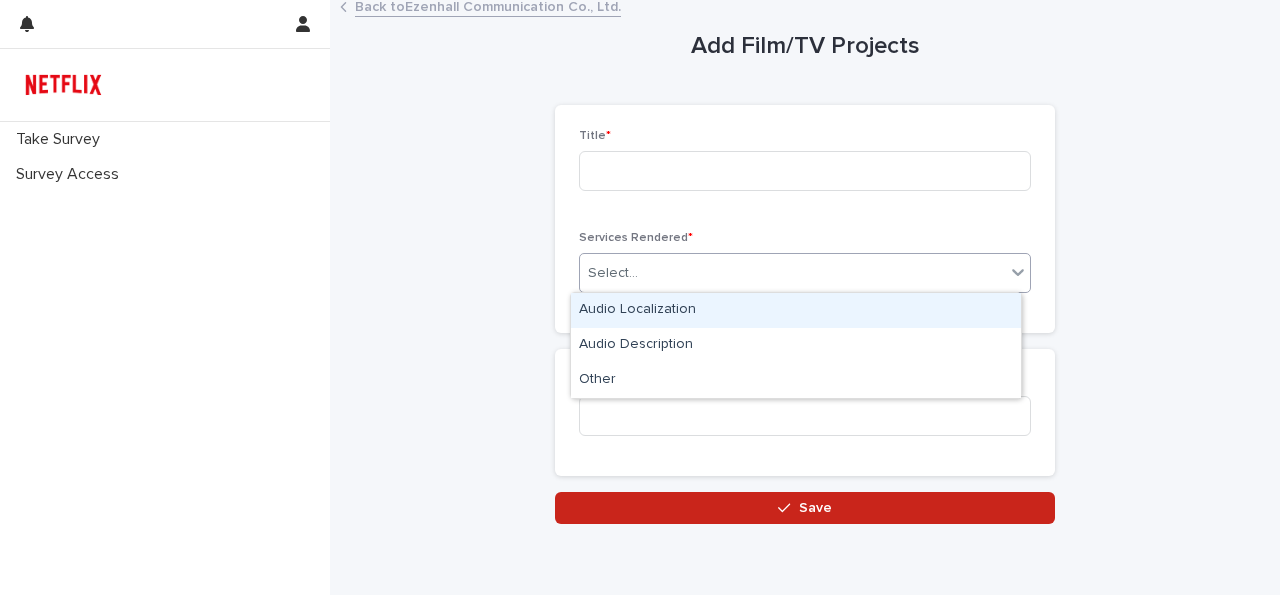 click on "Audio Localization" at bounding box center (796, 310) 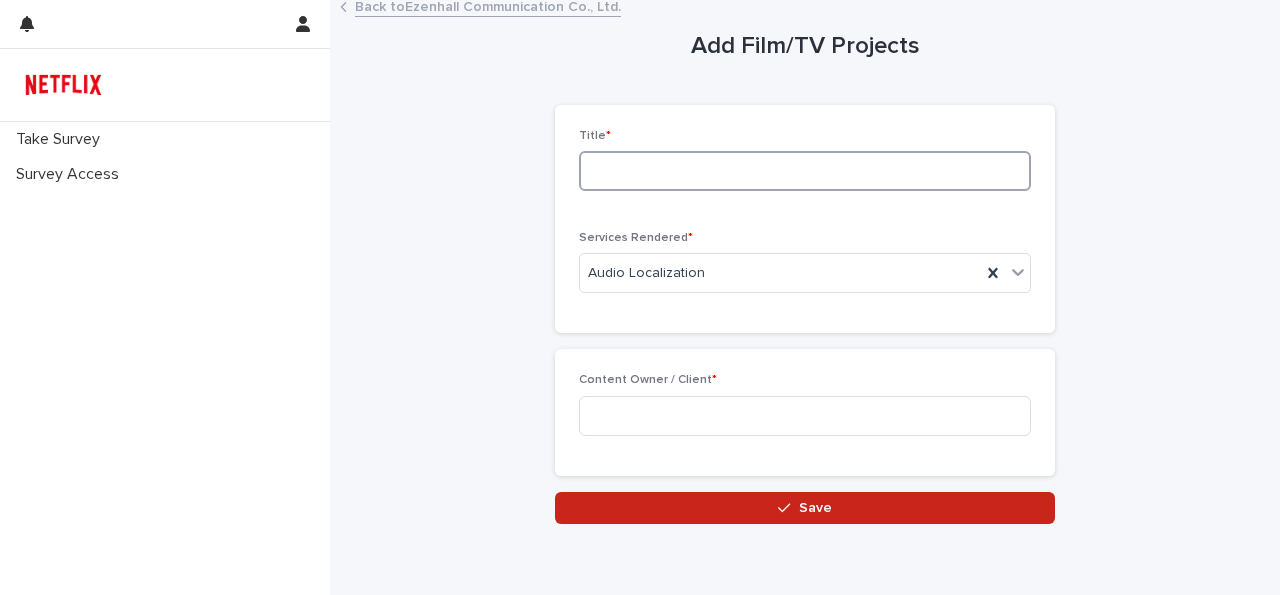 click at bounding box center [805, 171] 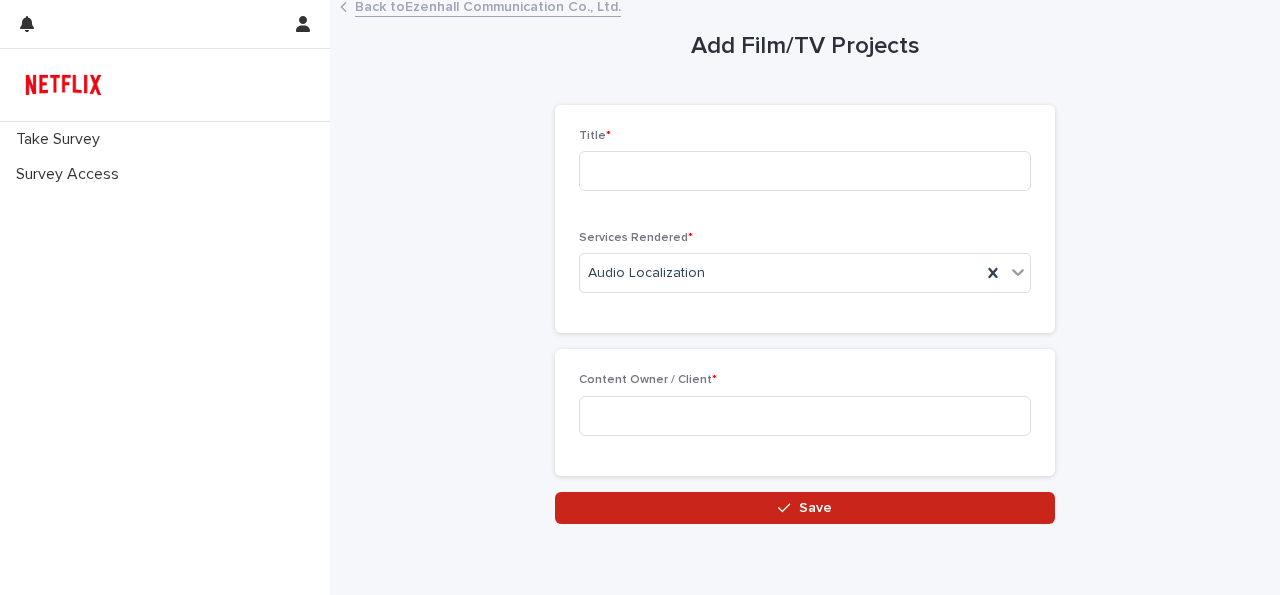 click on "Content Owner / Client *" at bounding box center [805, 412] 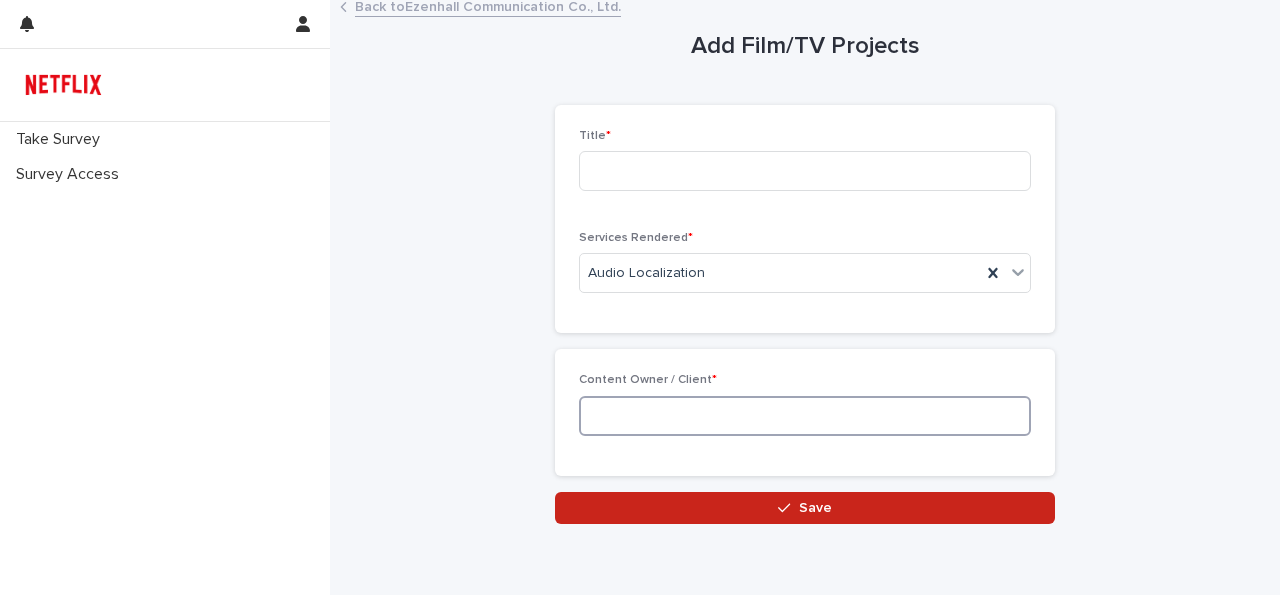 click at bounding box center (805, 416) 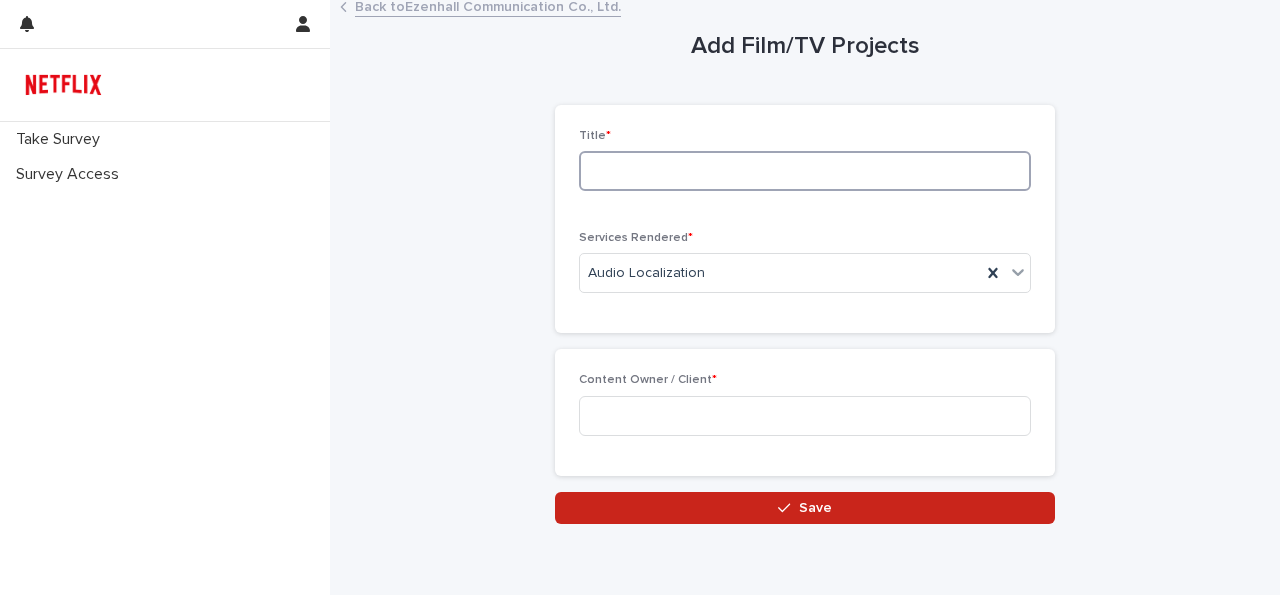 click at bounding box center [805, 171] 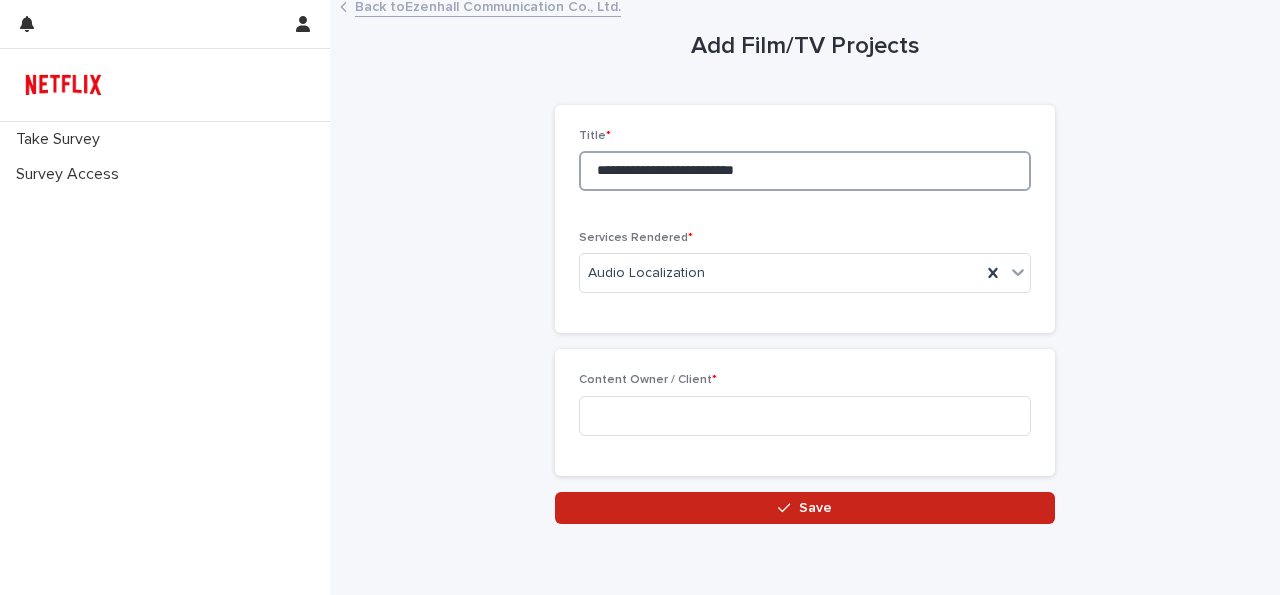 click on "**********" at bounding box center [805, 171] 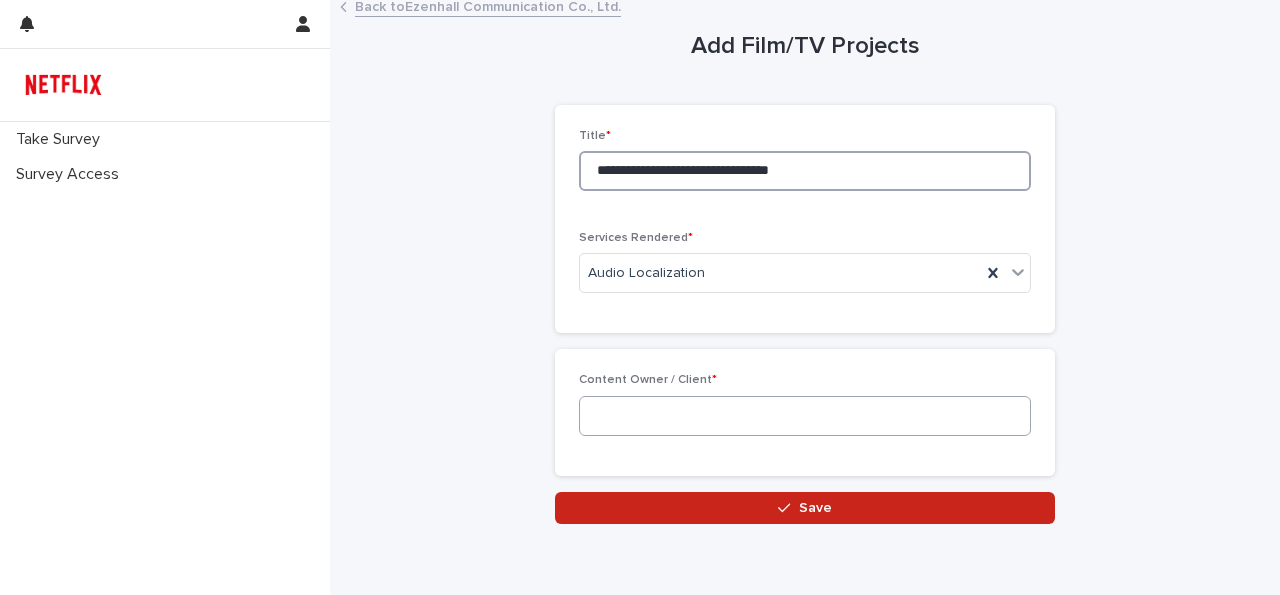 type on "**********" 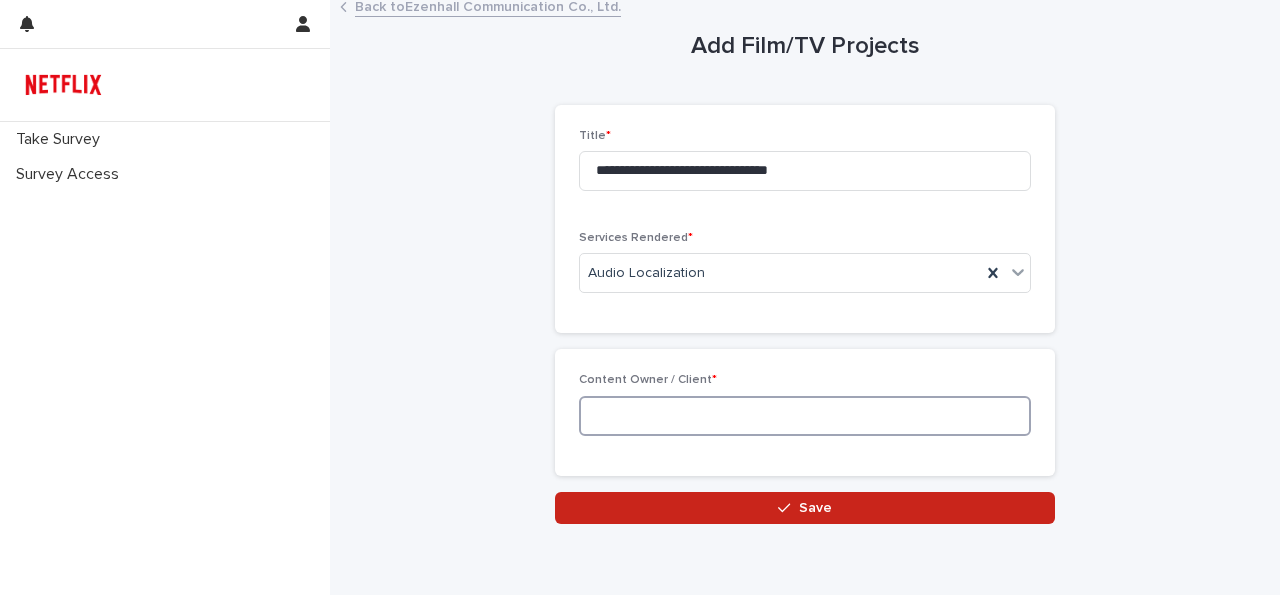 click at bounding box center [805, 416] 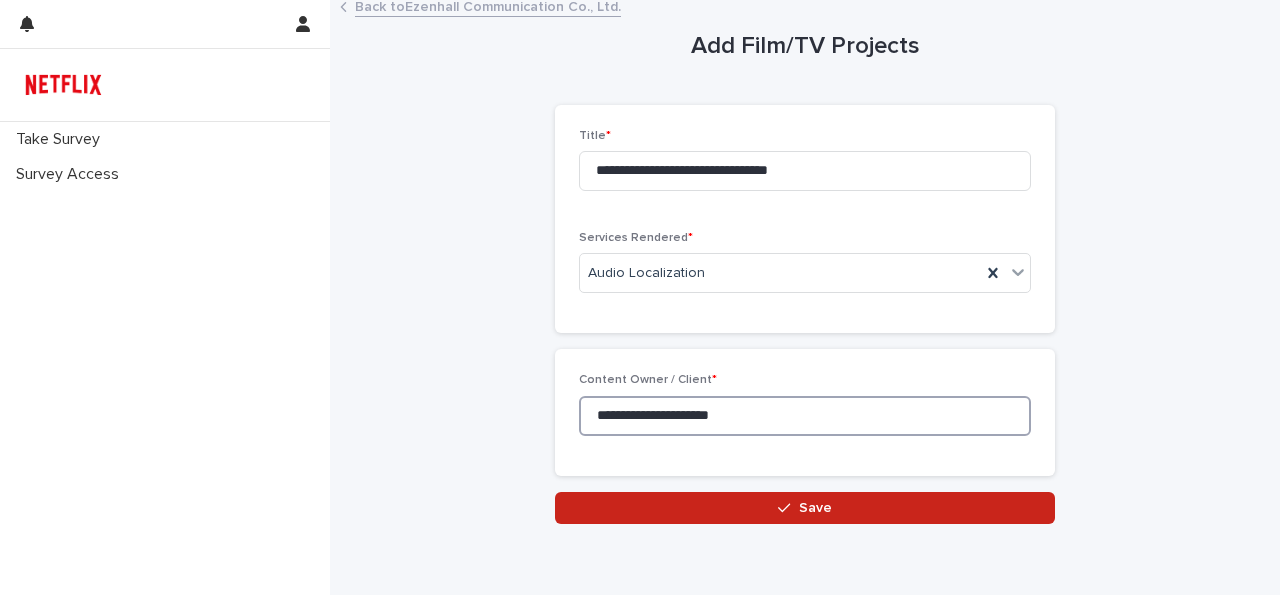 type on "**********" 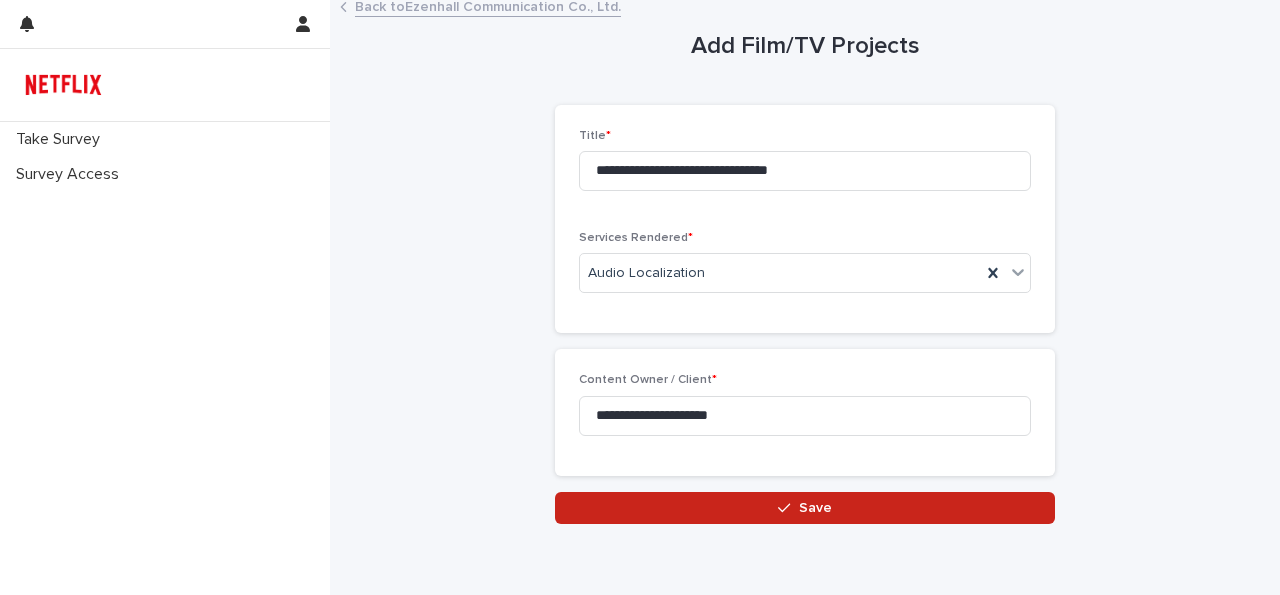 click on "**********" at bounding box center [805, 258] 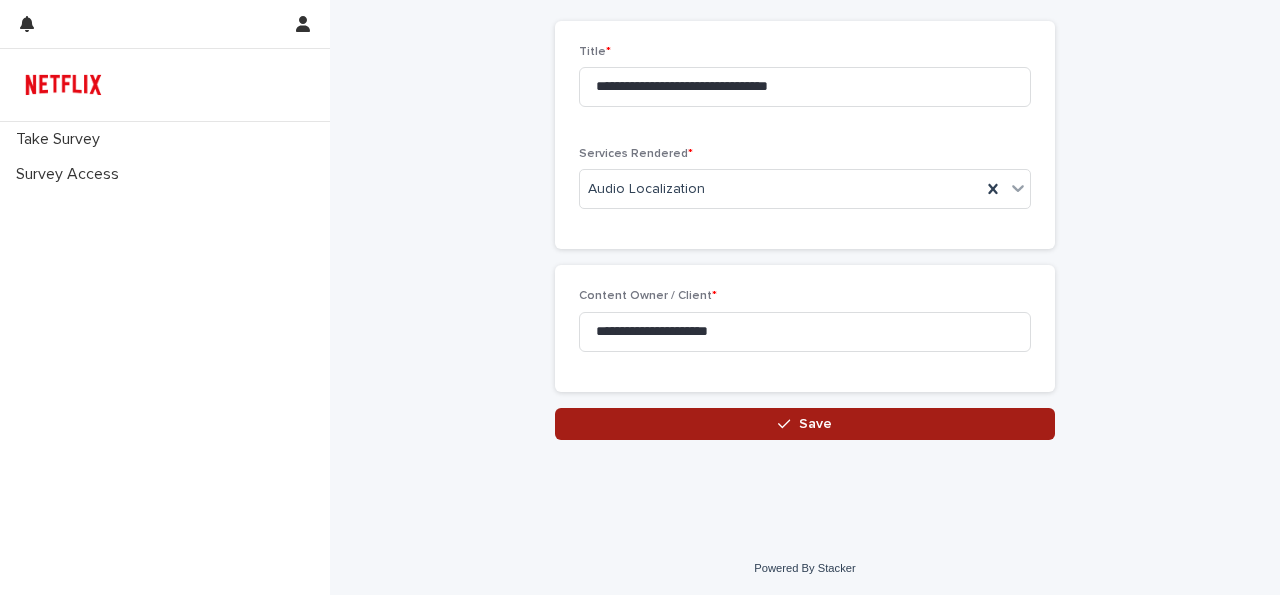 click on "Save" at bounding box center [805, 424] 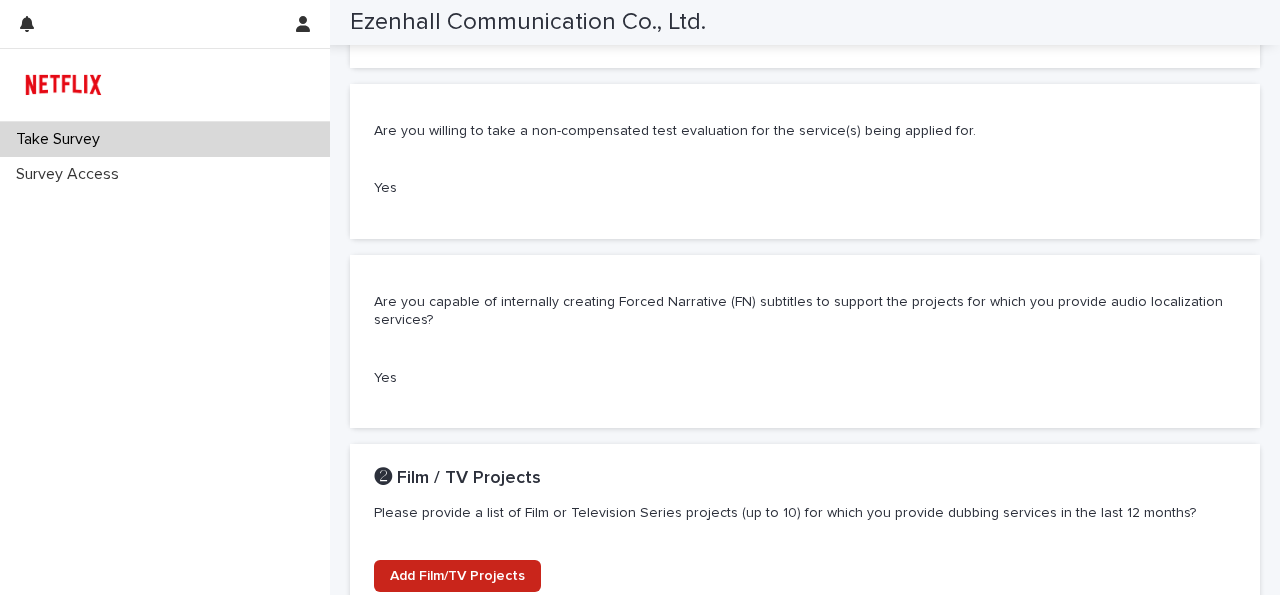 scroll, scrollTop: 1102, scrollLeft: 0, axis: vertical 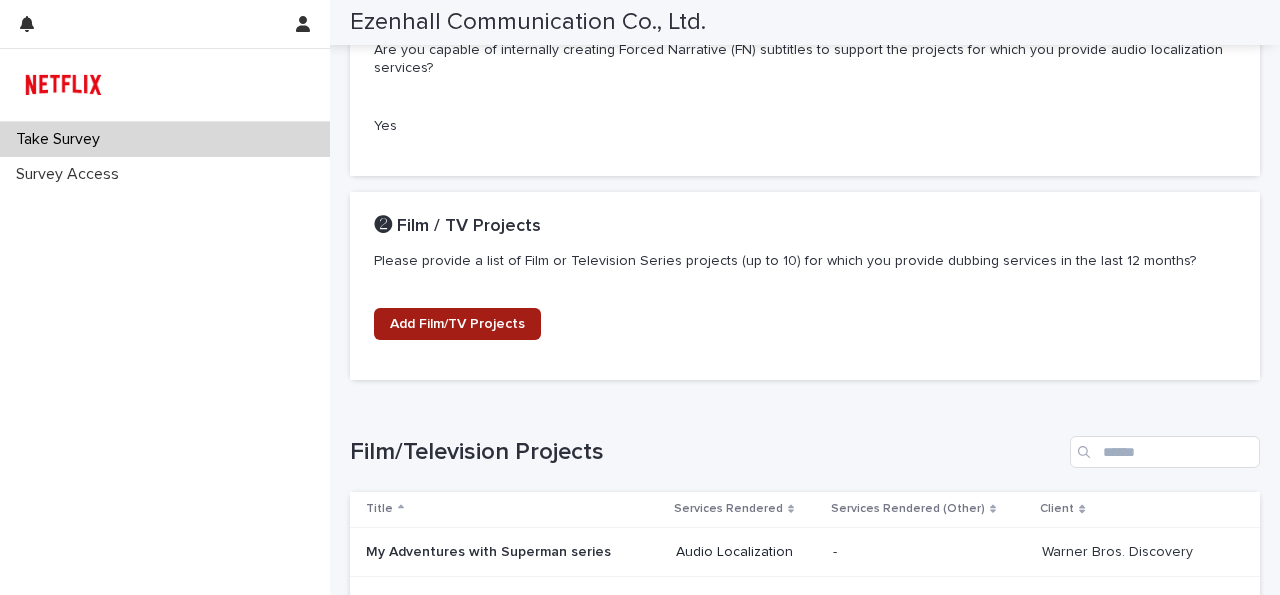 click on "Add Film/TV Projects" at bounding box center (457, 324) 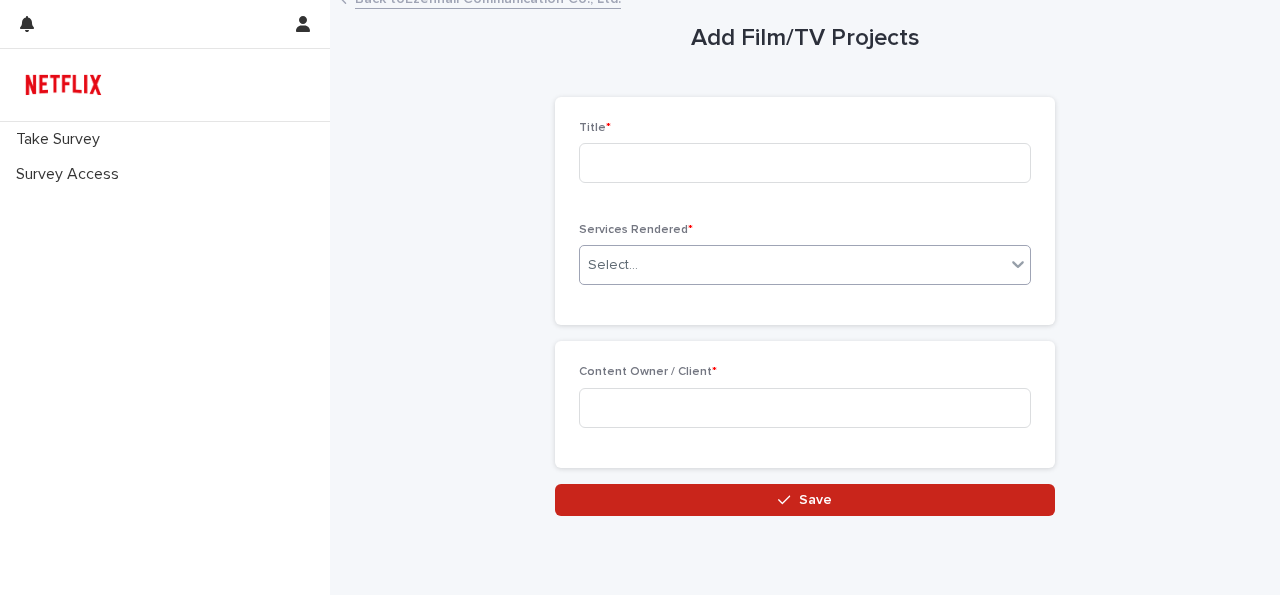 scroll, scrollTop: 0, scrollLeft: 0, axis: both 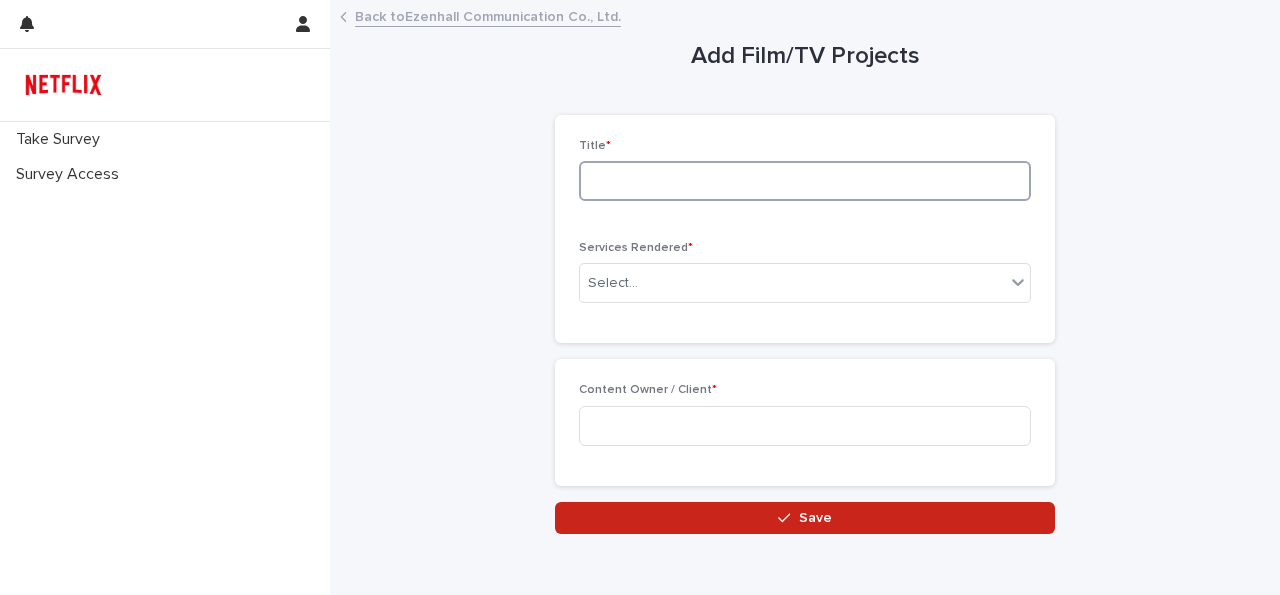 click at bounding box center [805, 181] 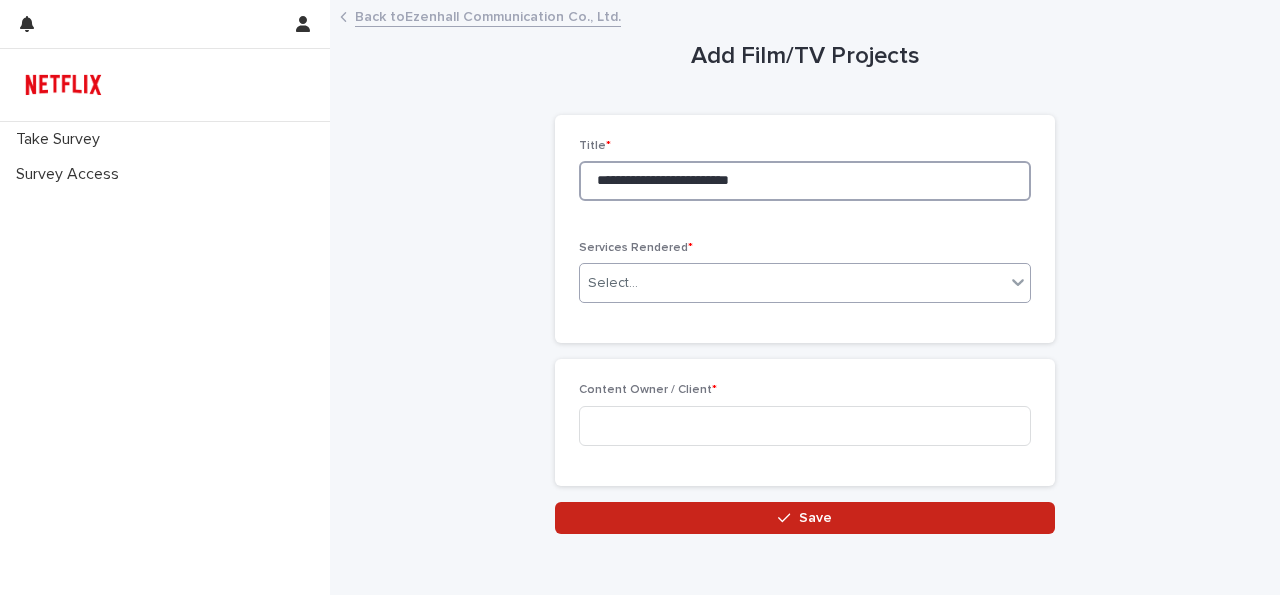 type on "**********" 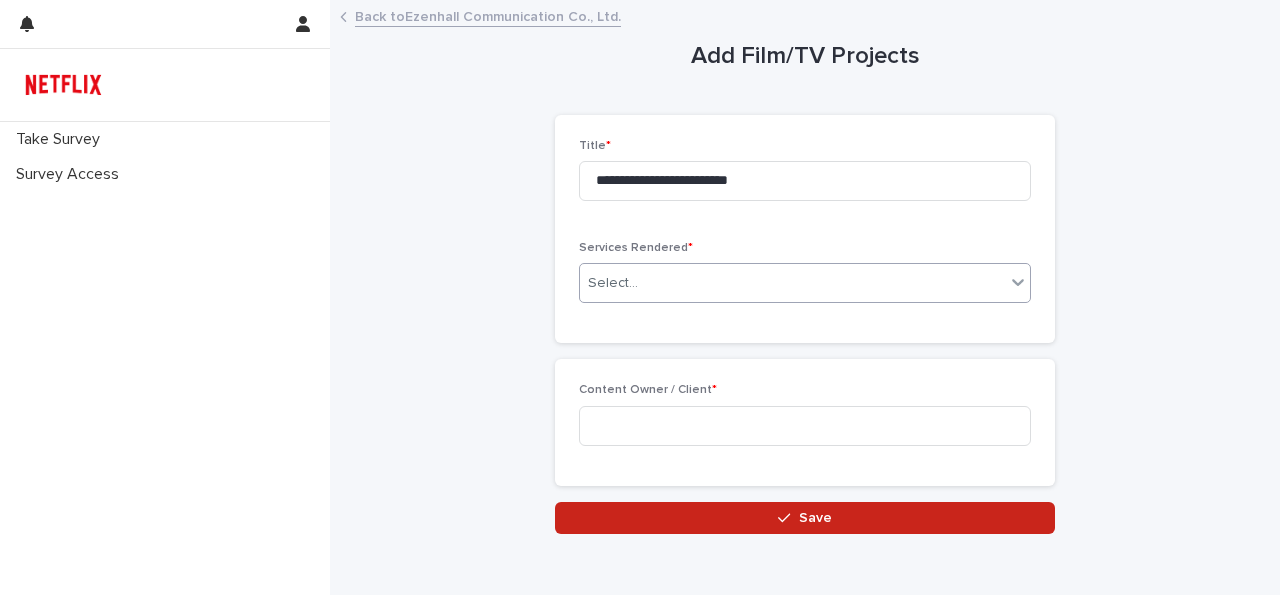 click on "Select..." at bounding box center [792, 283] 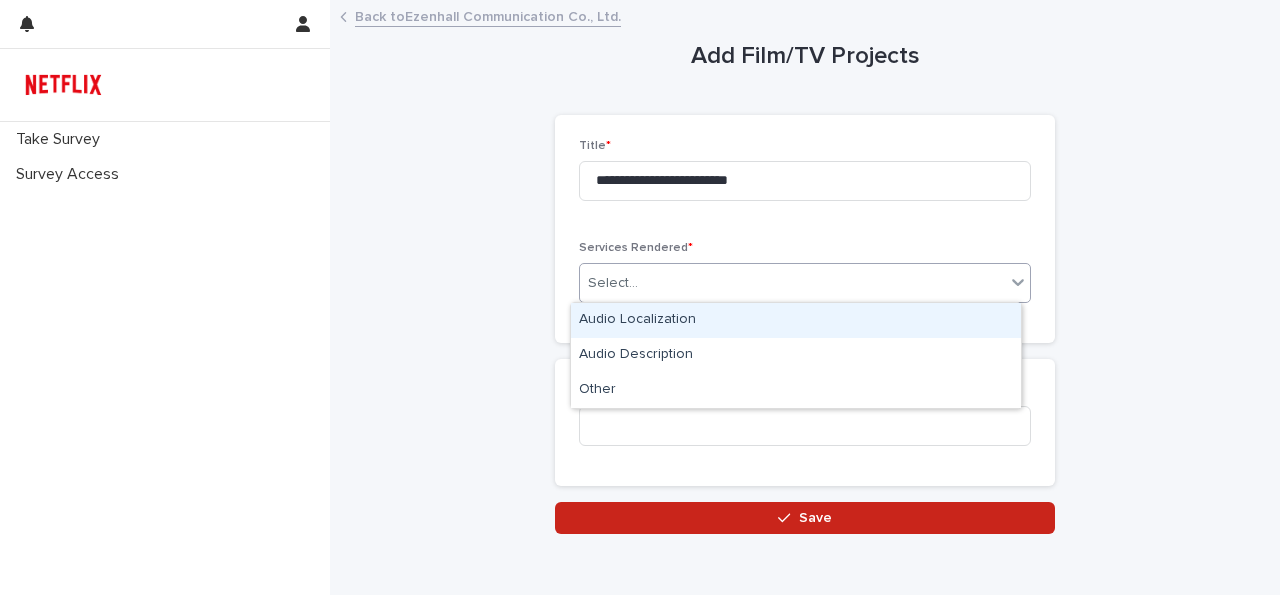 click on "Audio Localization" at bounding box center (796, 320) 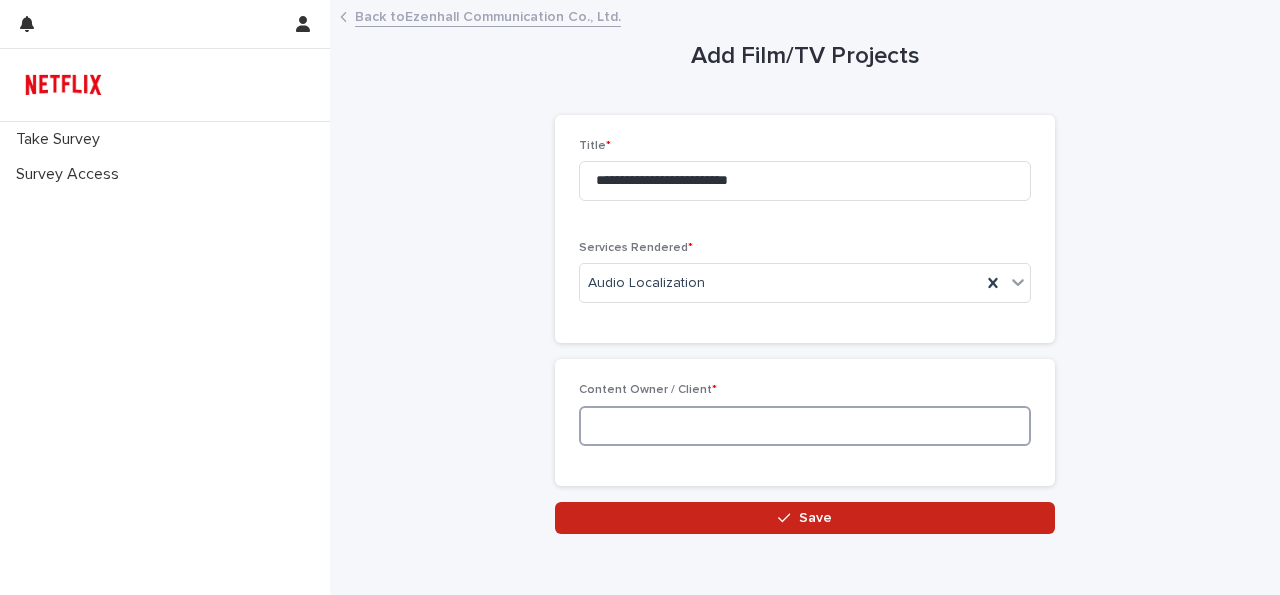 click at bounding box center [805, 426] 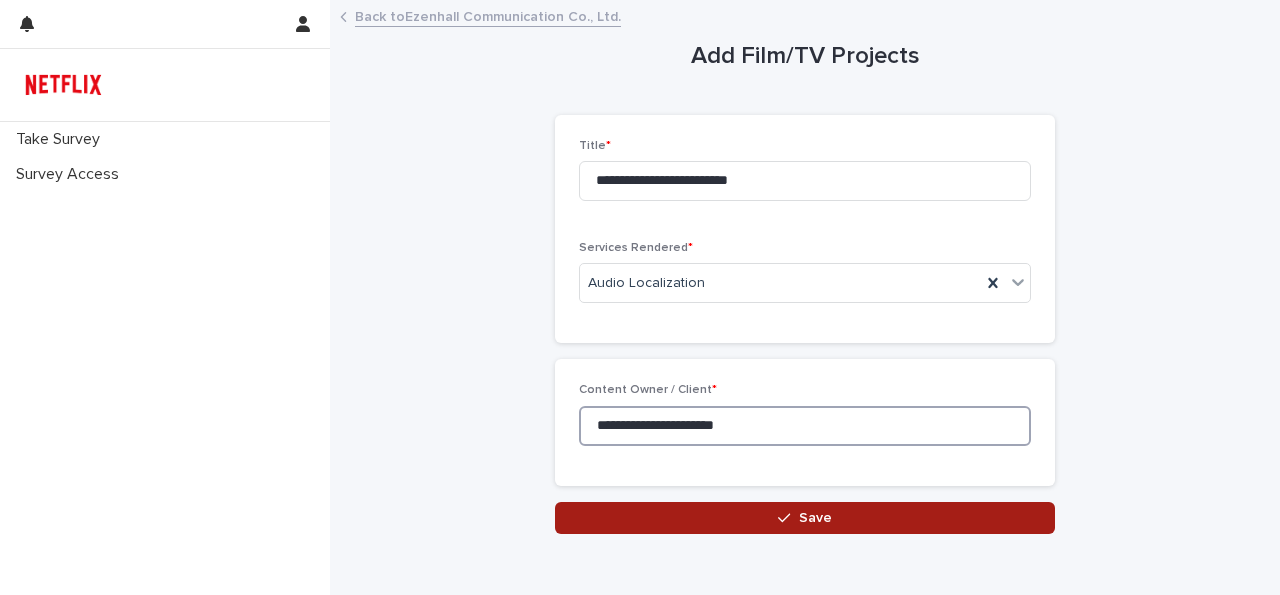 type on "**********" 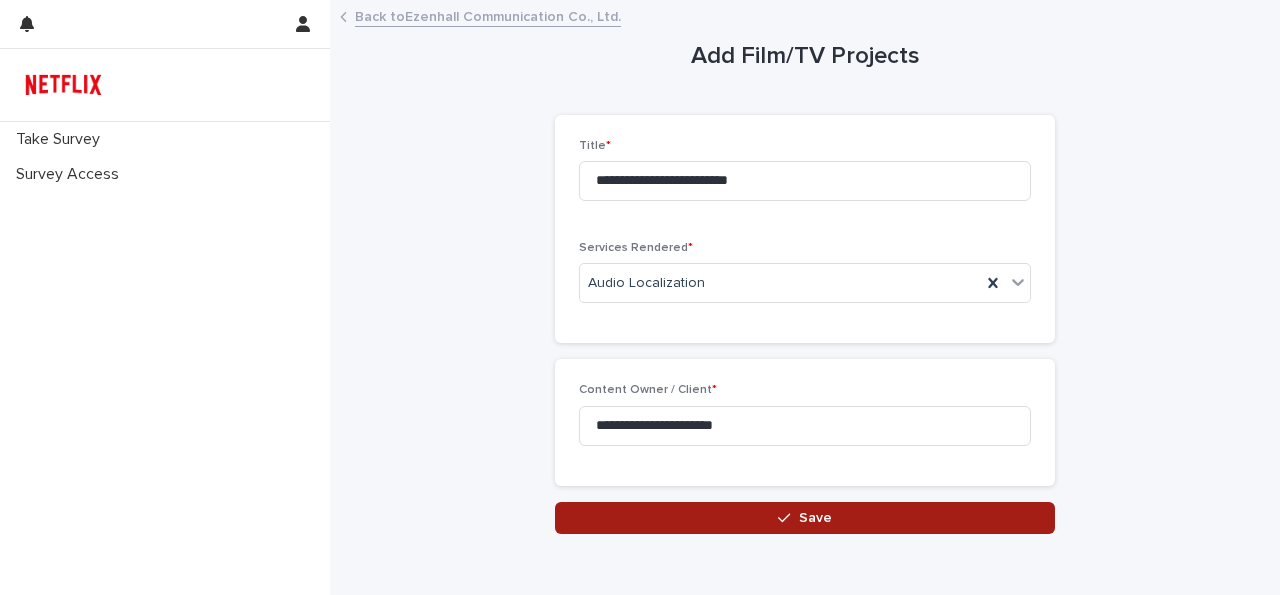 click on "Save" at bounding box center (805, 518) 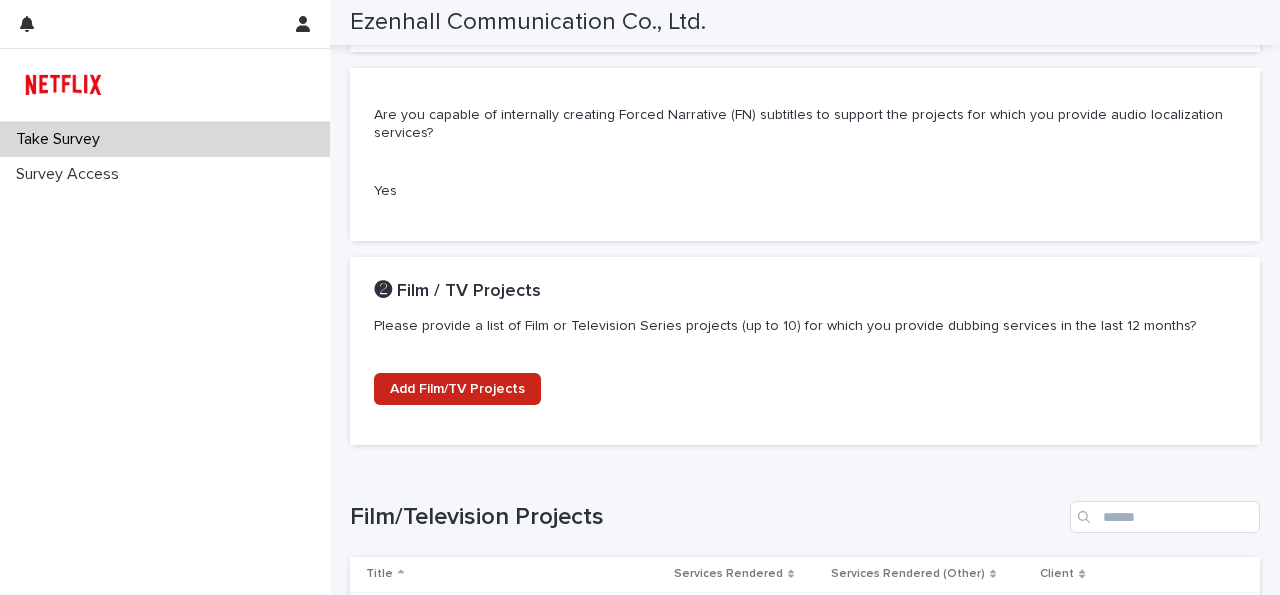 scroll, scrollTop: 1092, scrollLeft: 0, axis: vertical 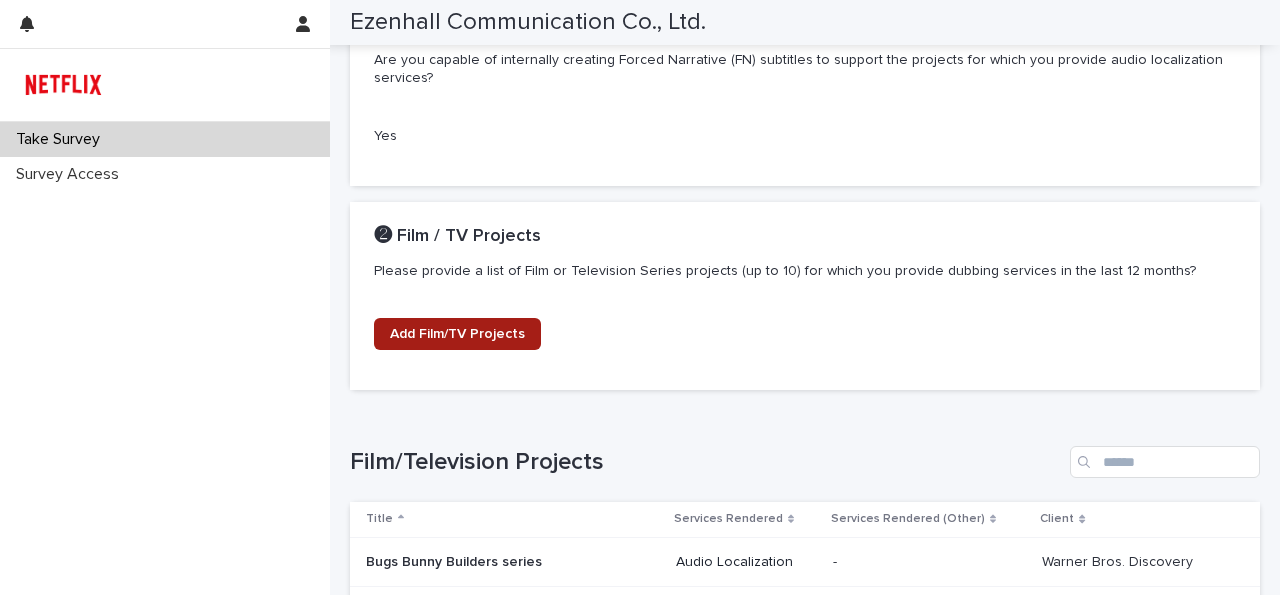 click on "Add Film/TV Projects" at bounding box center [457, 334] 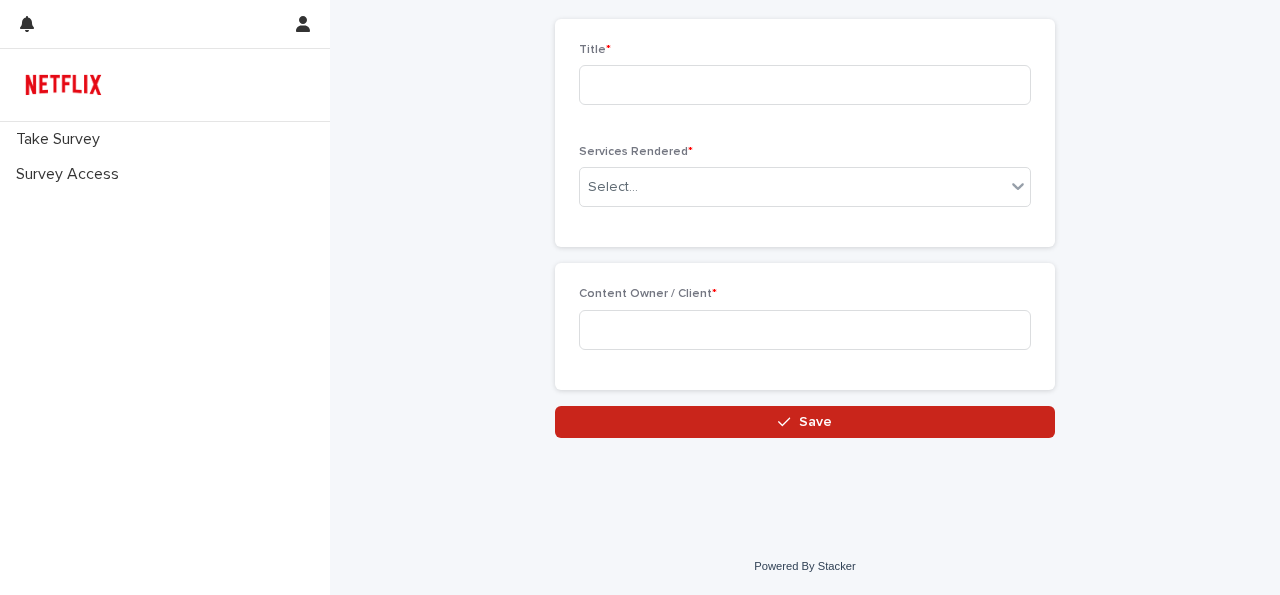 scroll, scrollTop: 94, scrollLeft: 0, axis: vertical 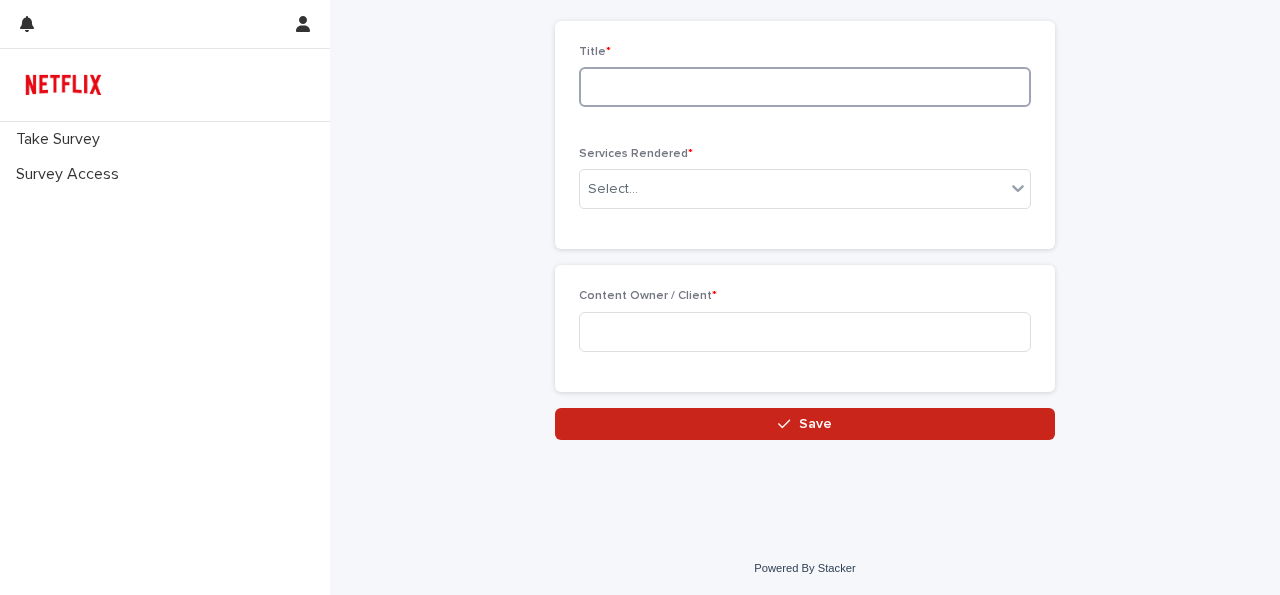 click at bounding box center (805, 87) 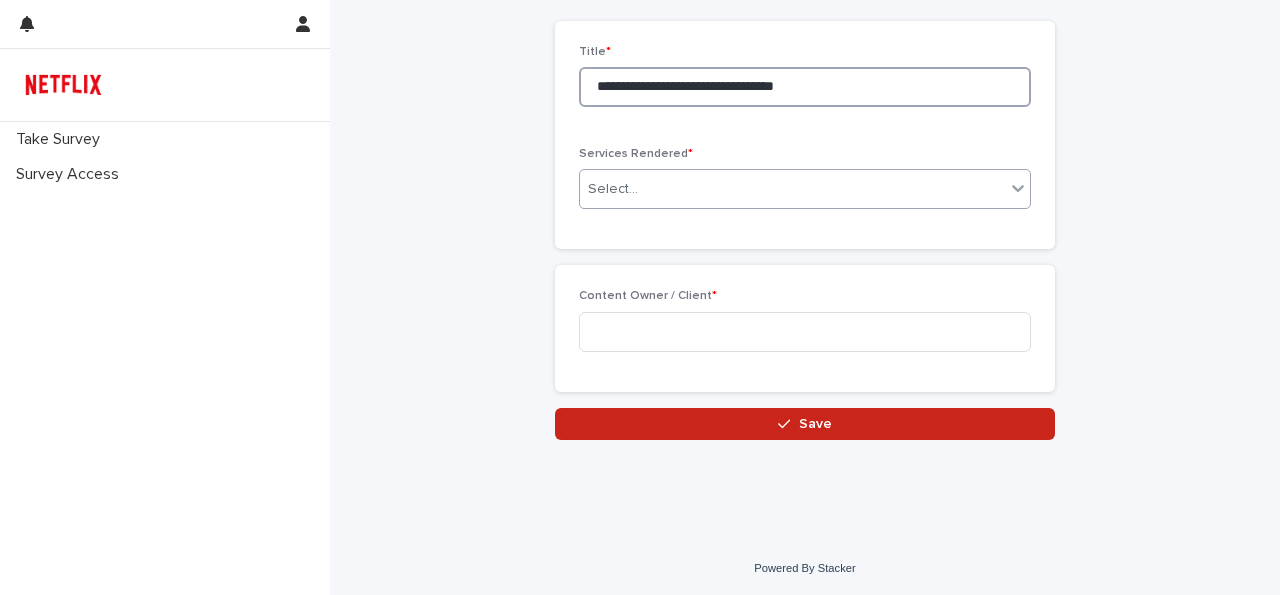 type on "**********" 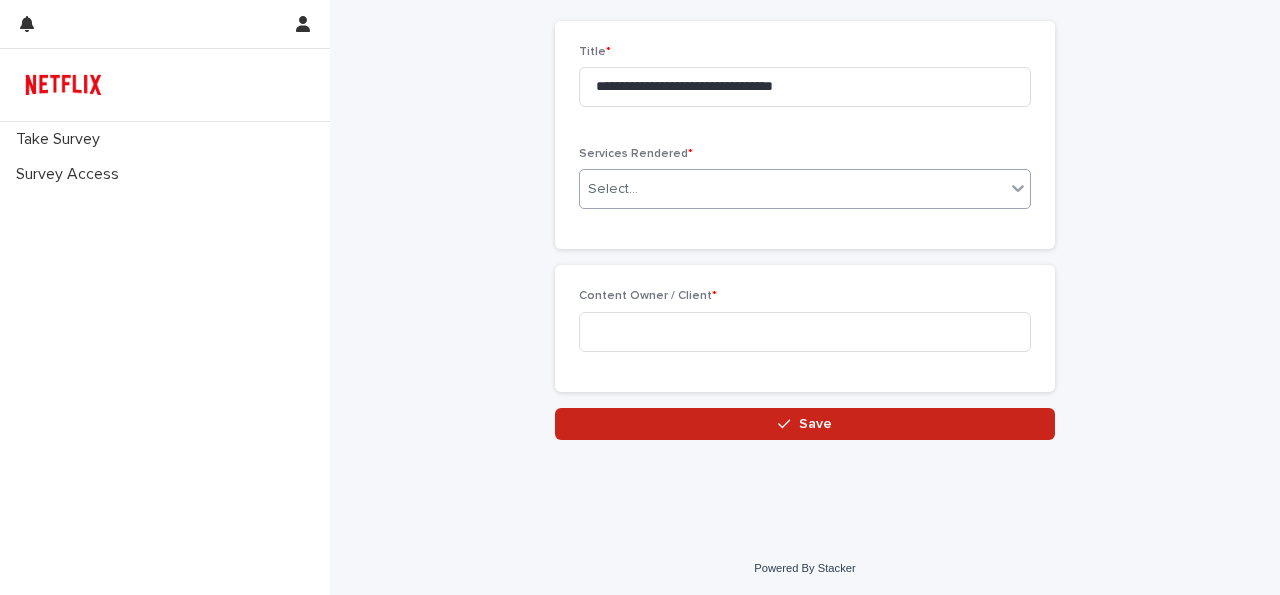 click on "Select..." at bounding box center (792, 189) 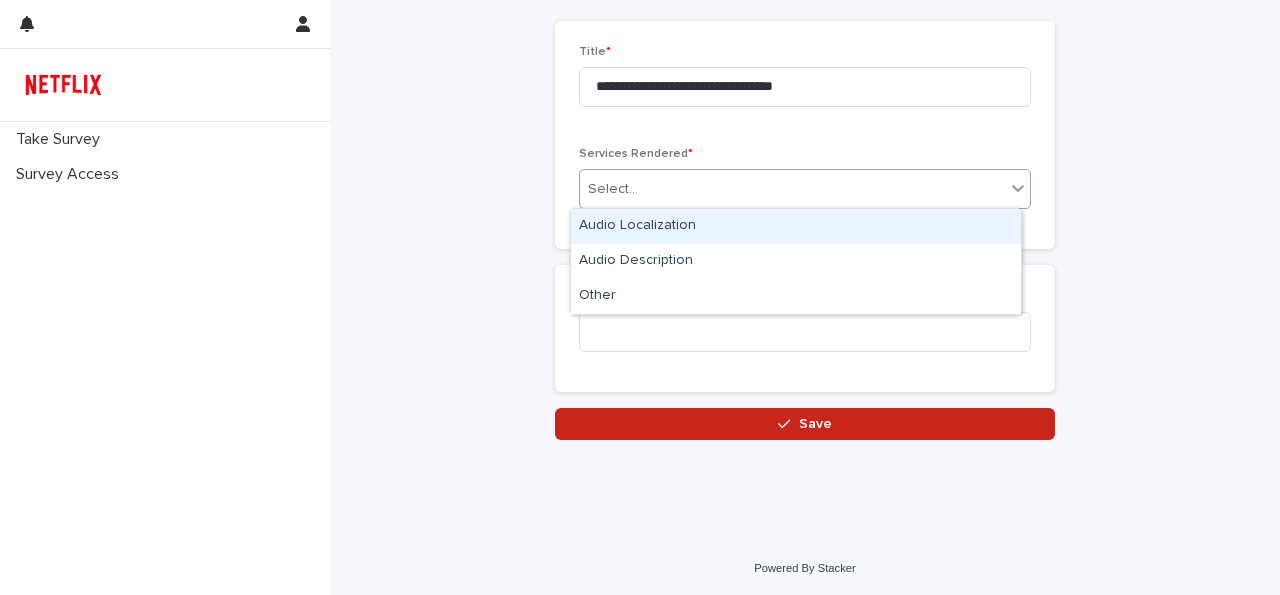 click on "Audio Localization" at bounding box center [796, 226] 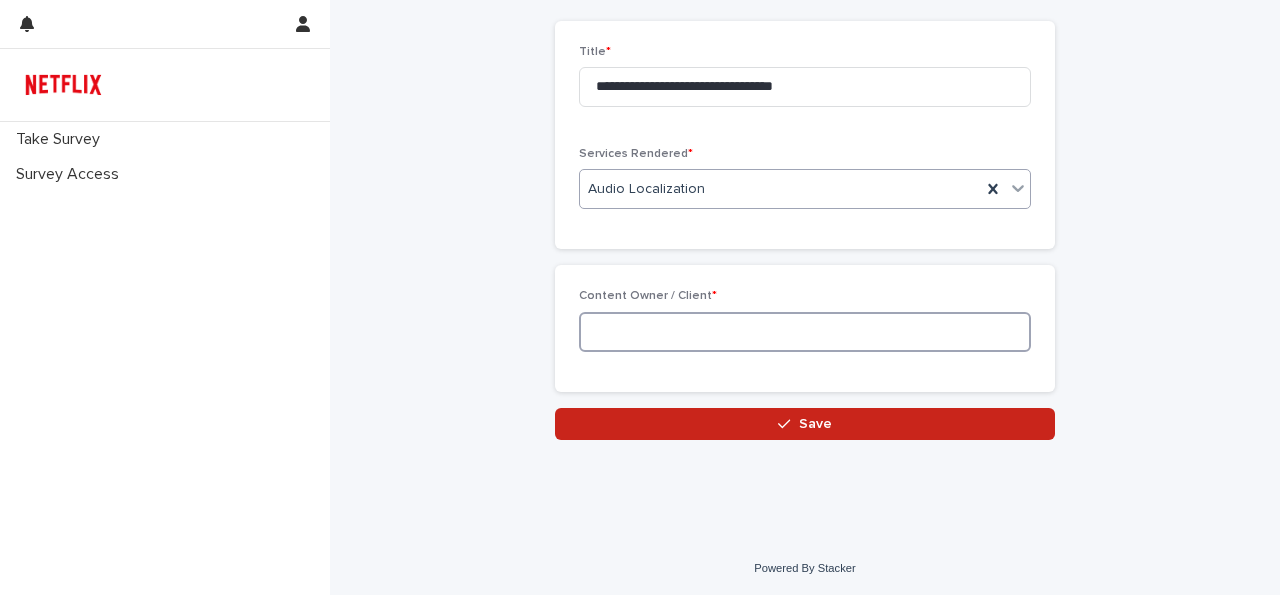 click at bounding box center [805, 332] 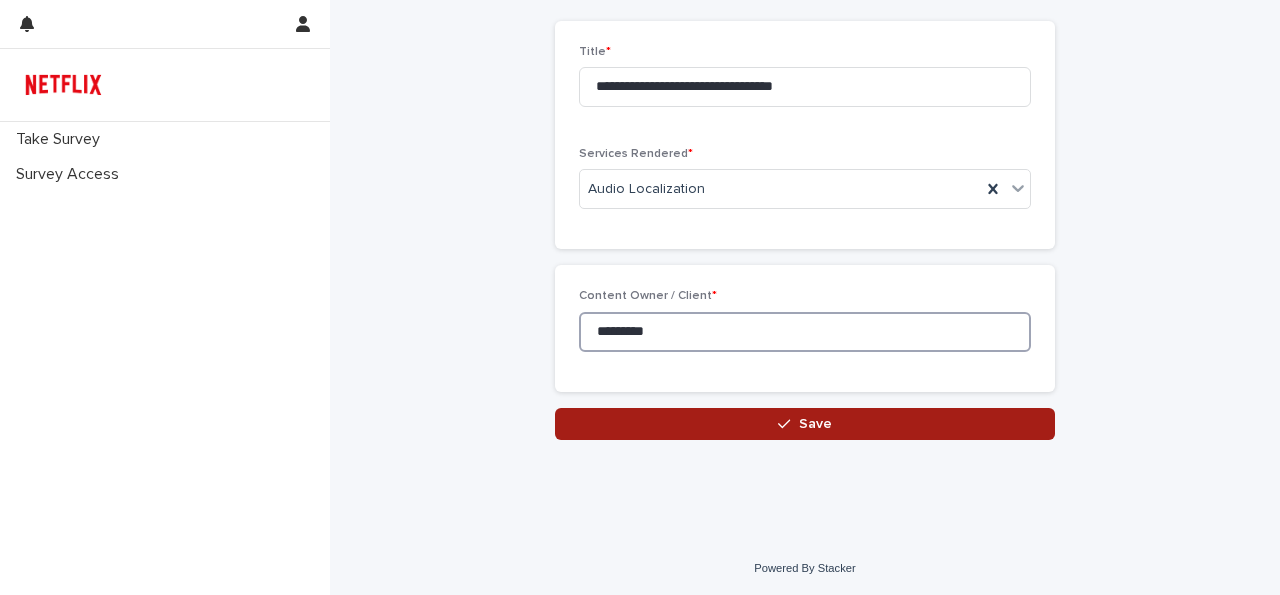 type on "*********" 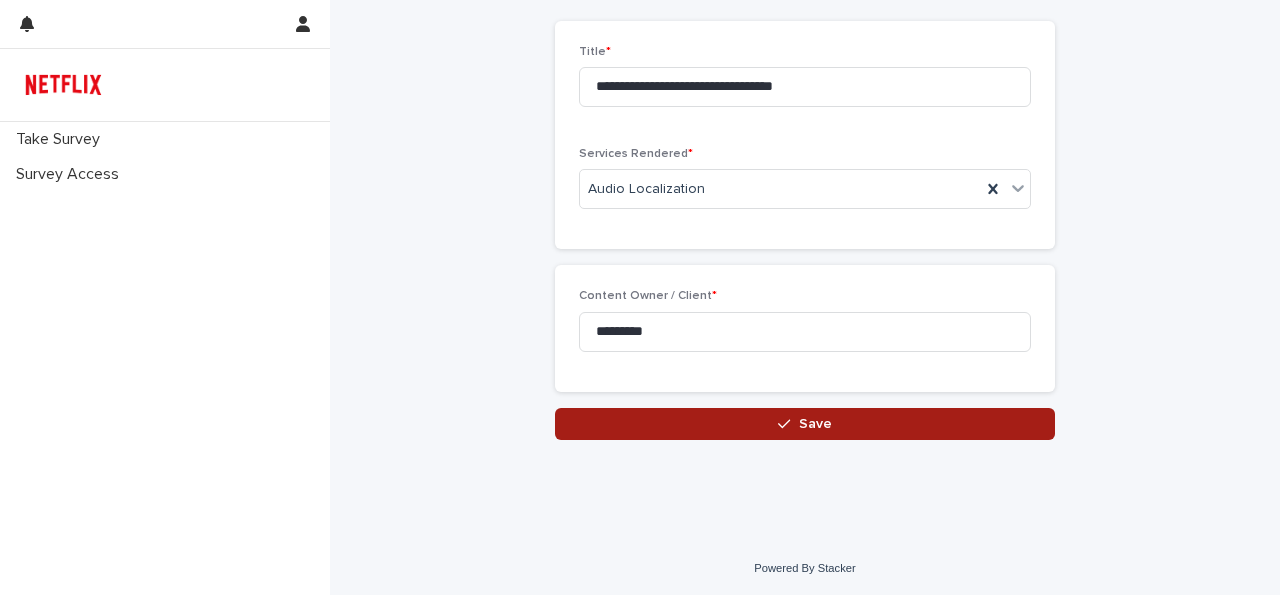 click on "Save" at bounding box center (805, 424) 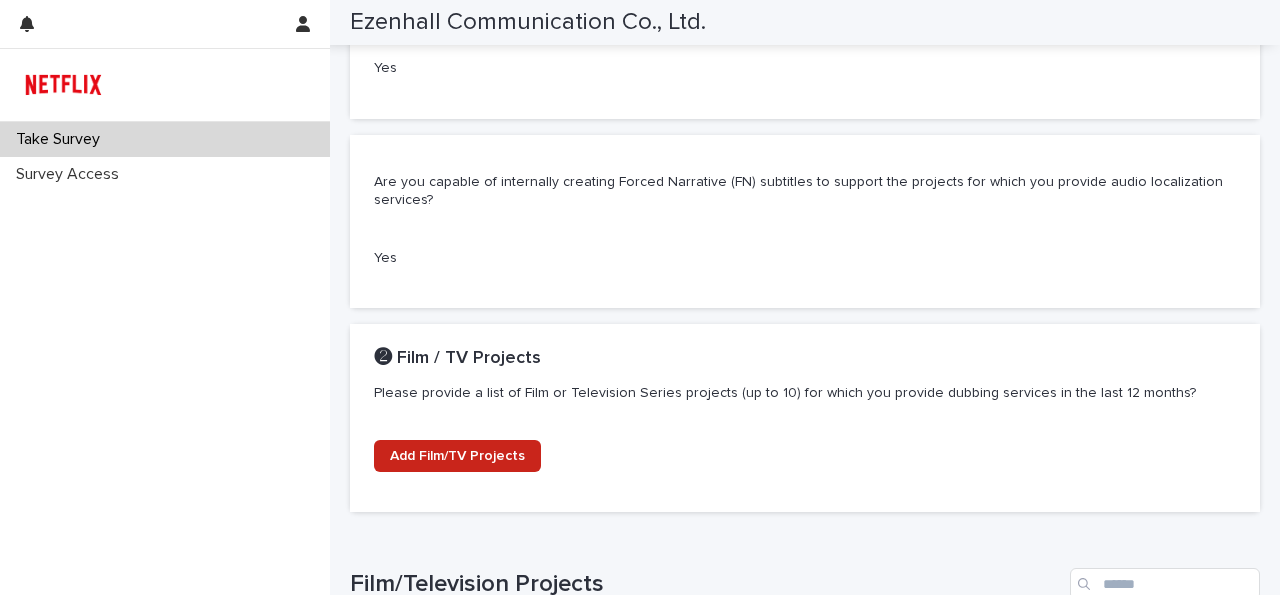 scroll, scrollTop: 1102, scrollLeft: 0, axis: vertical 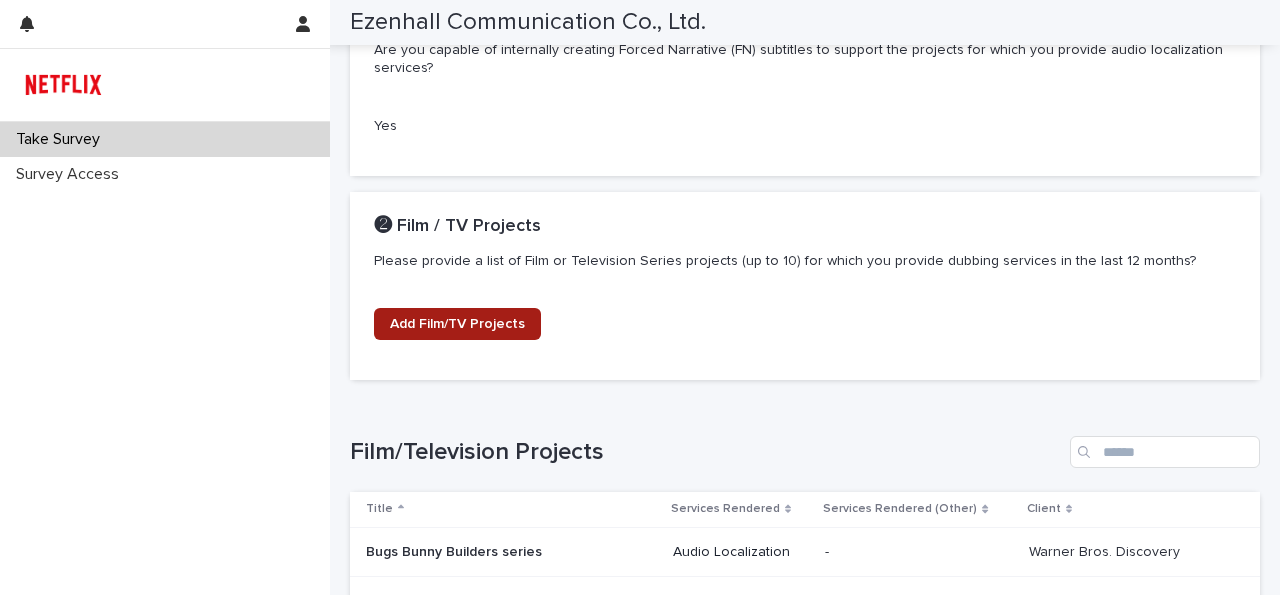 click on "Add Film/TV Projects" at bounding box center (457, 324) 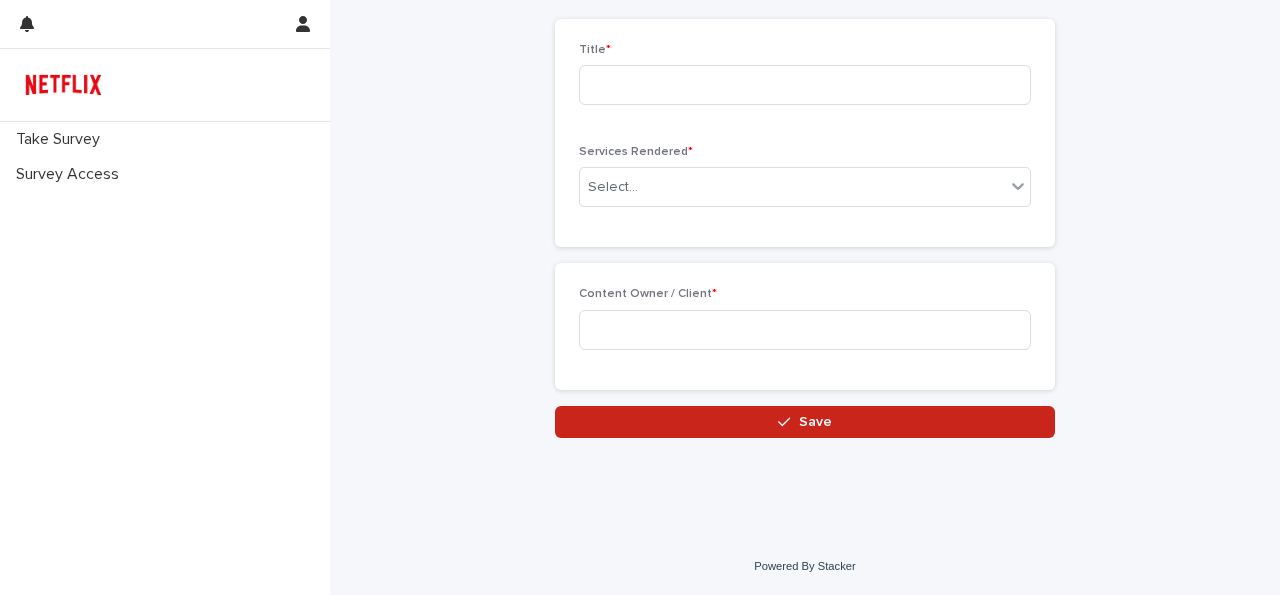 scroll, scrollTop: 94, scrollLeft: 0, axis: vertical 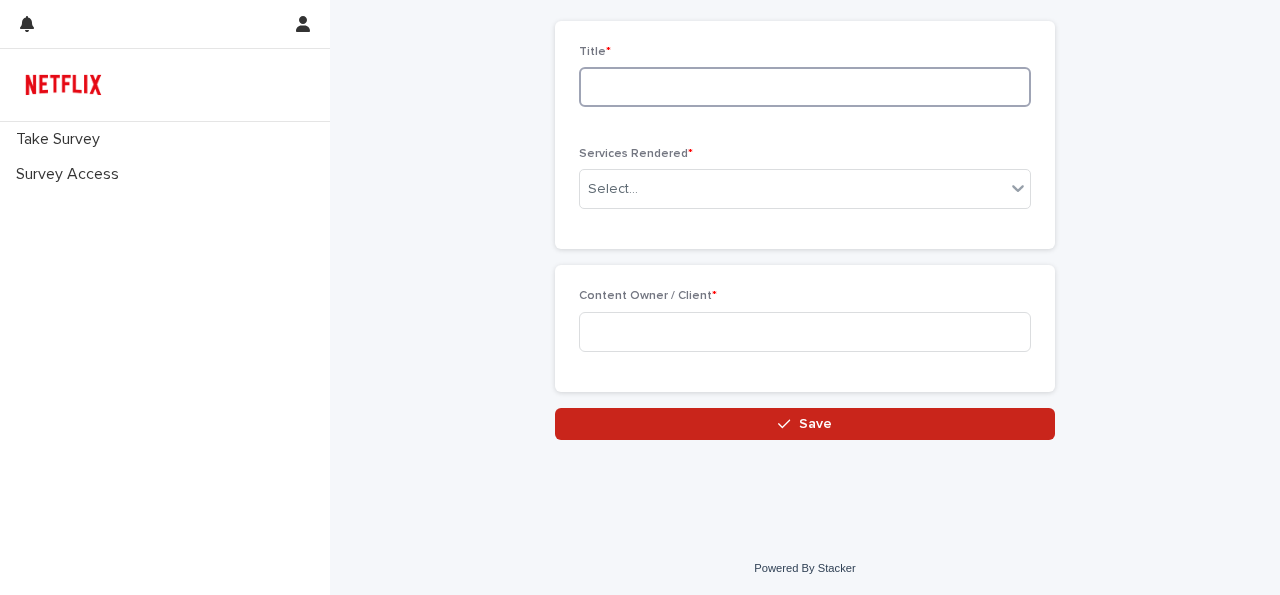 click at bounding box center [805, 87] 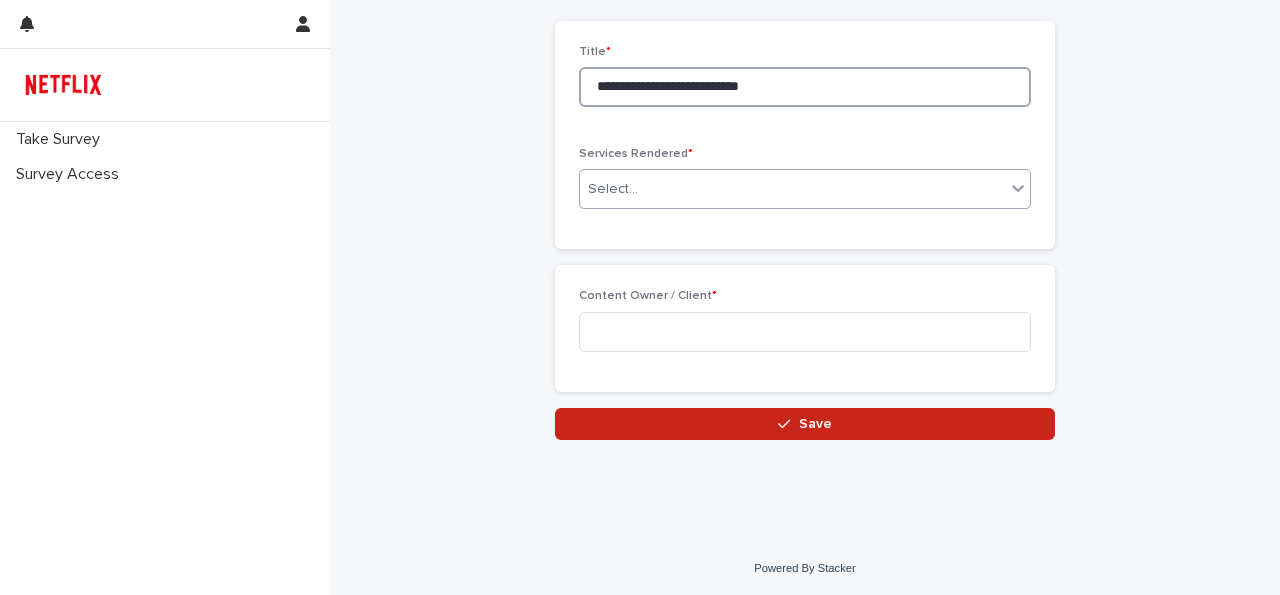 type on "**********" 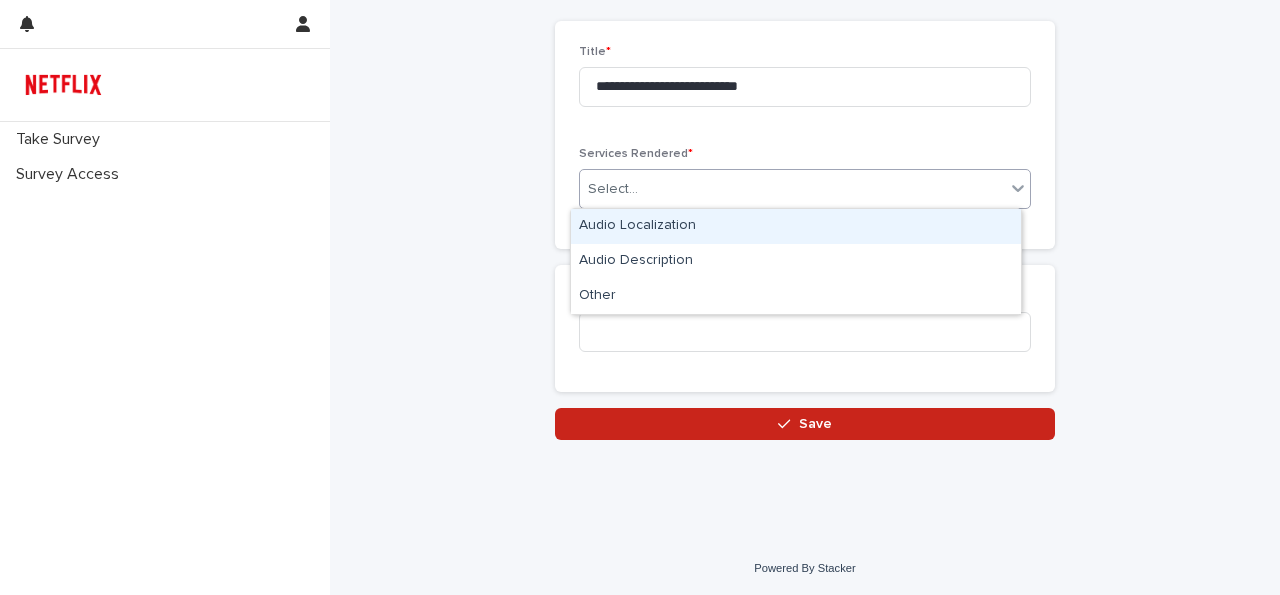click on "Select..." at bounding box center (792, 189) 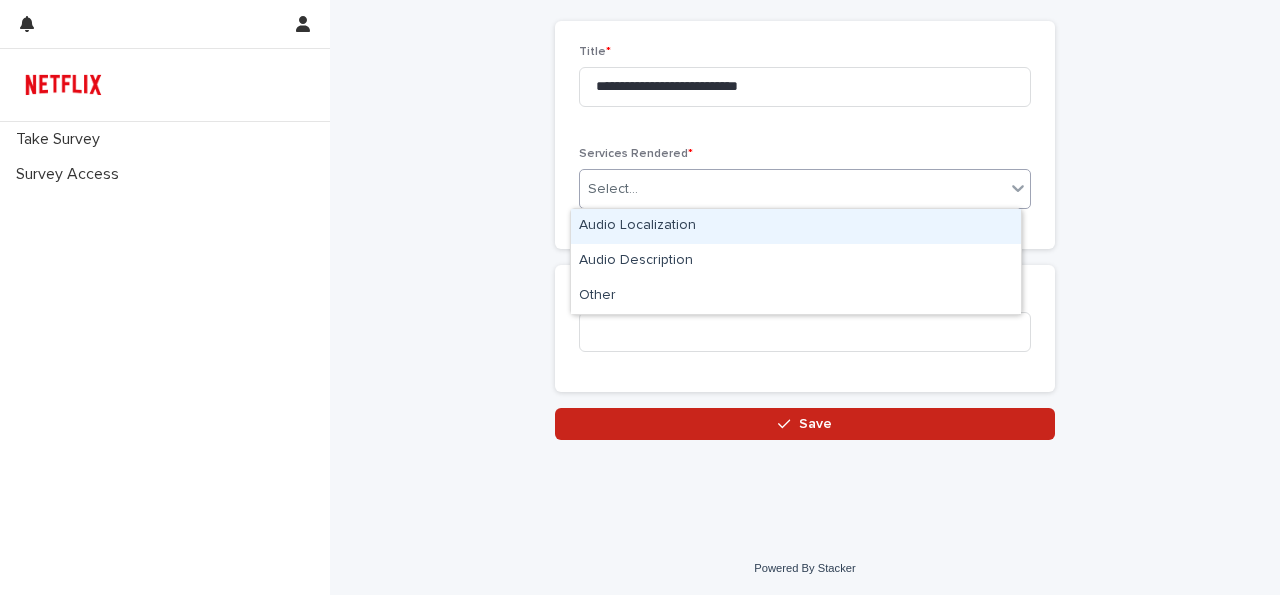 click on "Audio Localization" at bounding box center [796, 226] 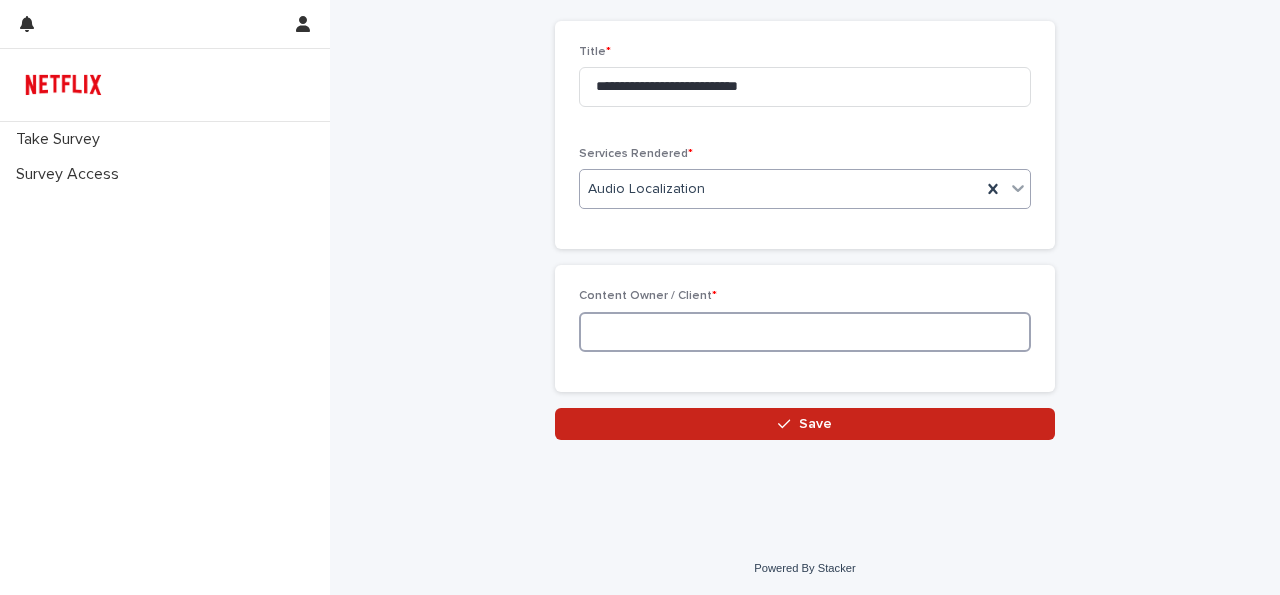 click at bounding box center (805, 332) 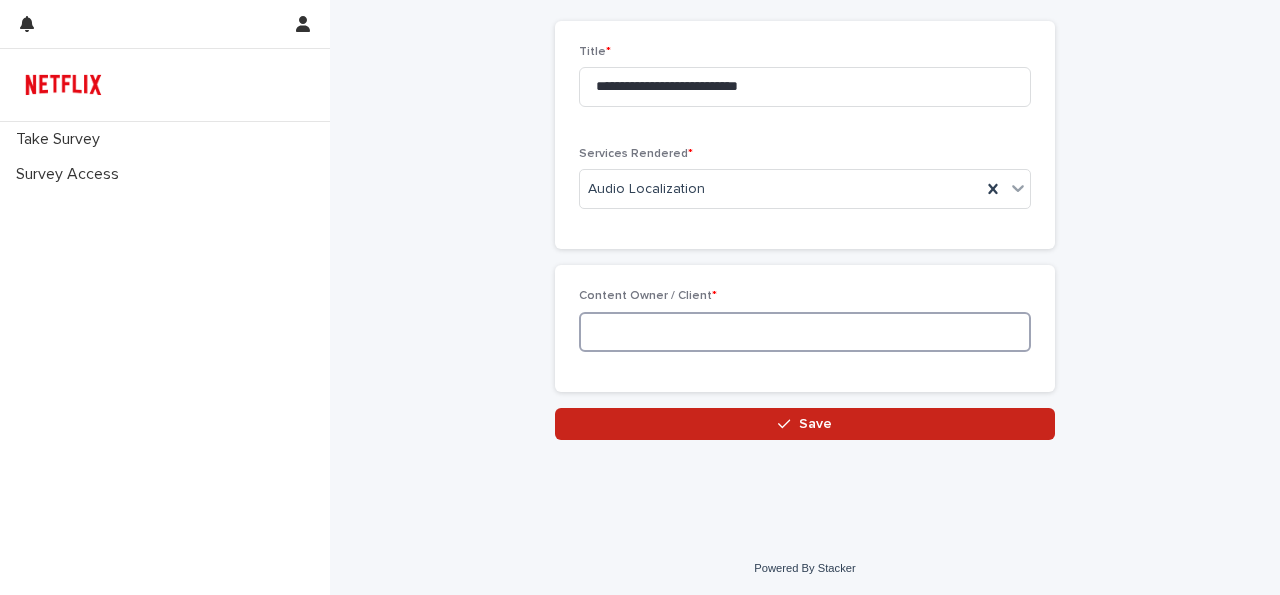 click at bounding box center [805, 332] 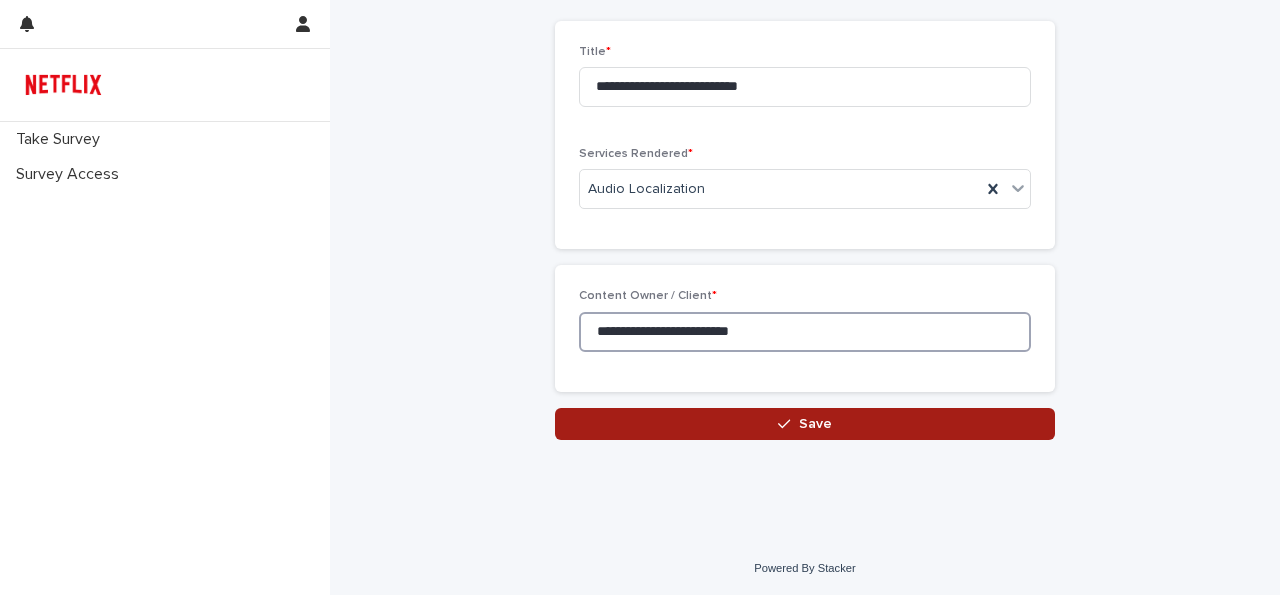 type on "**********" 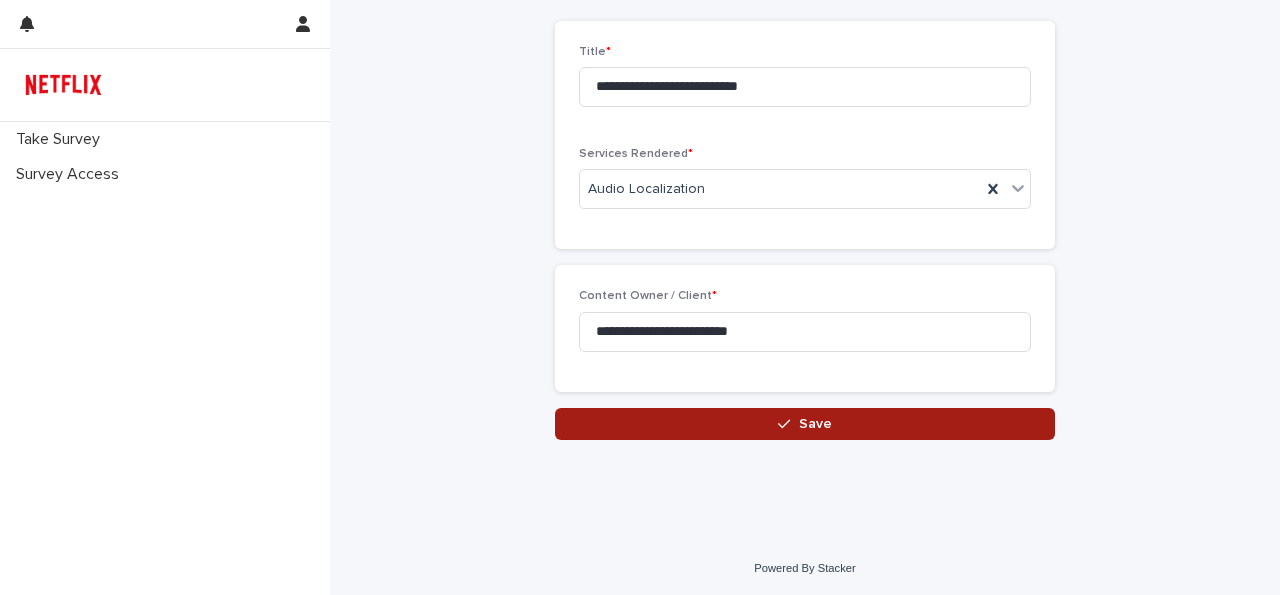 click on "Save" at bounding box center (805, 424) 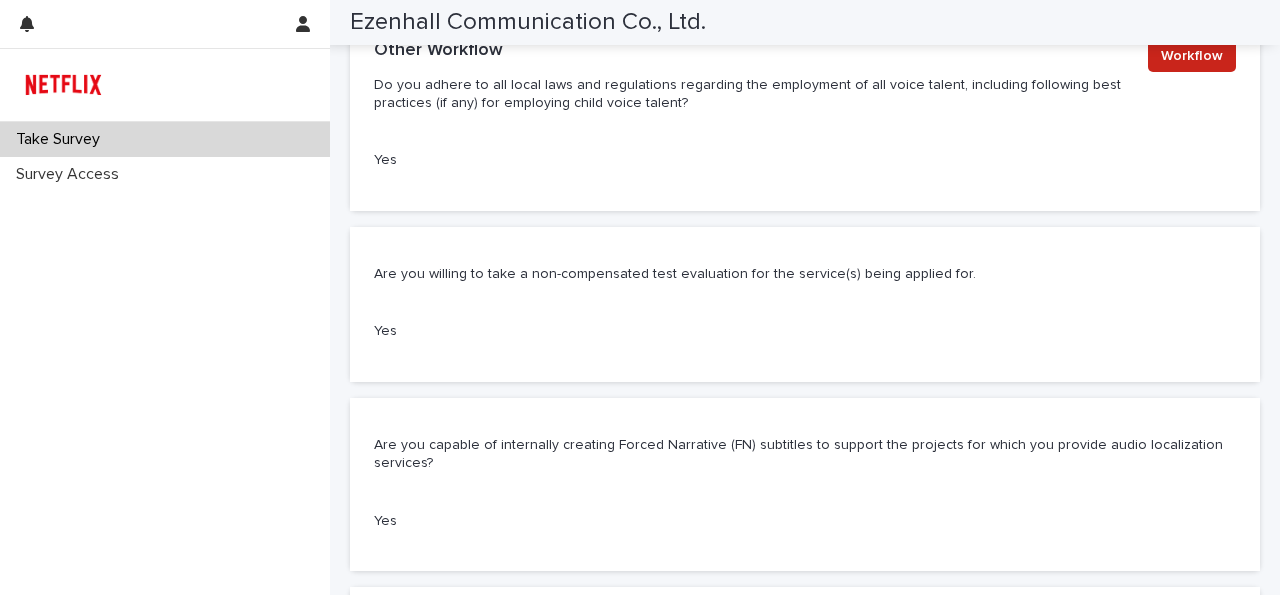 scroll, scrollTop: 1127, scrollLeft: 0, axis: vertical 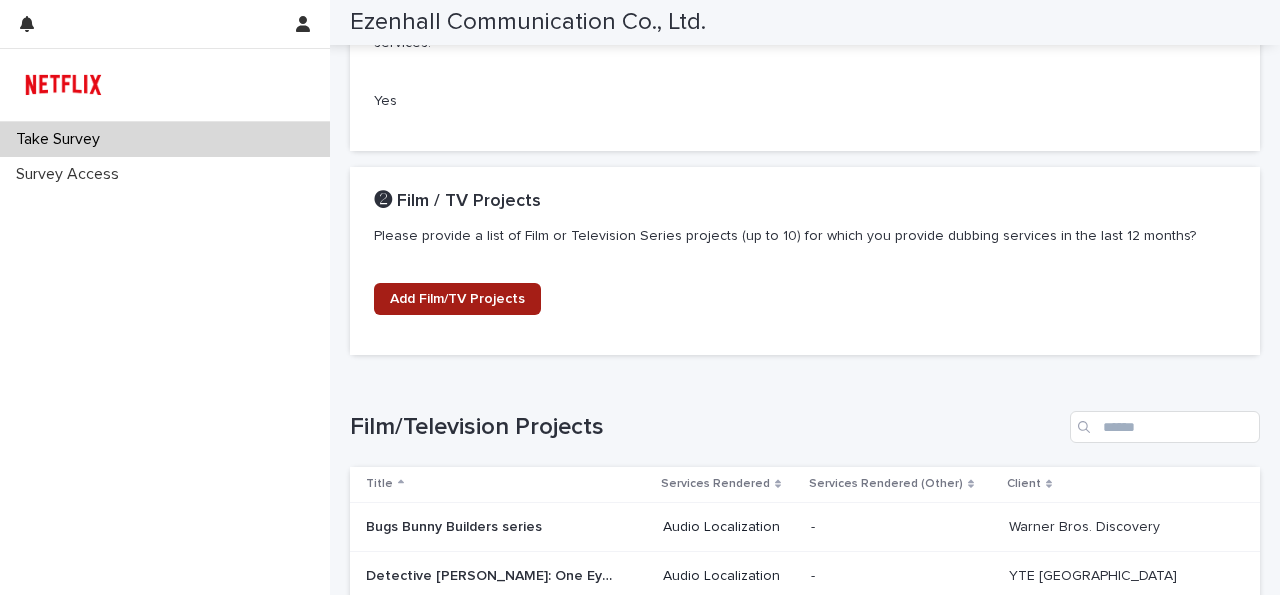click on "Add Film/TV Projects" at bounding box center [457, 299] 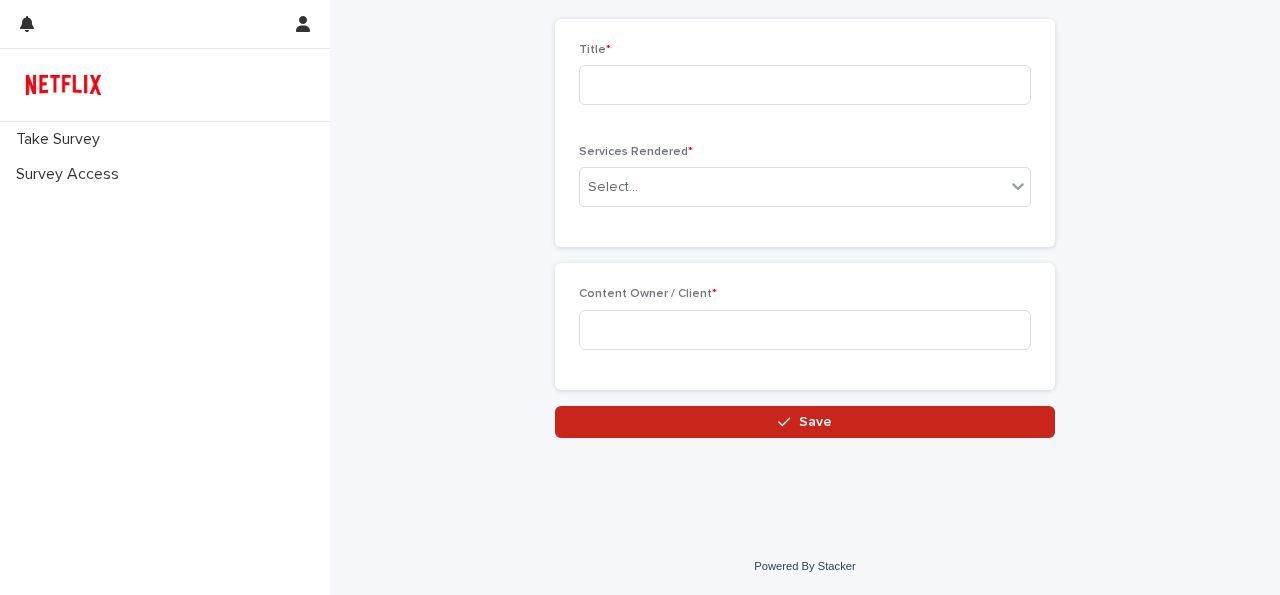 scroll, scrollTop: 94, scrollLeft: 0, axis: vertical 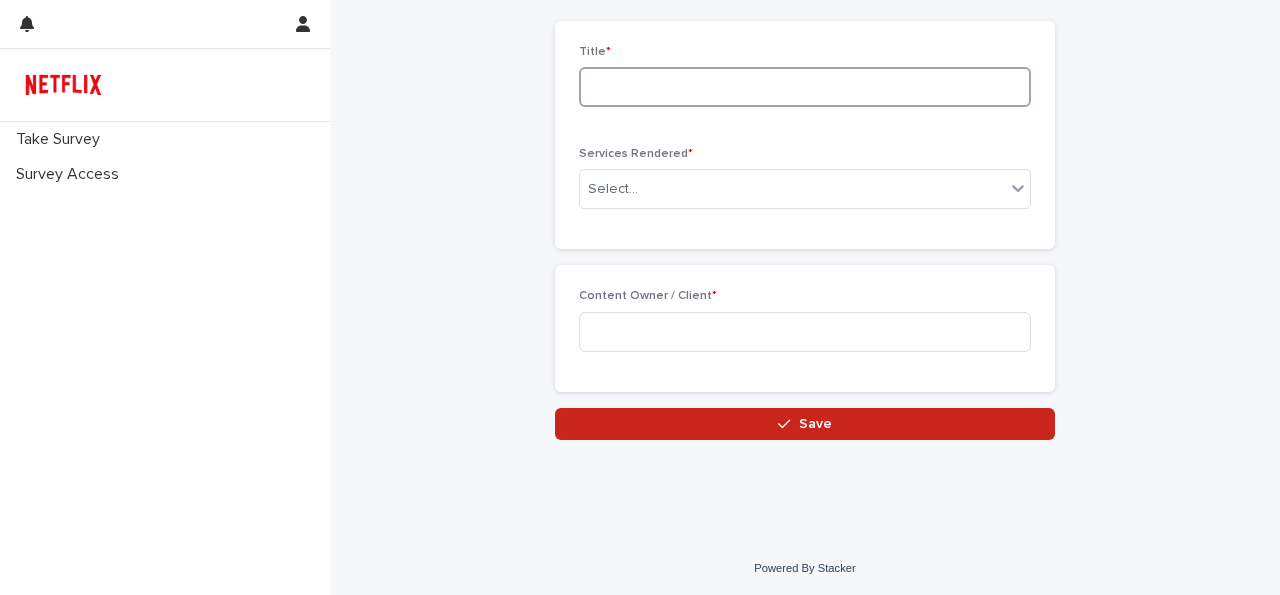 click at bounding box center [805, 87] 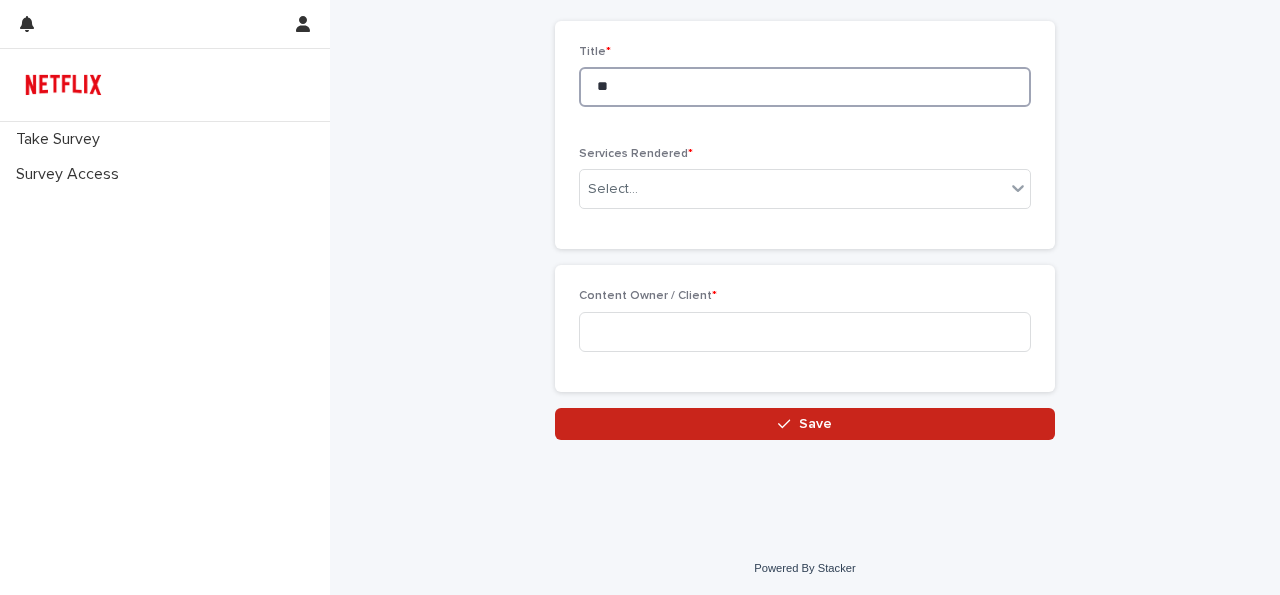 type on "*" 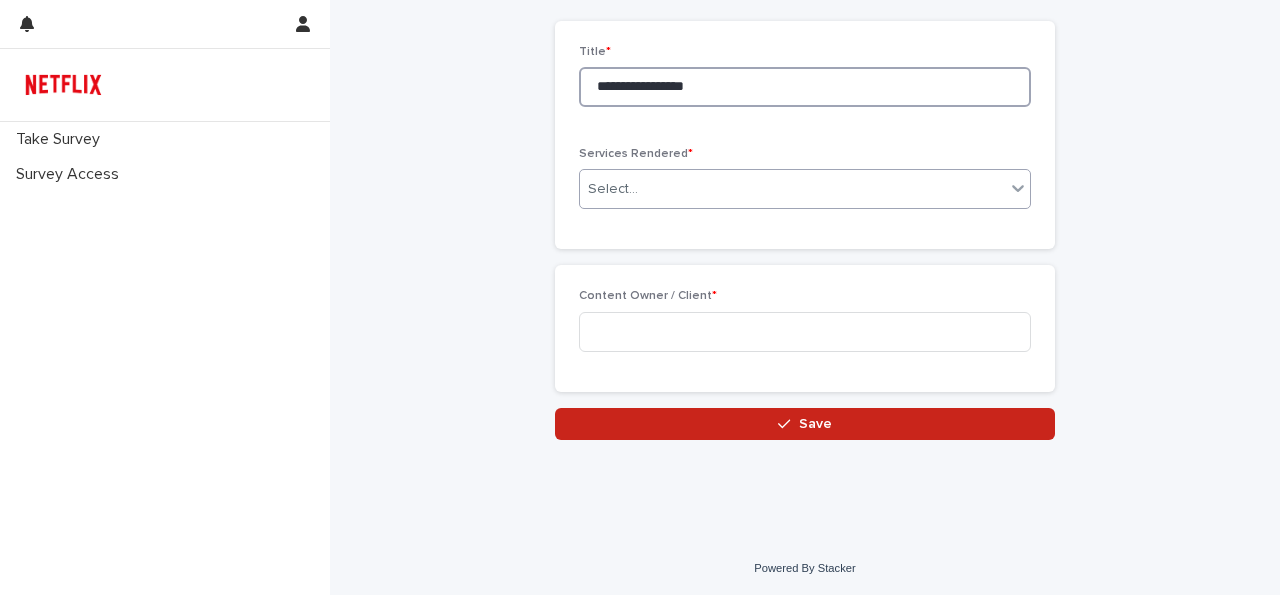 type on "**********" 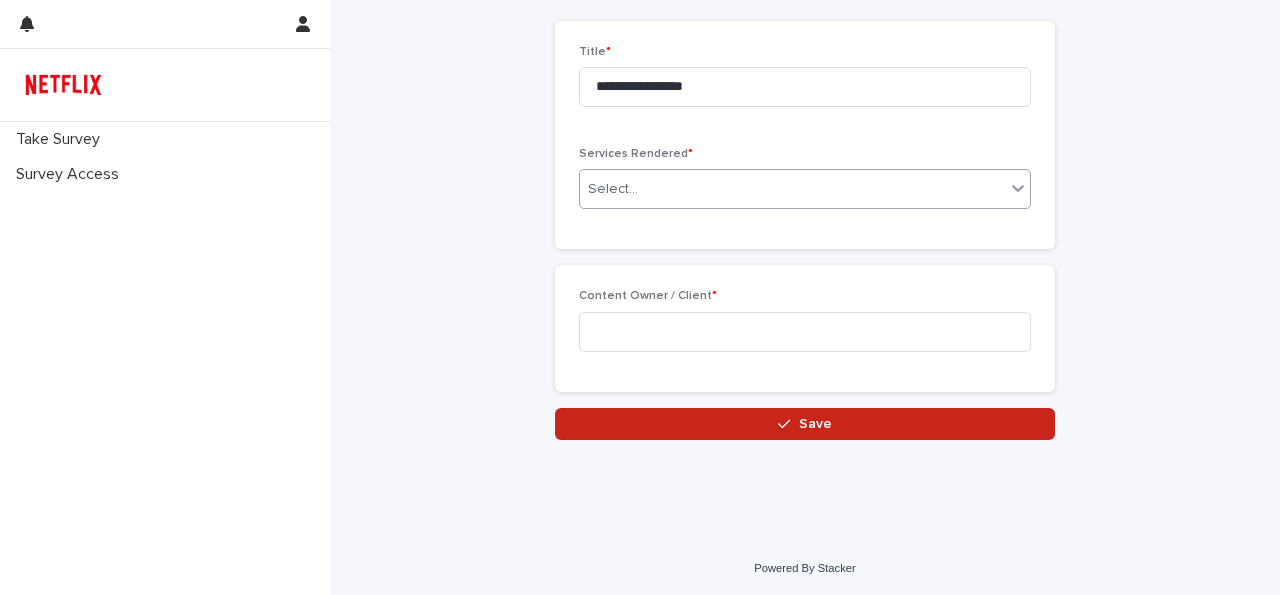 click on "Select..." at bounding box center [613, 189] 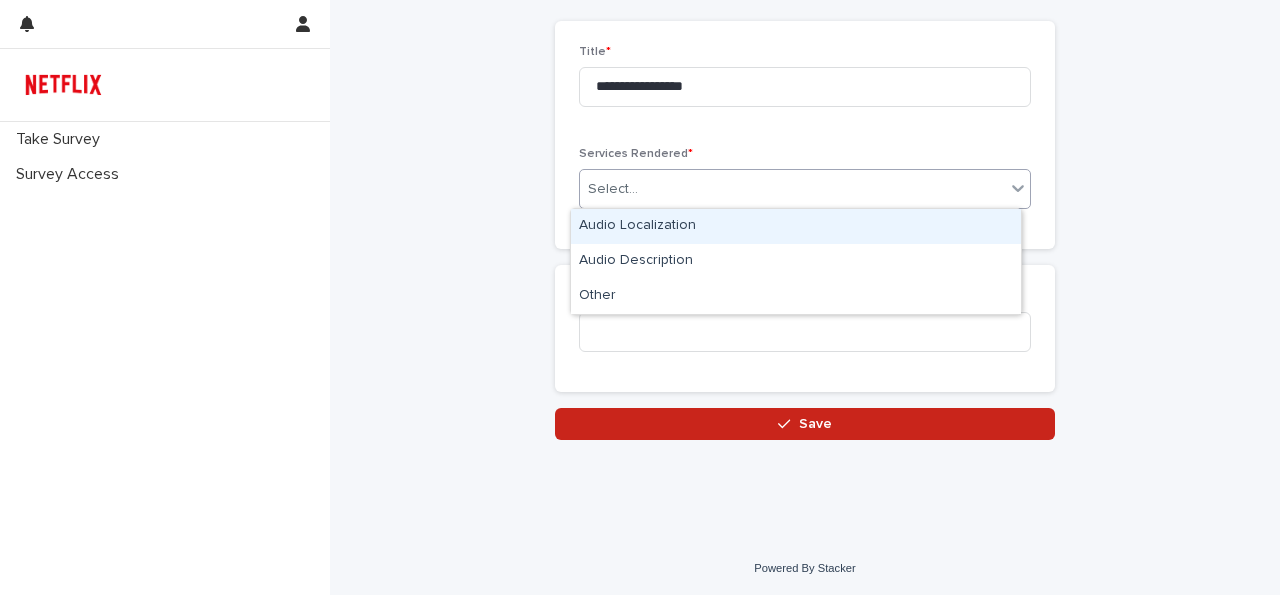 click on "Audio Localization" at bounding box center [796, 226] 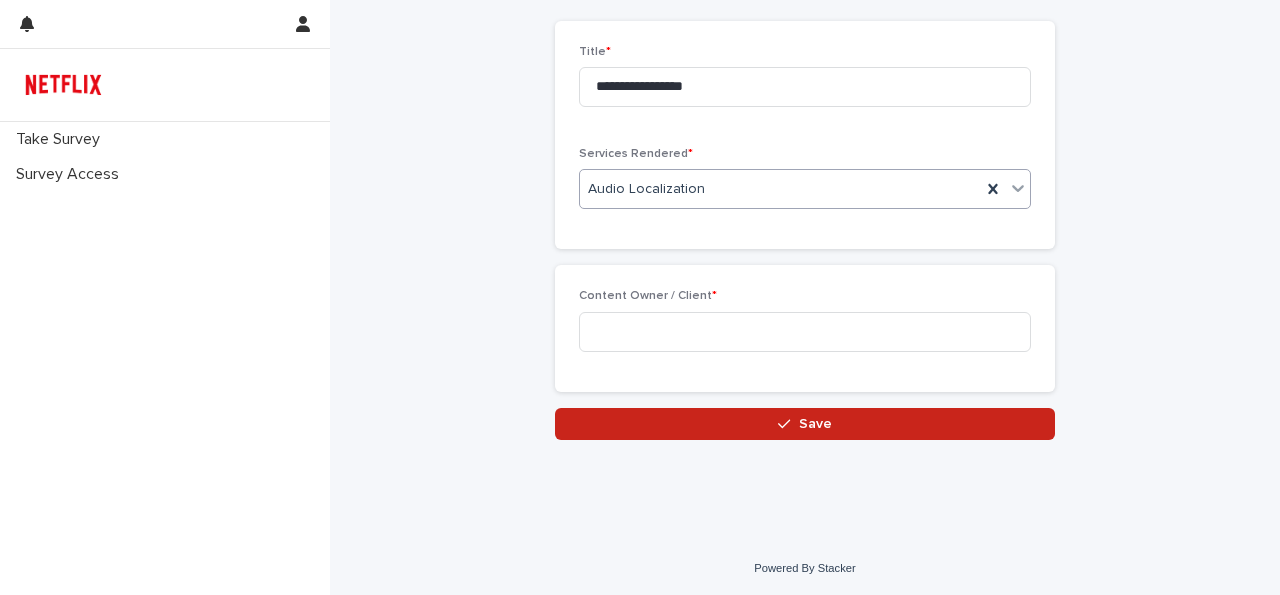 click on "Audio Localization" at bounding box center (646, 189) 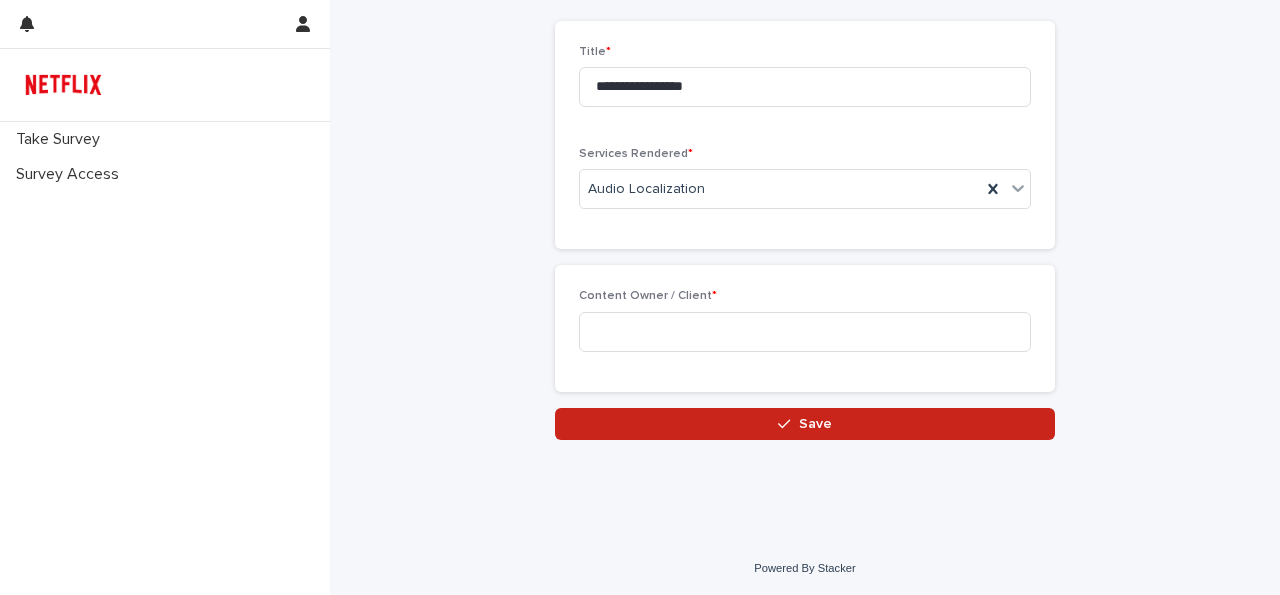 click on "**********" at bounding box center (805, 174) 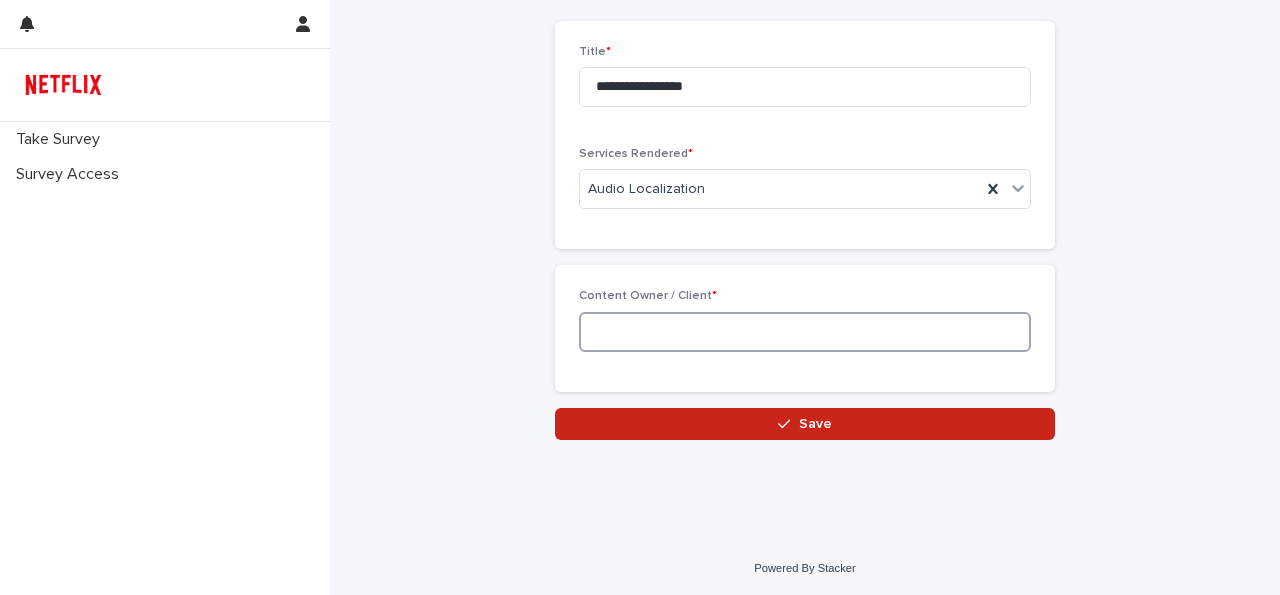 click at bounding box center (805, 332) 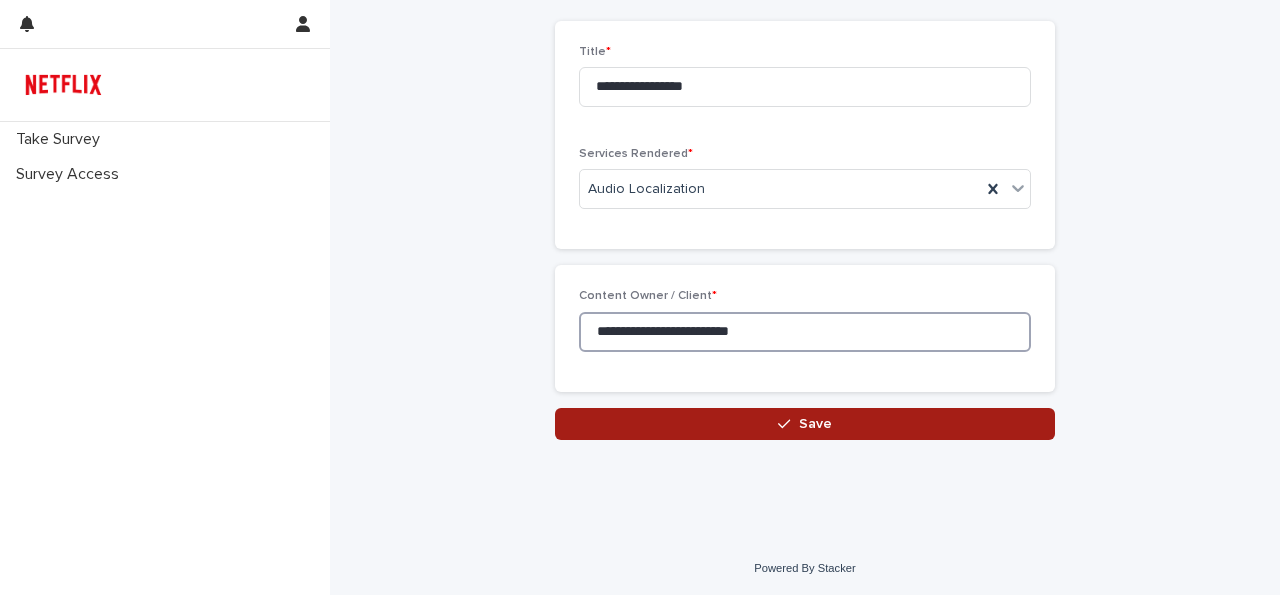 type on "**********" 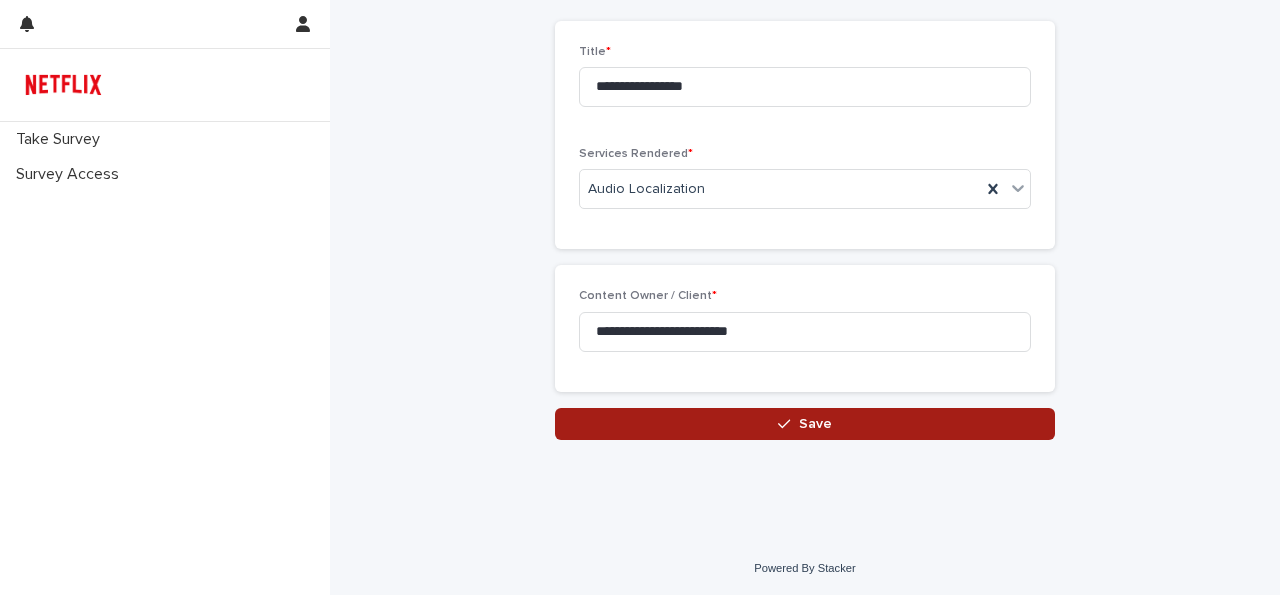 click on "Save" at bounding box center [805, 424] 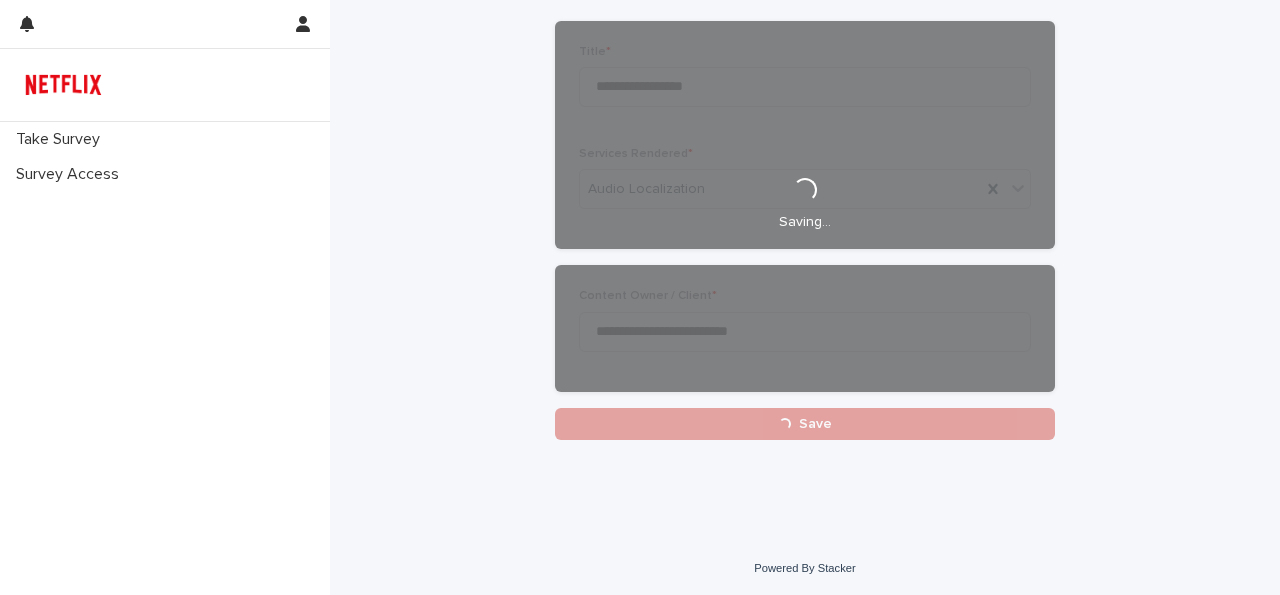 click on "**********" at bounding box center [805, 199] 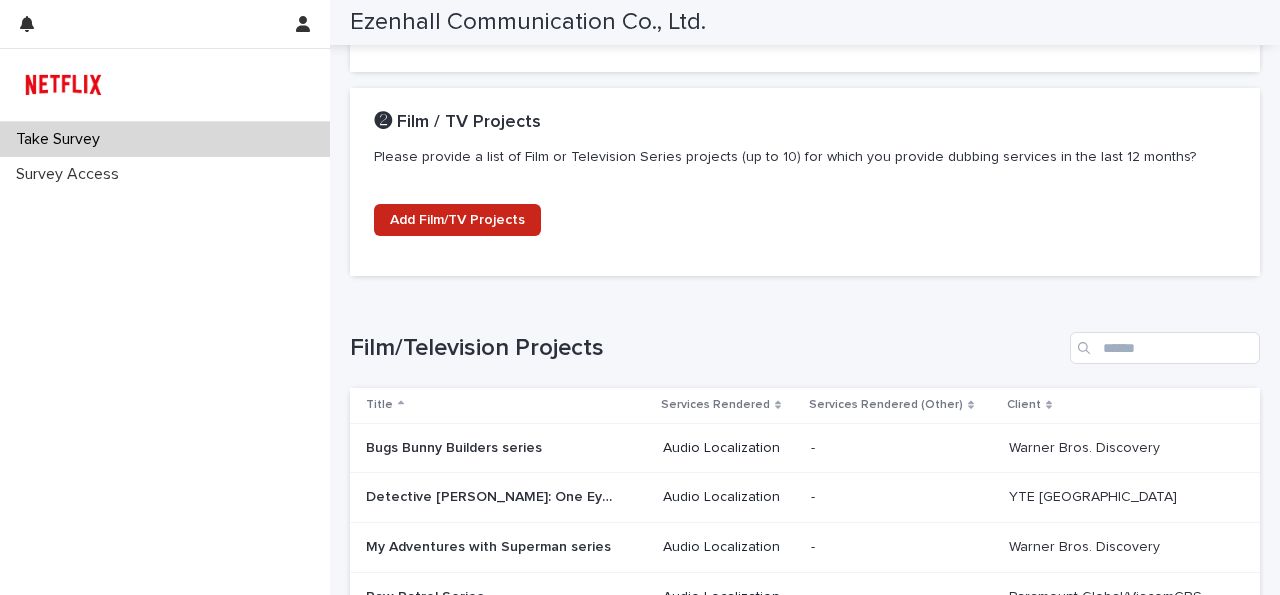 scroll, scrollTop: 1270, scrollLeft: 0, axis: vertical 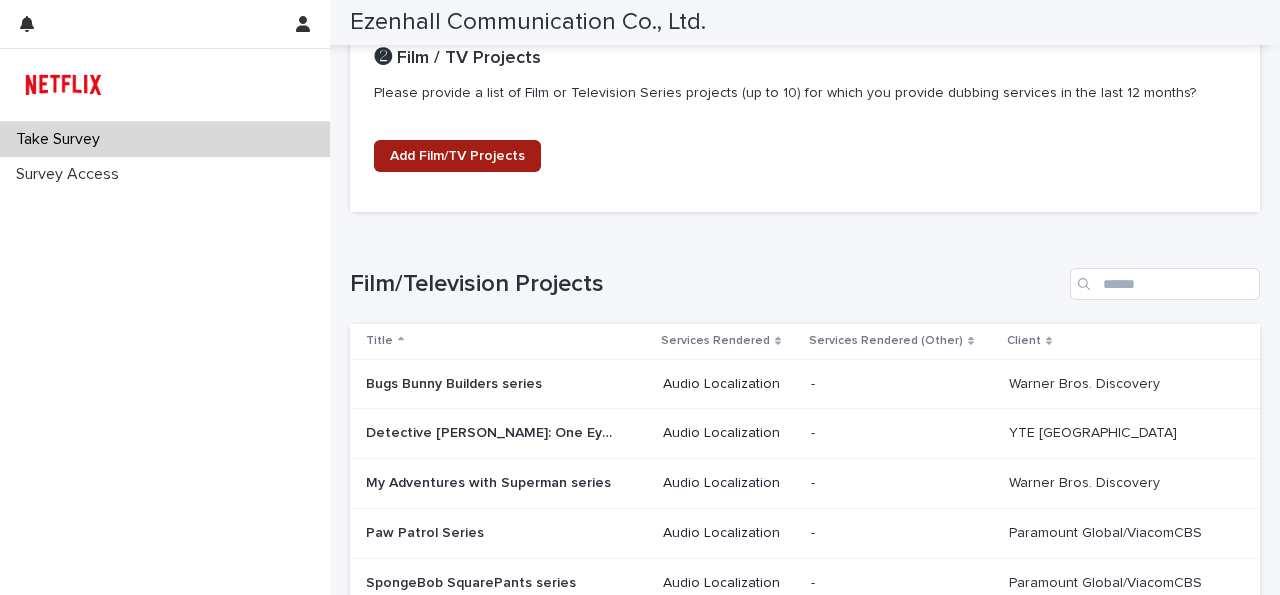 click on "Add Film/TV Projects" at bounding box center (457, 156) 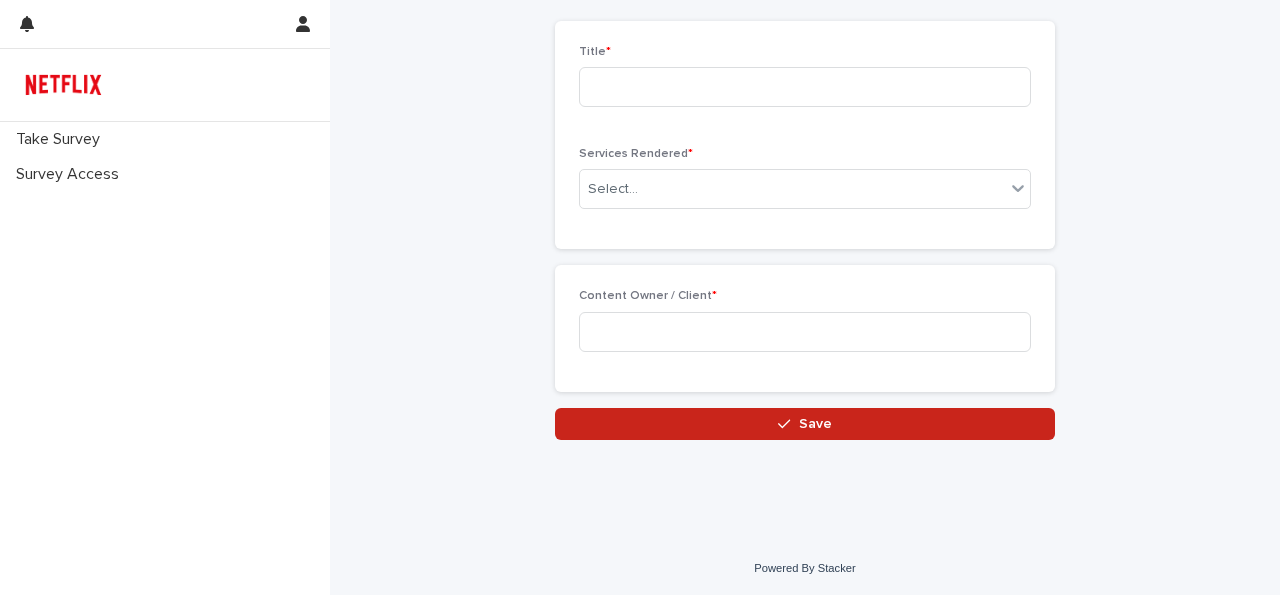 scroll, scrollTop: 0, scrollLeft: 0, axis: both 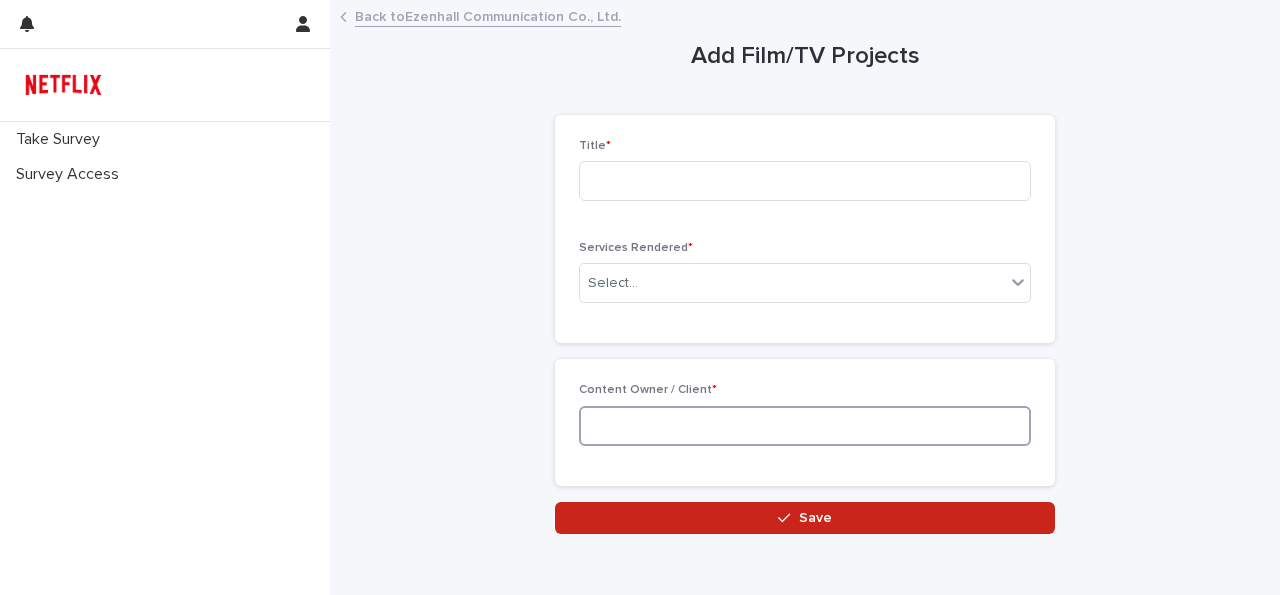 click at bounding box center [805, 426] 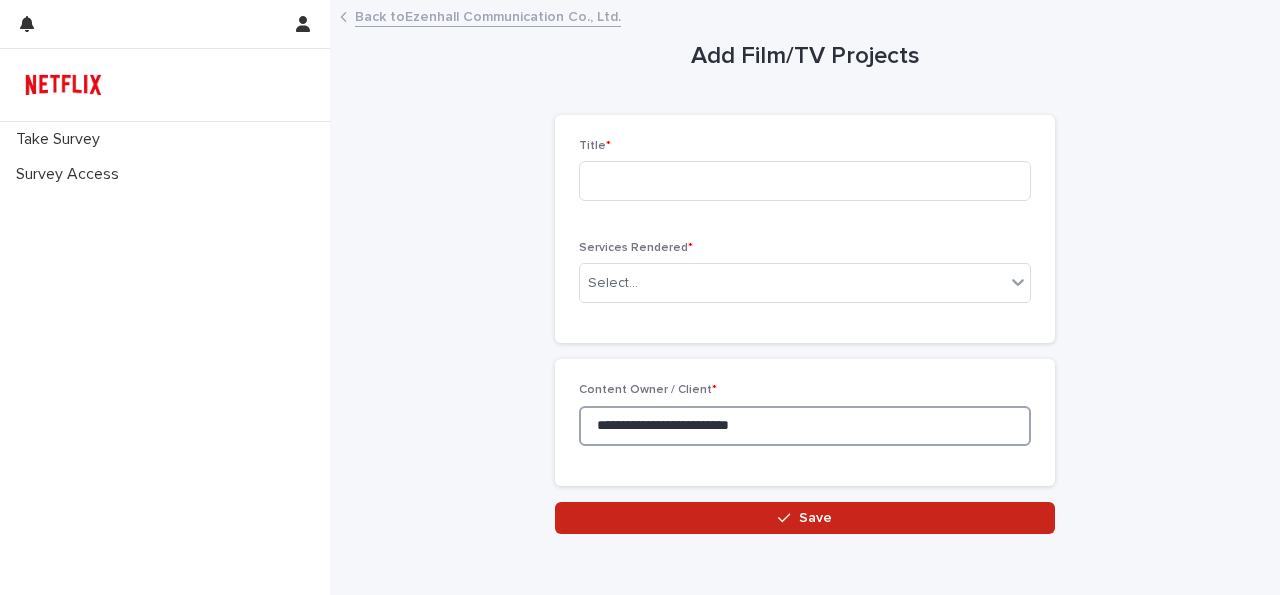 type on "**********" 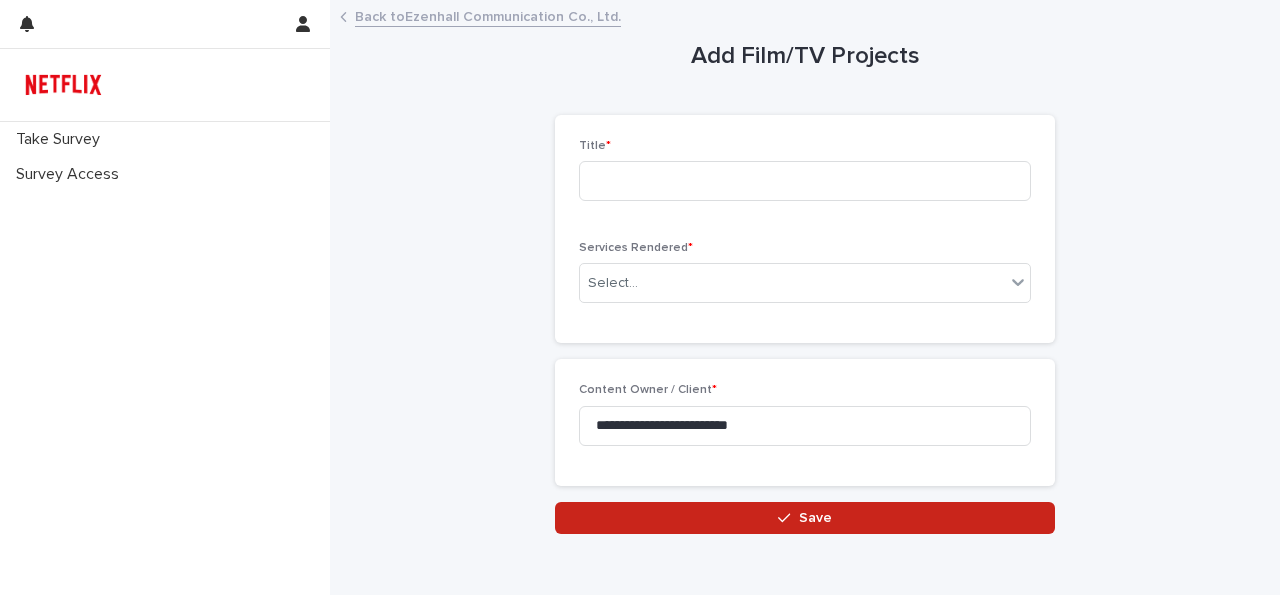 click on "**********" at bounding box center (805, 268) 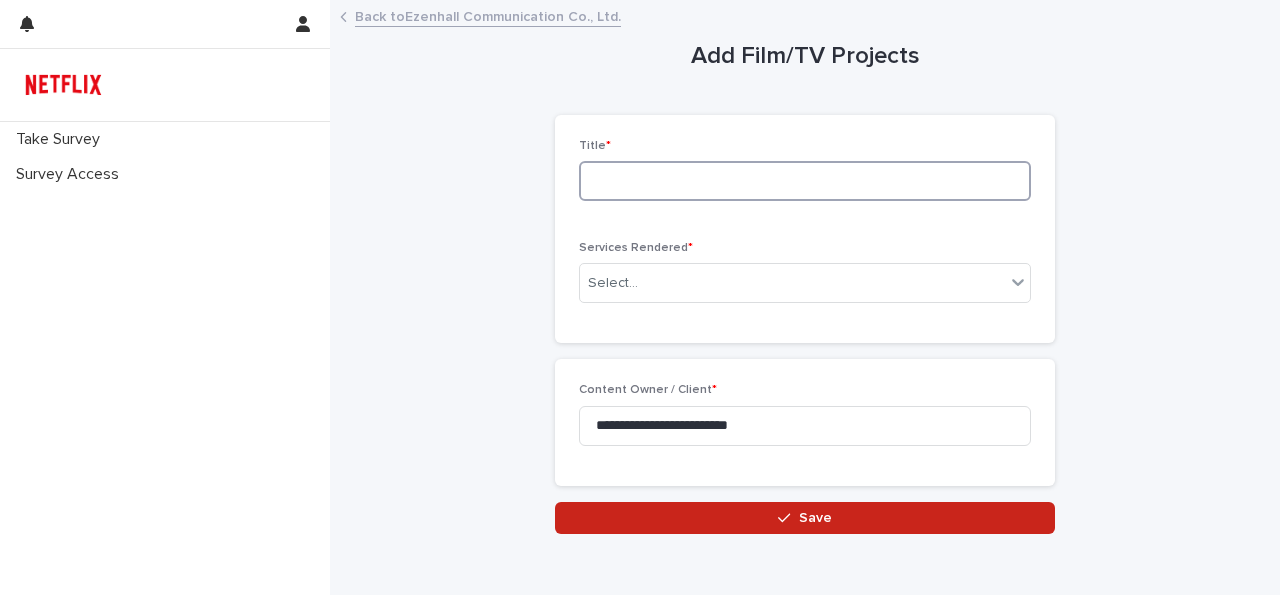 click at bounding box center (805, 181) 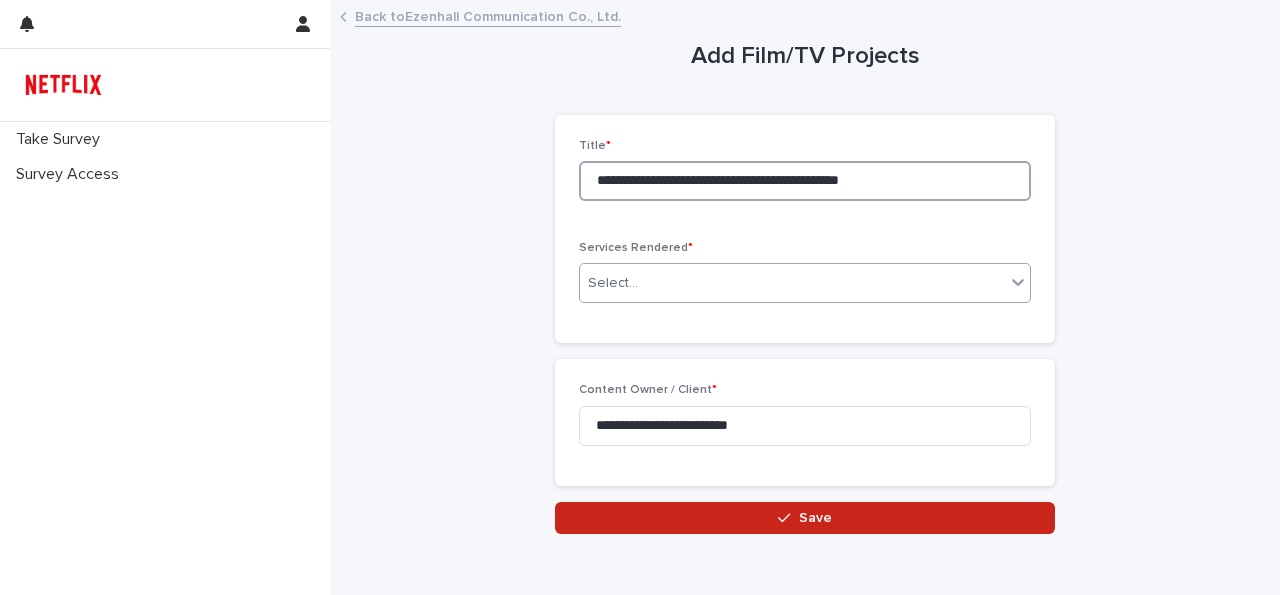 type on "**********" 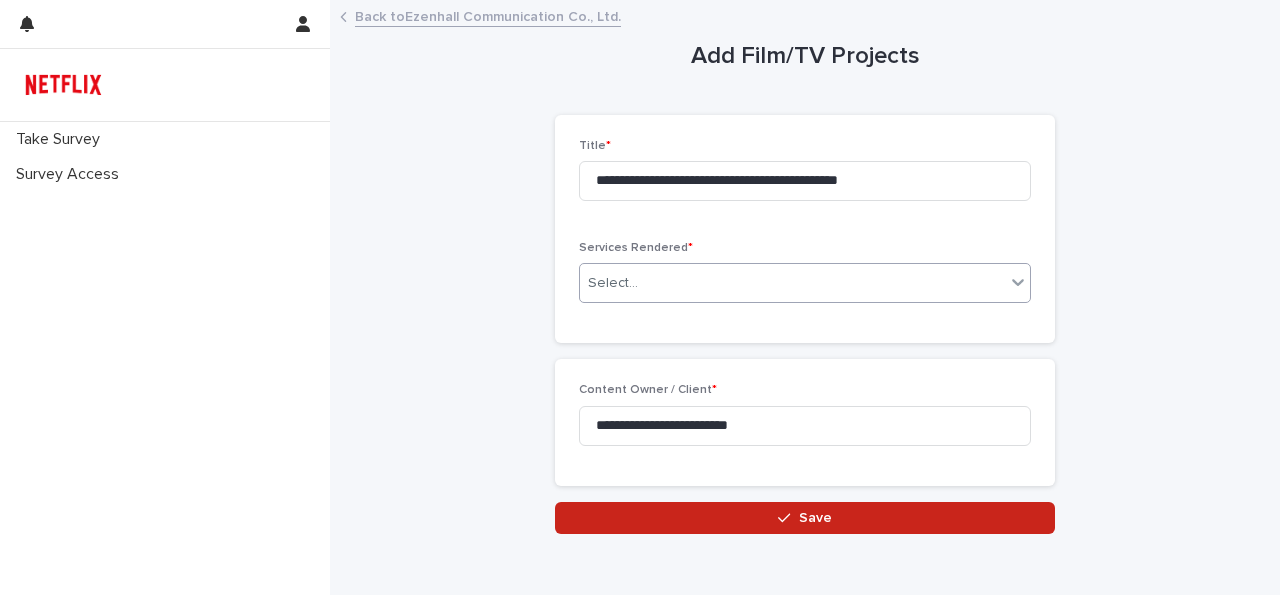 click on "Select..." at bounding box center (792, 283) 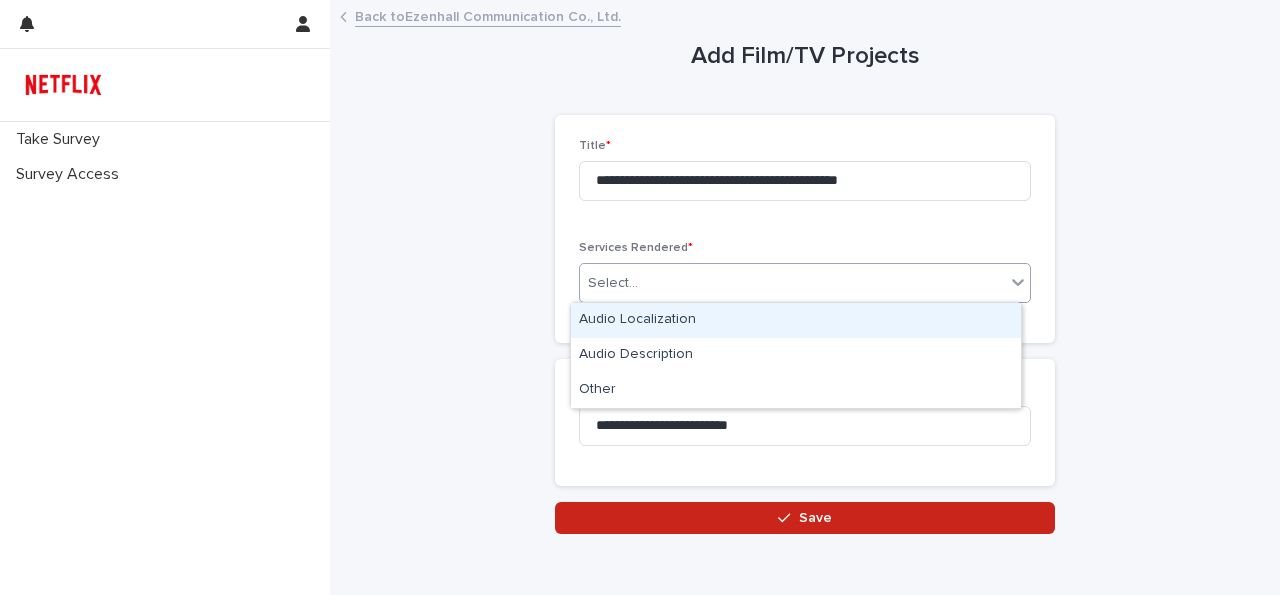 click on "Audio Localization" at bounding box center (796, 320) 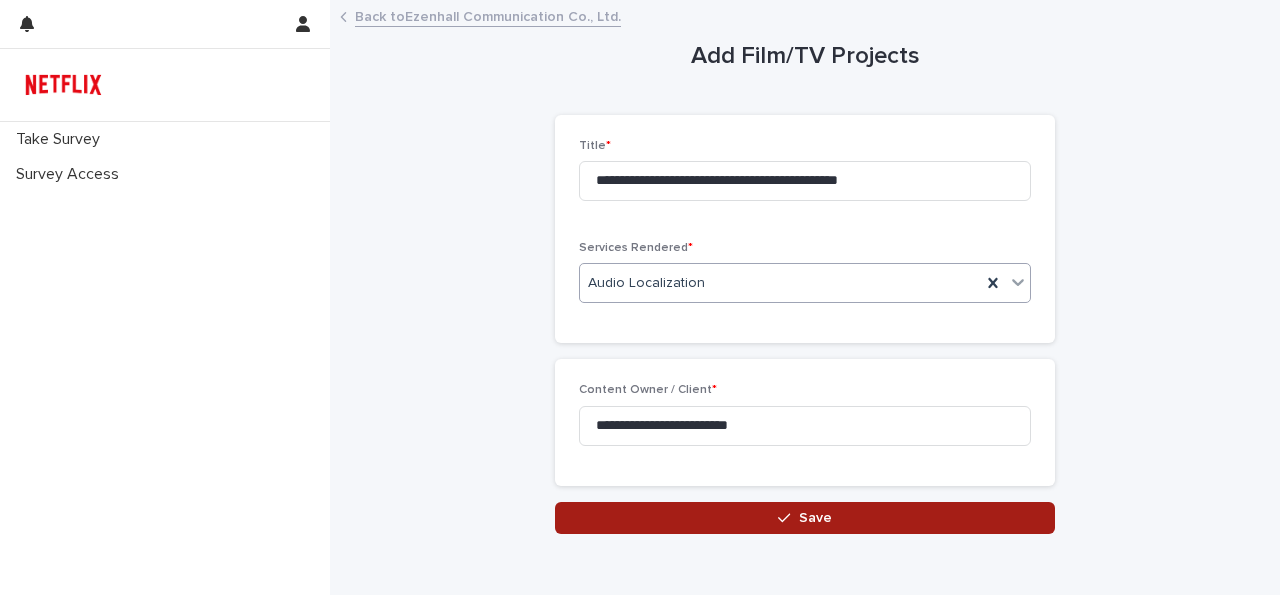 click on "Save" at bounding box center [805, 518] 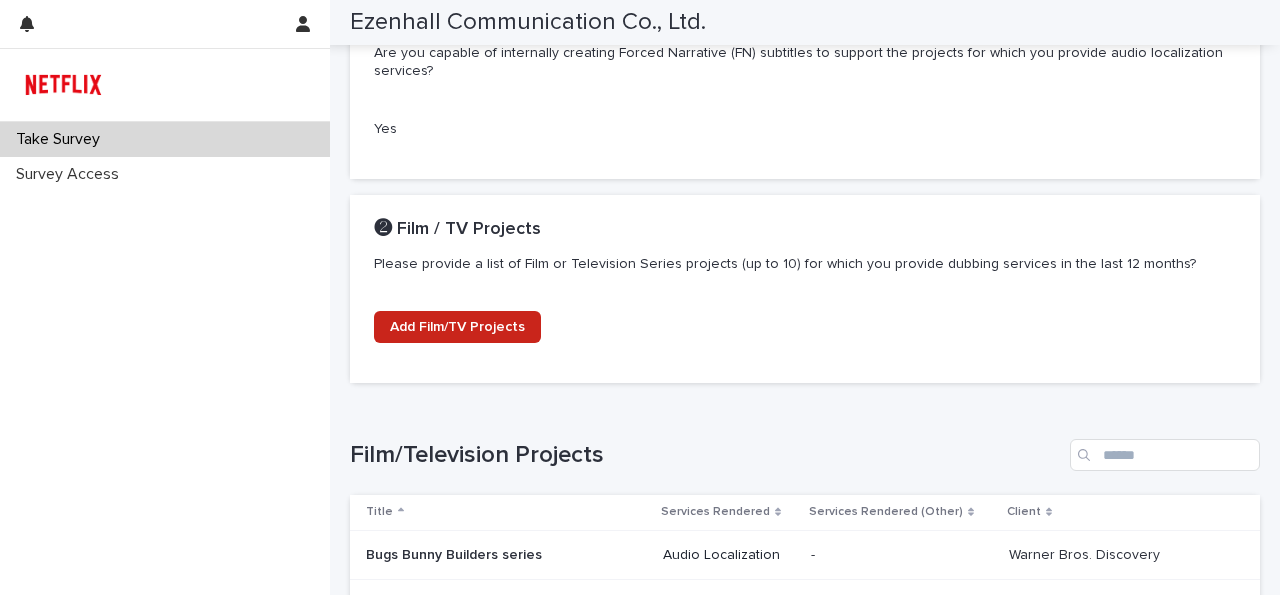 scroll, scrollTop: 1145, scrollLeft: 0, axis: vertical 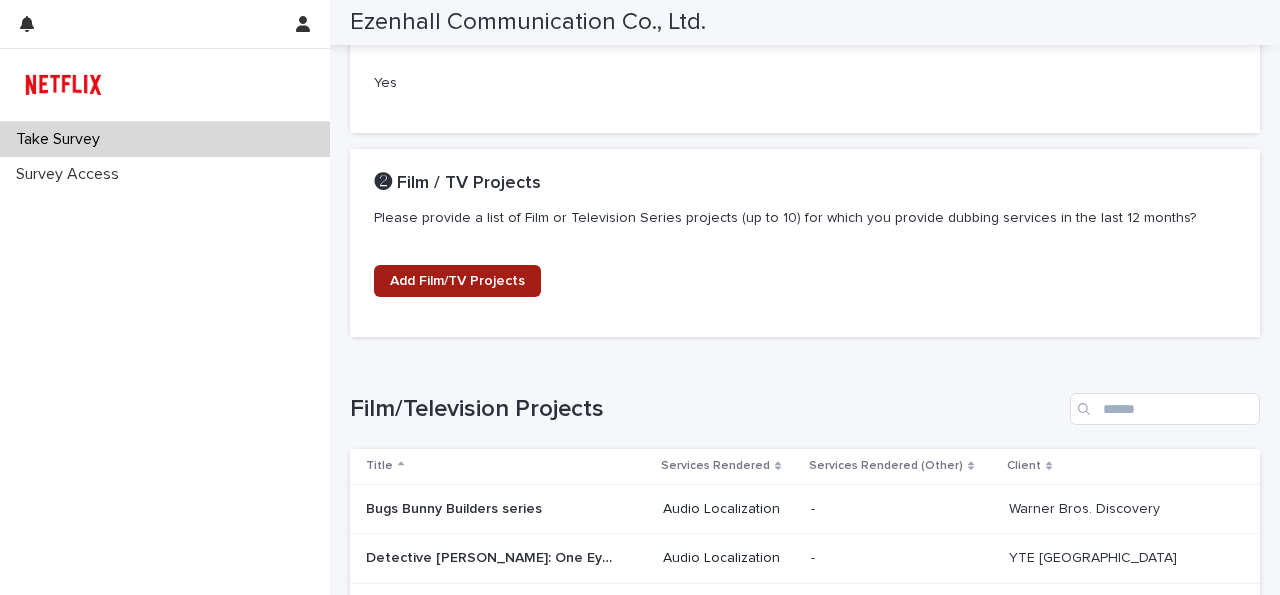 click on "Add Film/TV Projects" at bounding box center (457, 281) 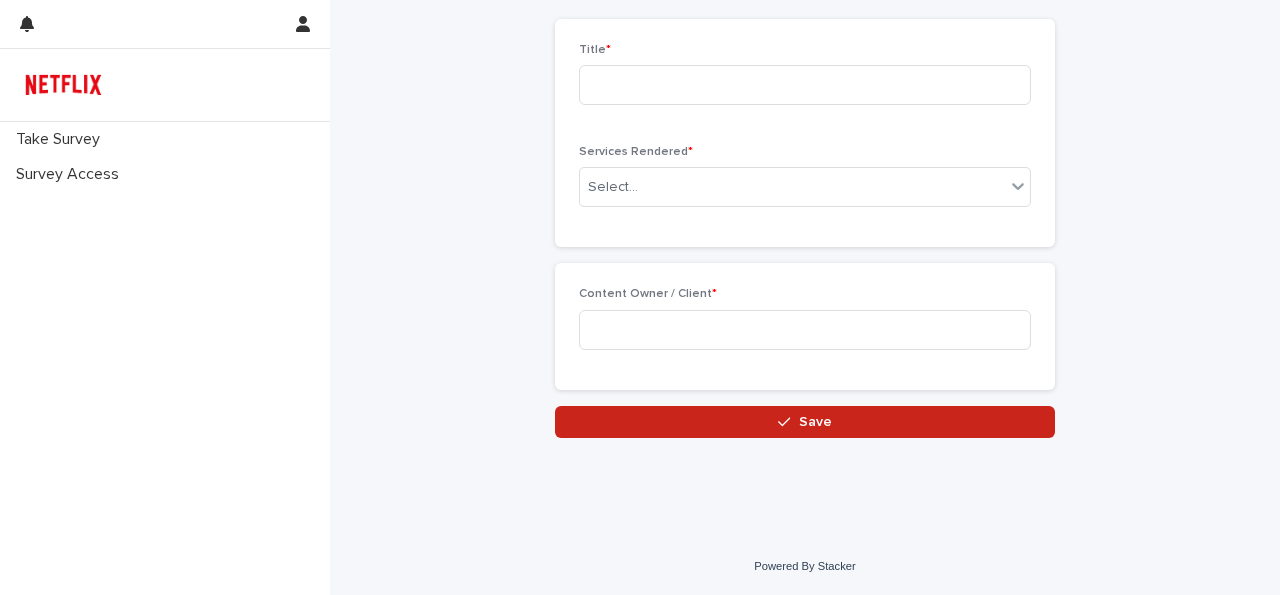 scroll, scrollTop: 94, scrollLeft: 0, axis: vertical 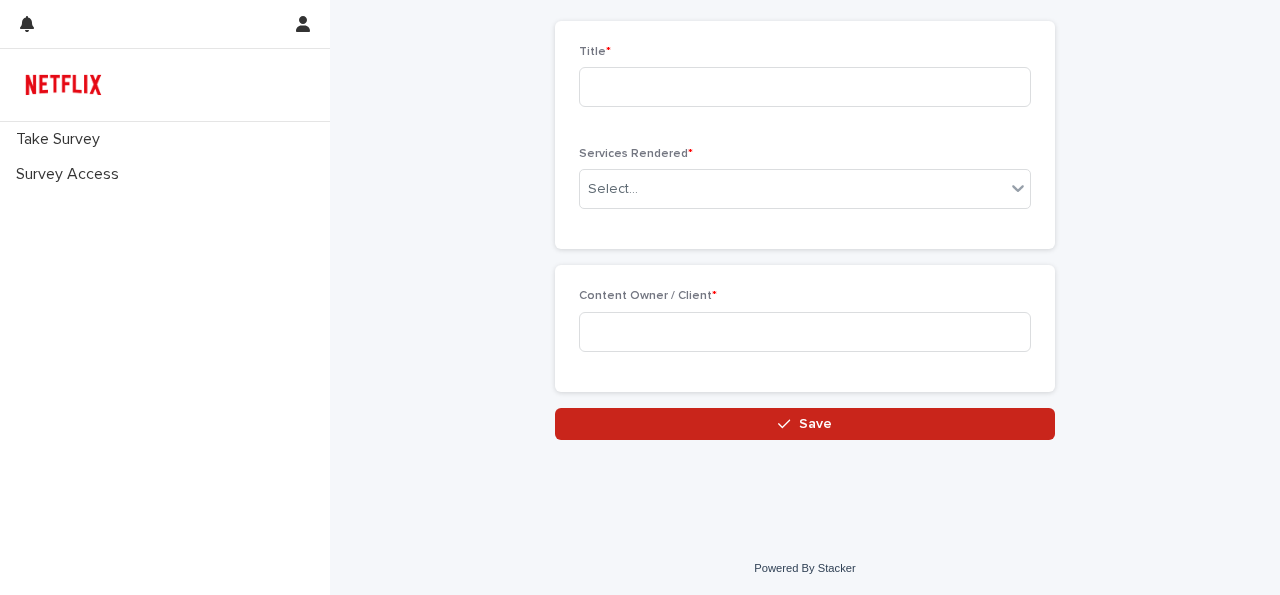 click on "Add Film/TV Projects Loading... Saving… Loading... Saving… Loading... Saving… Title * Services Rendered * Select... Loading... Saving… Loading... Saving… Content Owner / Client * Sorry, there was an error saving your record. Please try again. Please fill out the required fields above. Save" at bounding box center [805, 174] 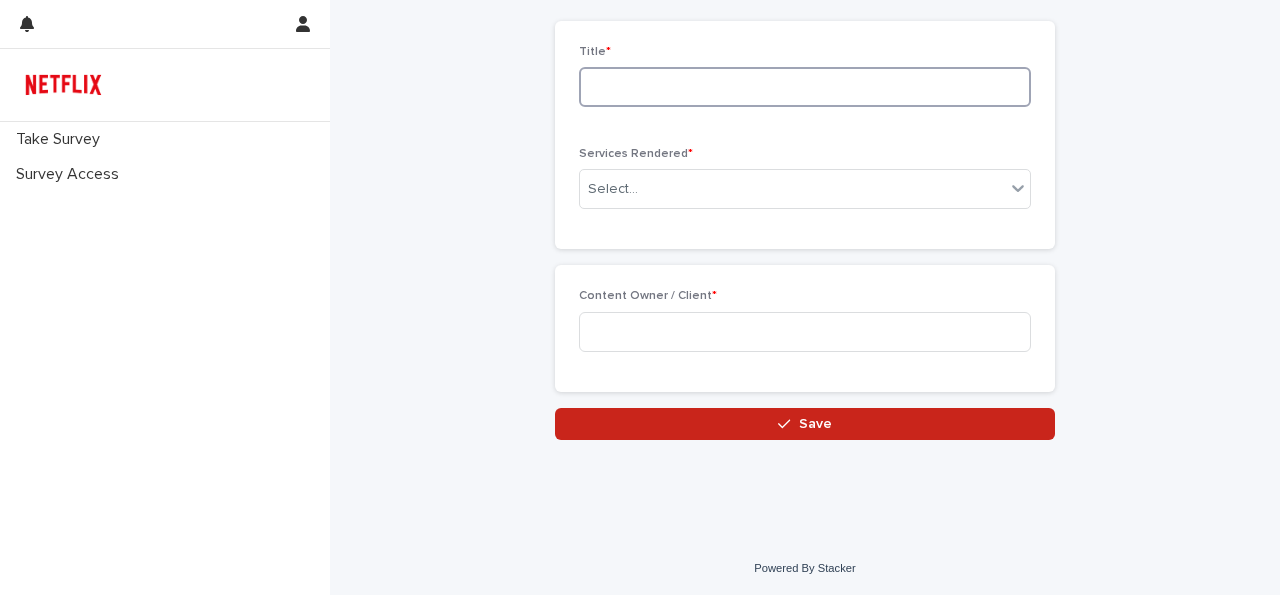 click at bounding box center [805, 87] 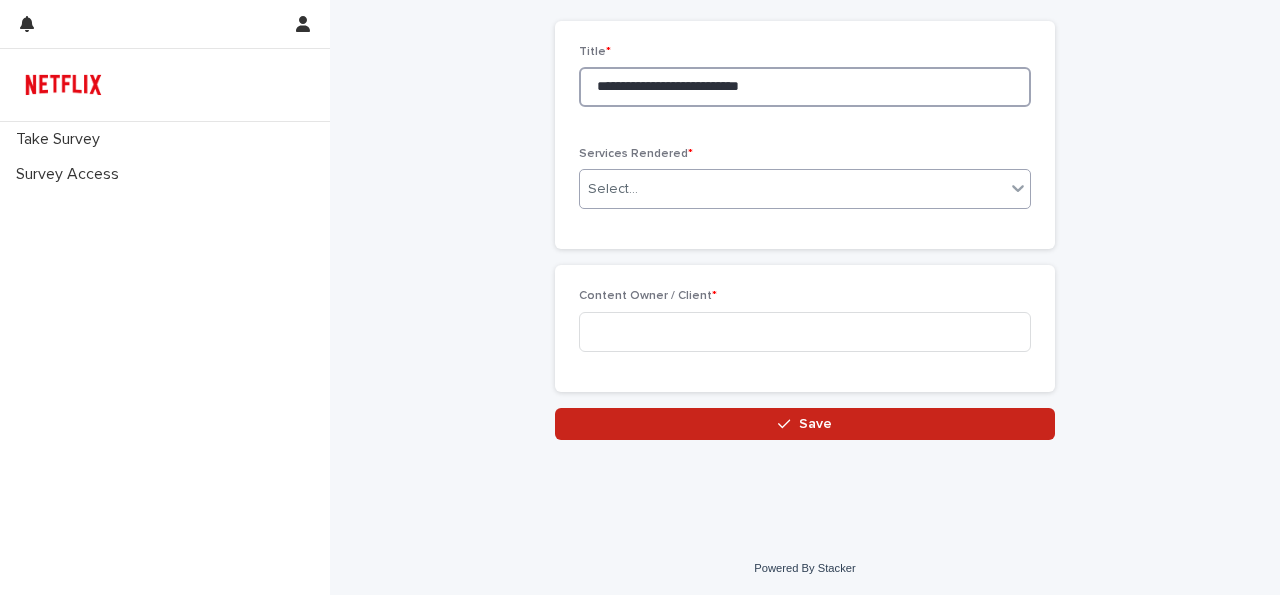 type on "**********" 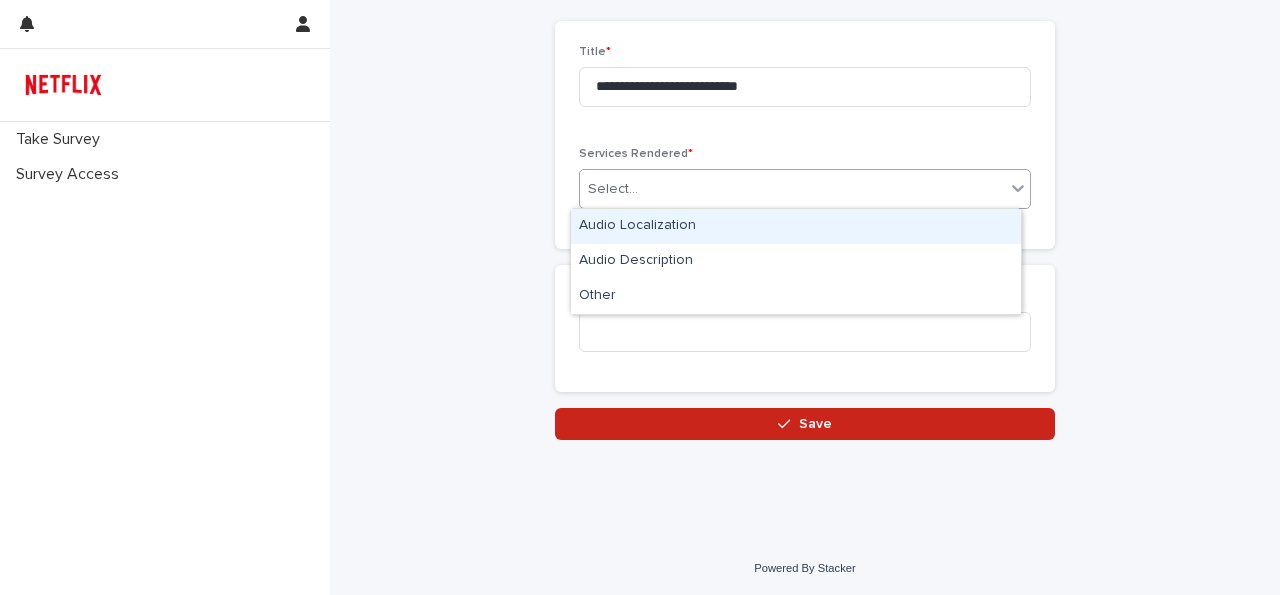 click on "Select..." at bounding box center [792, 189] 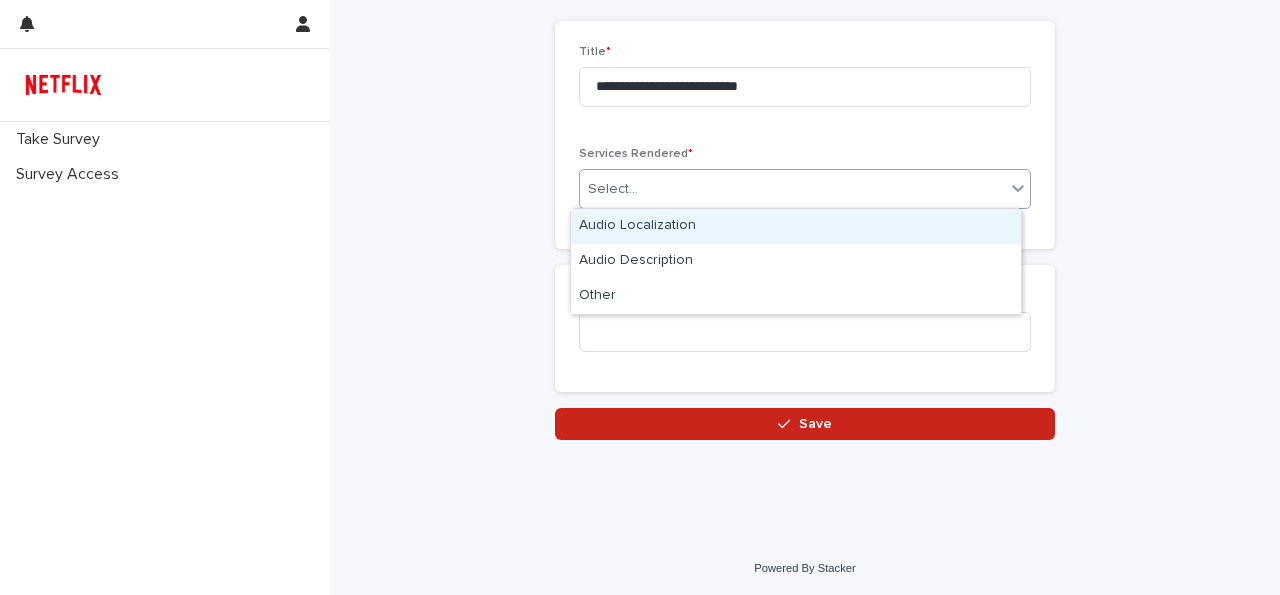 click on "Audio Localization" at bounding box center [796, 226] 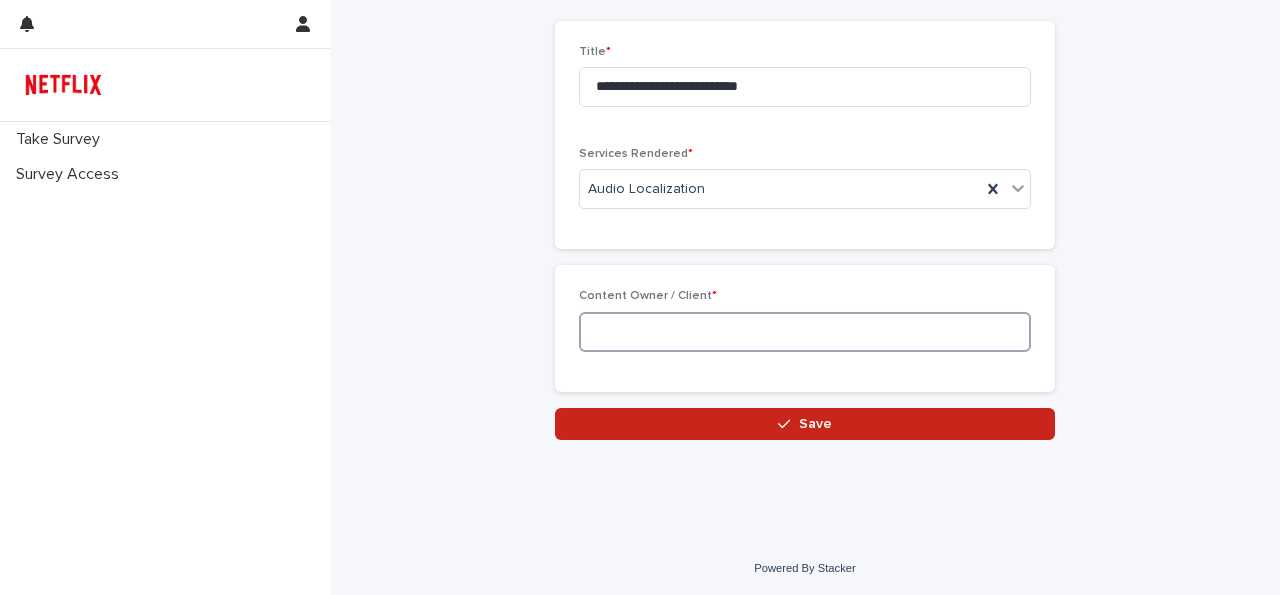 click at bounding box center [805, 332] 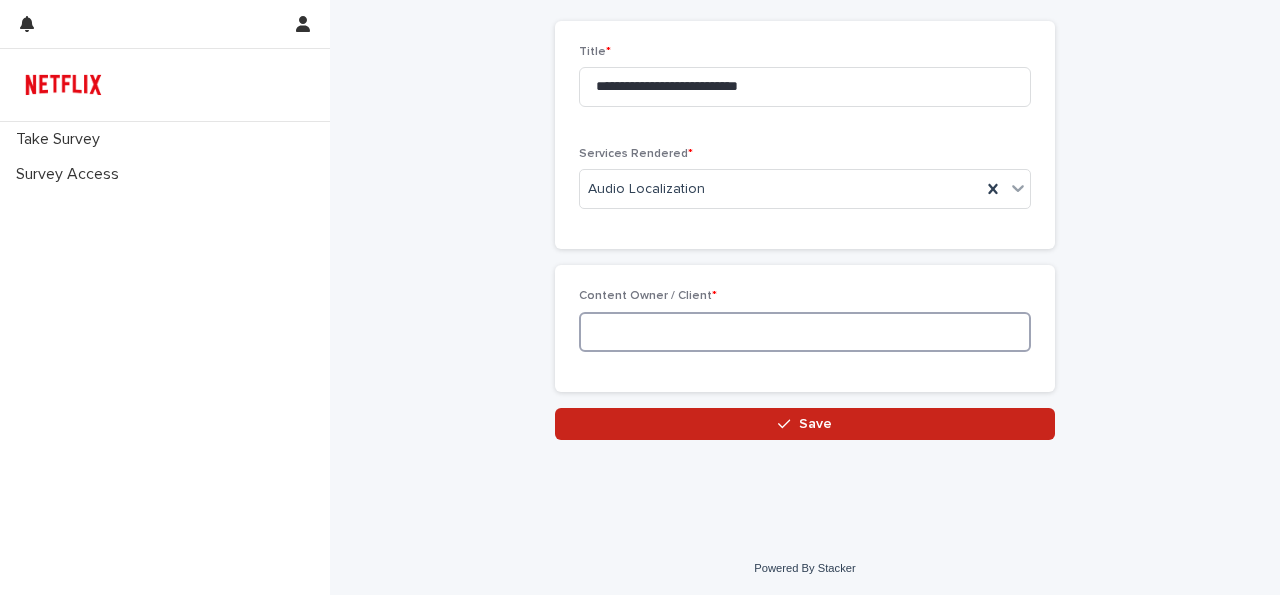 paste on "**********" 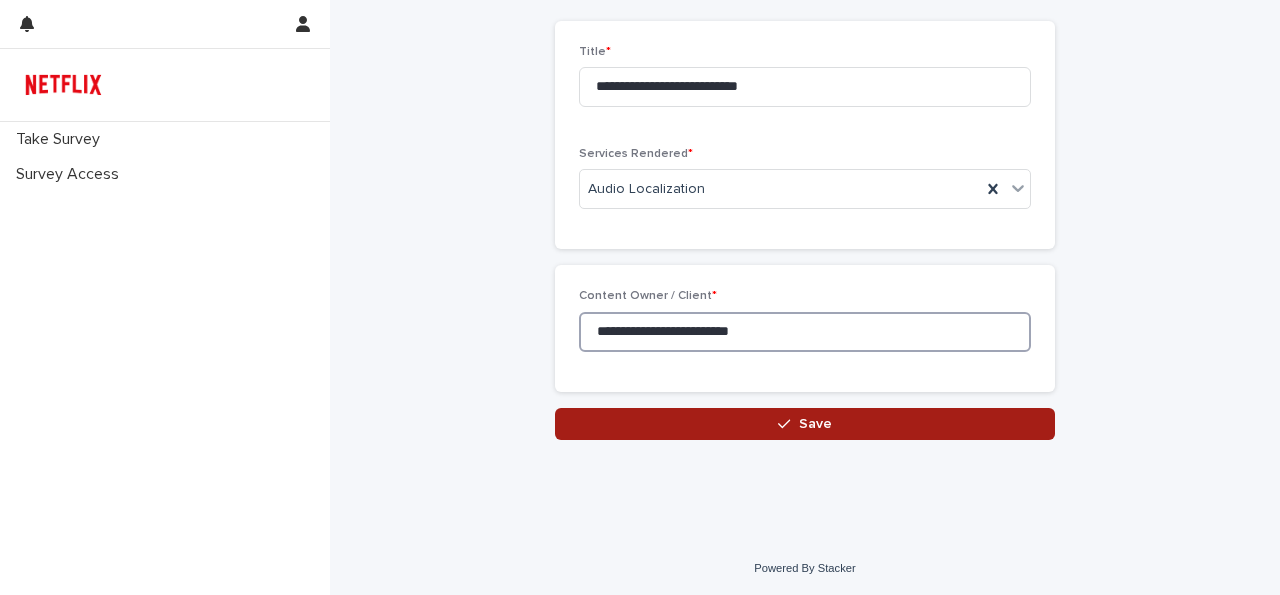 type on "**********" 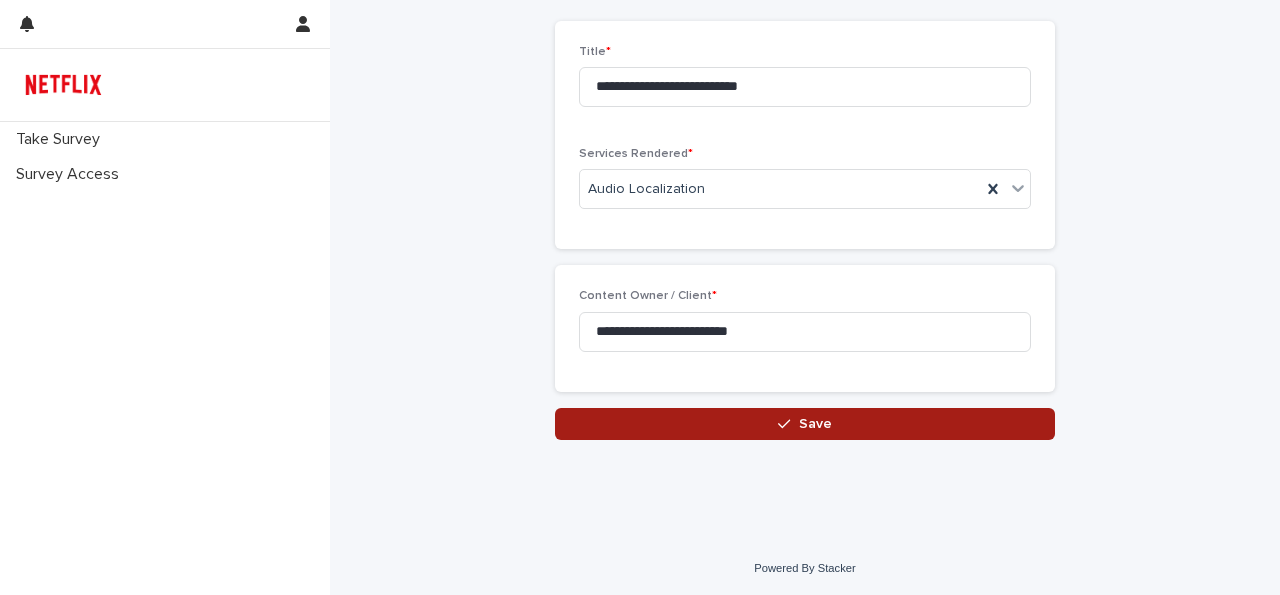click on "Save" at bounding box center (805, 424) 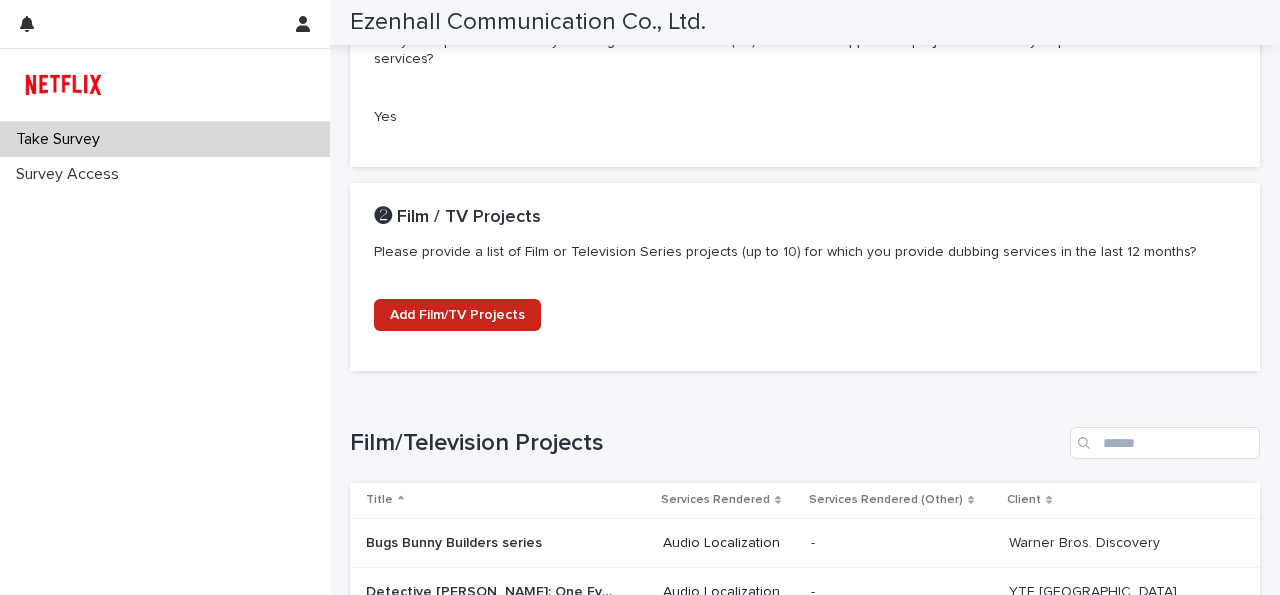 scroll, scrollTop: 1186, scrollLeft: 0, axis: vertical 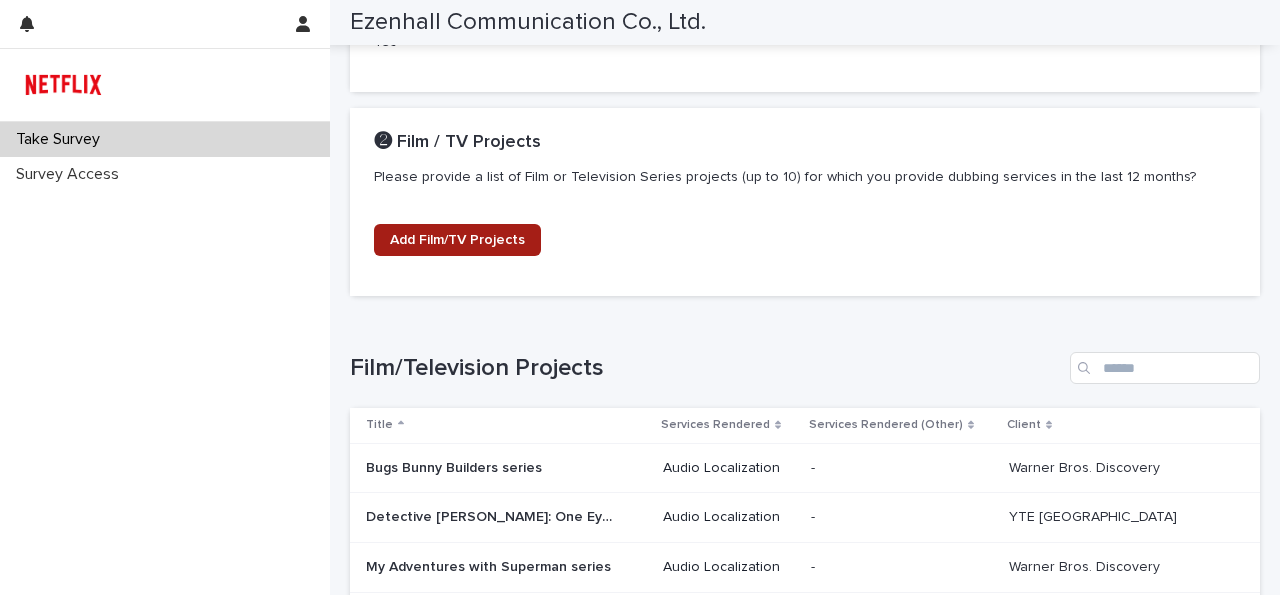 click on "Add Film/TV Projects" at bounding box center (457, 240) 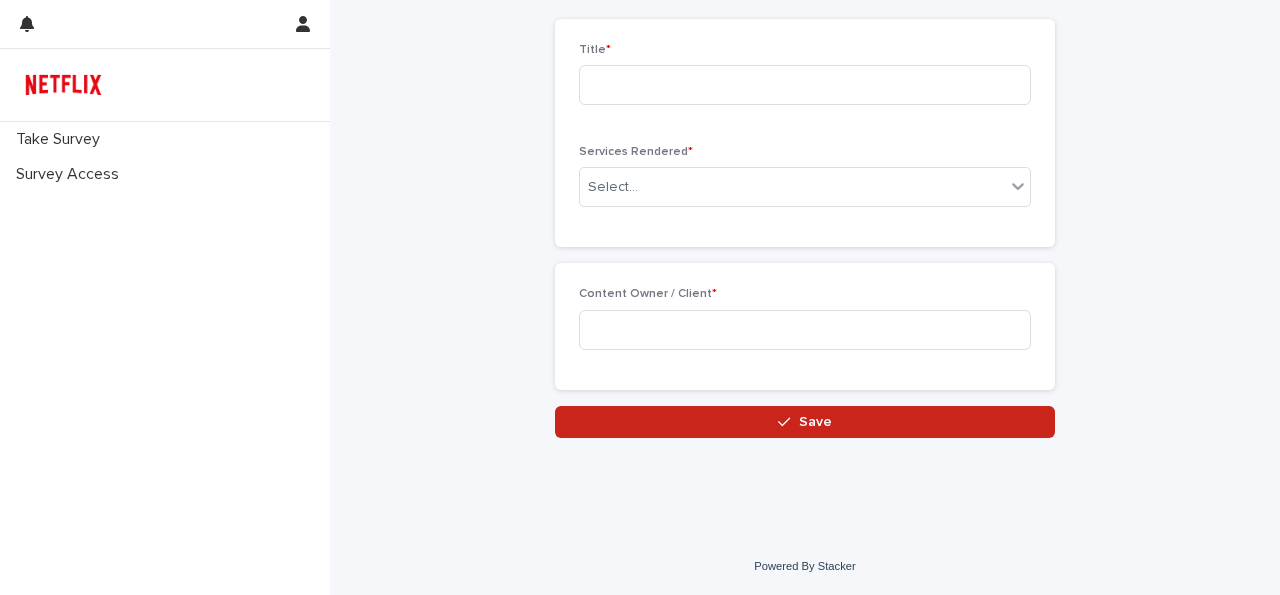 scroll, scrollTop: 94, scrollLeft: 0, axis: vertical 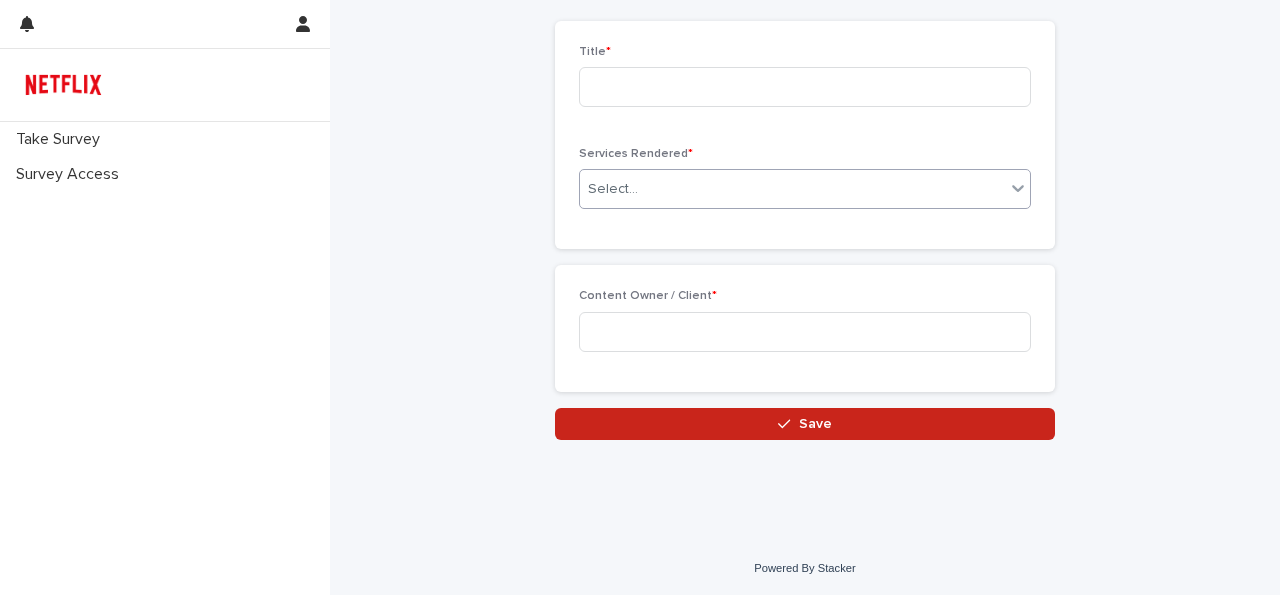 drag, startPoint x: 1014, startPoint y: 205, endPoint x: 911, endPoint y: 195, distance: 103.4843 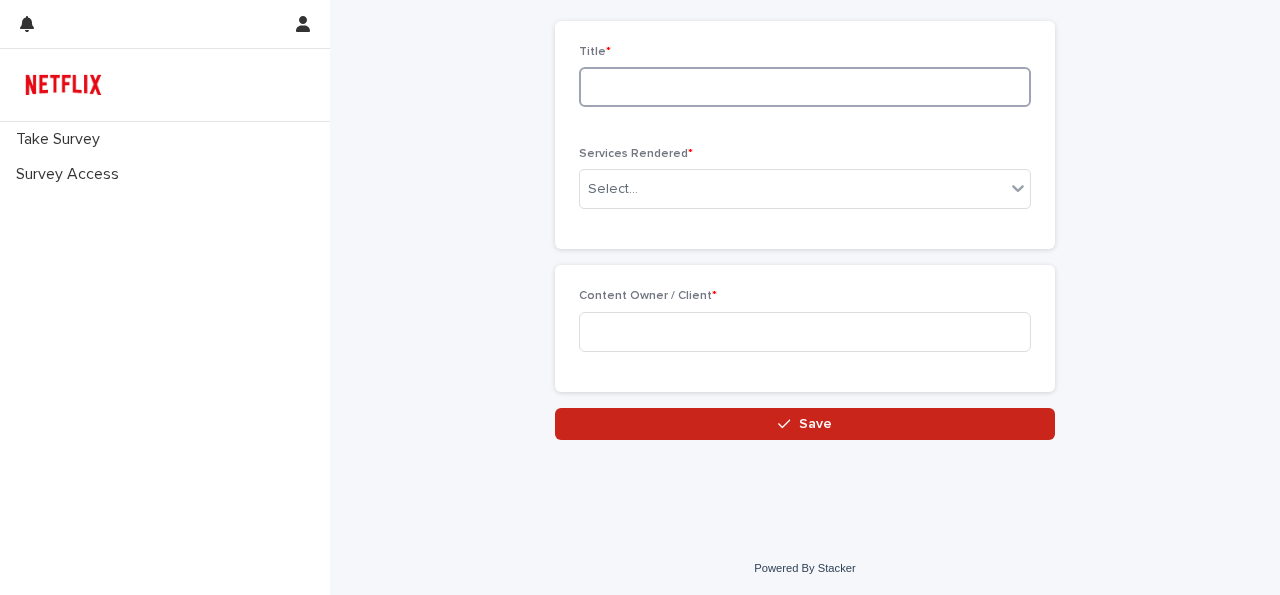 click at bounding box center (805, 87) 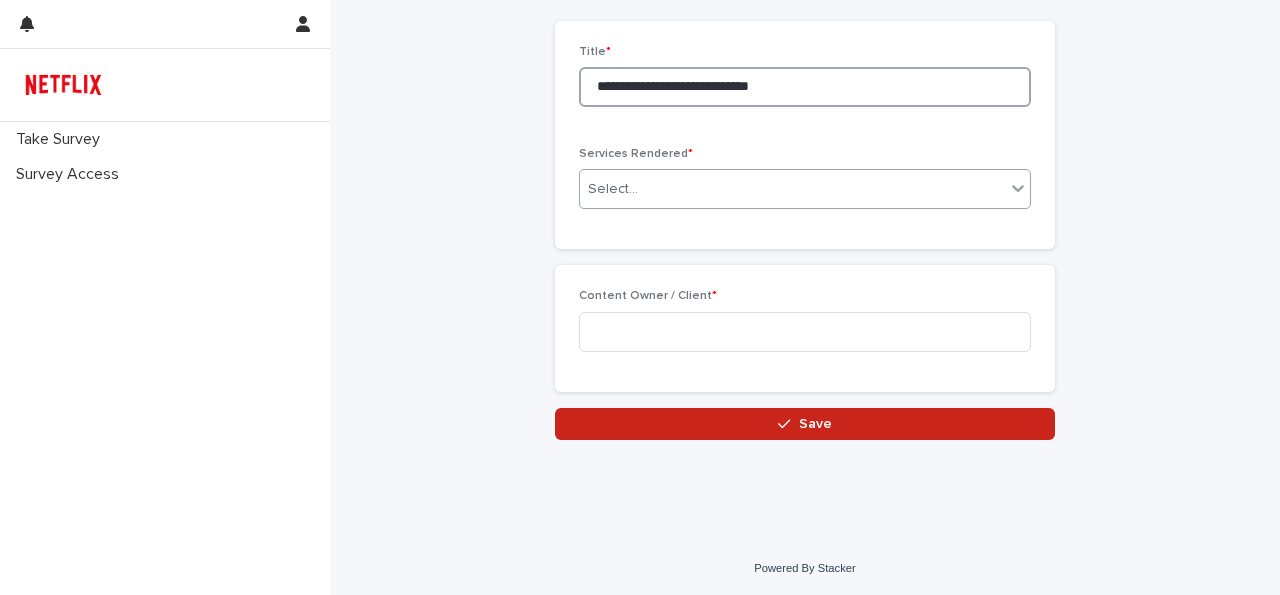 type on "**********" 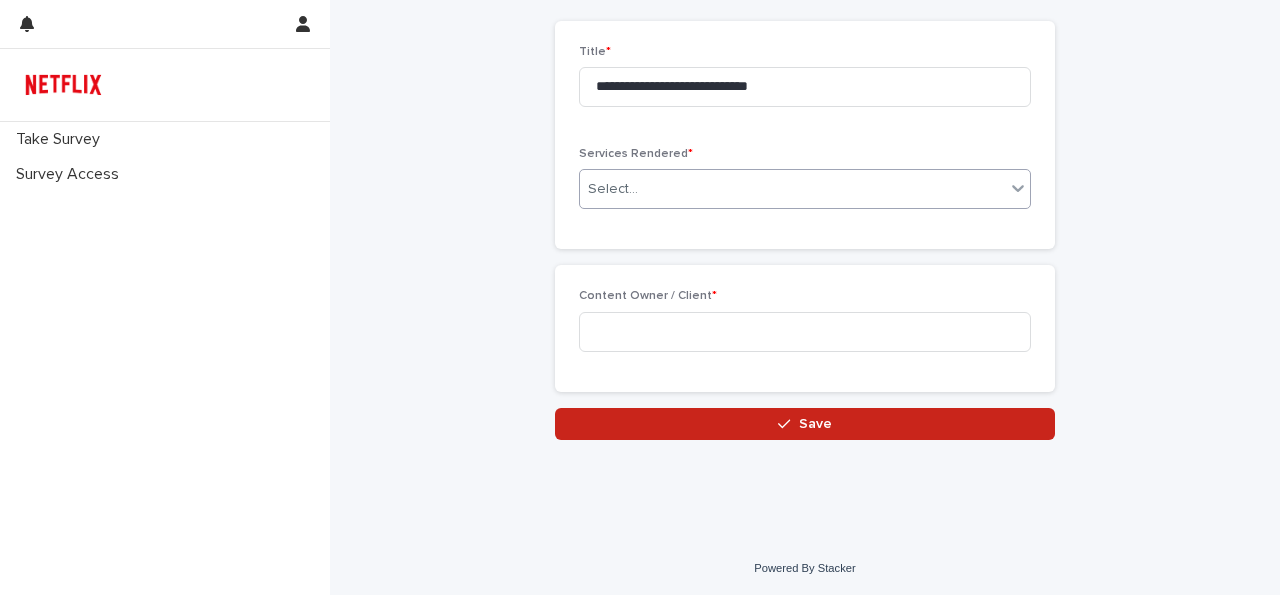 click on "Select..." at bounding box center (792, 189) 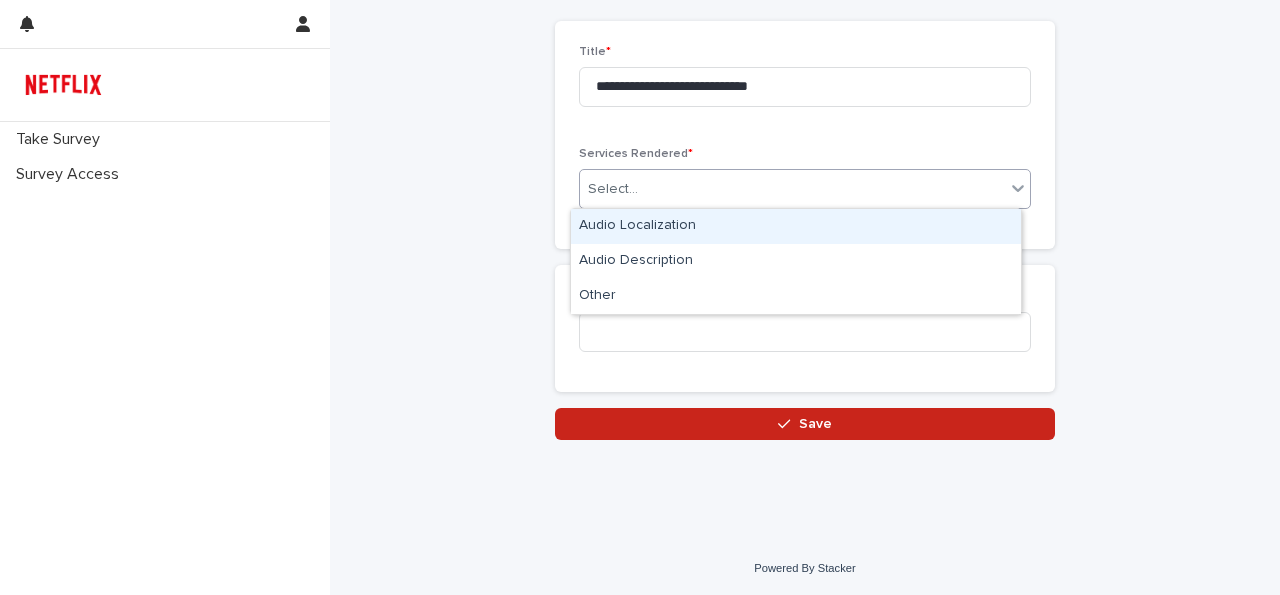 click on "Audio Localization" at bounding box center [796, 226] 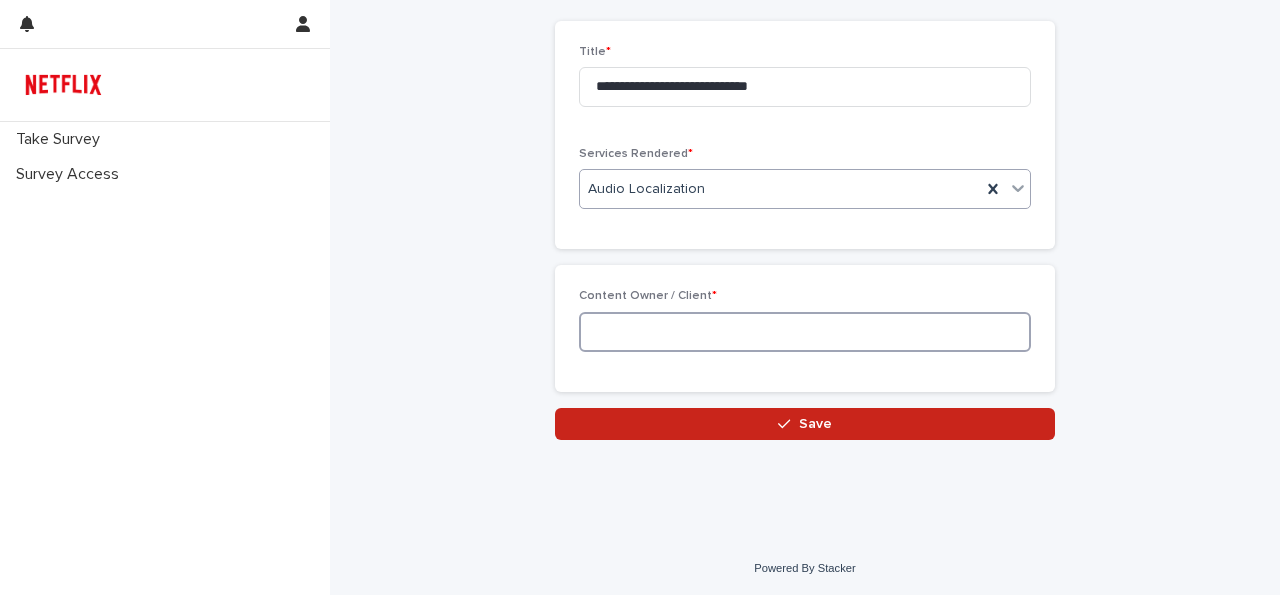 click at bounding box center [805, 332] 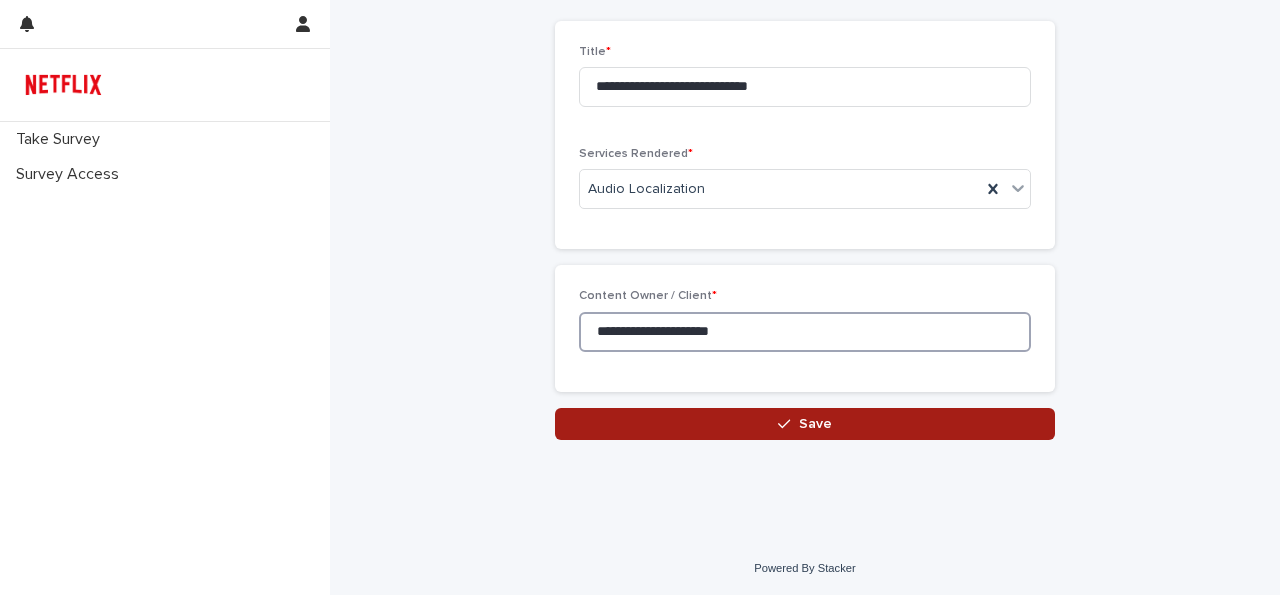 type on "**********" 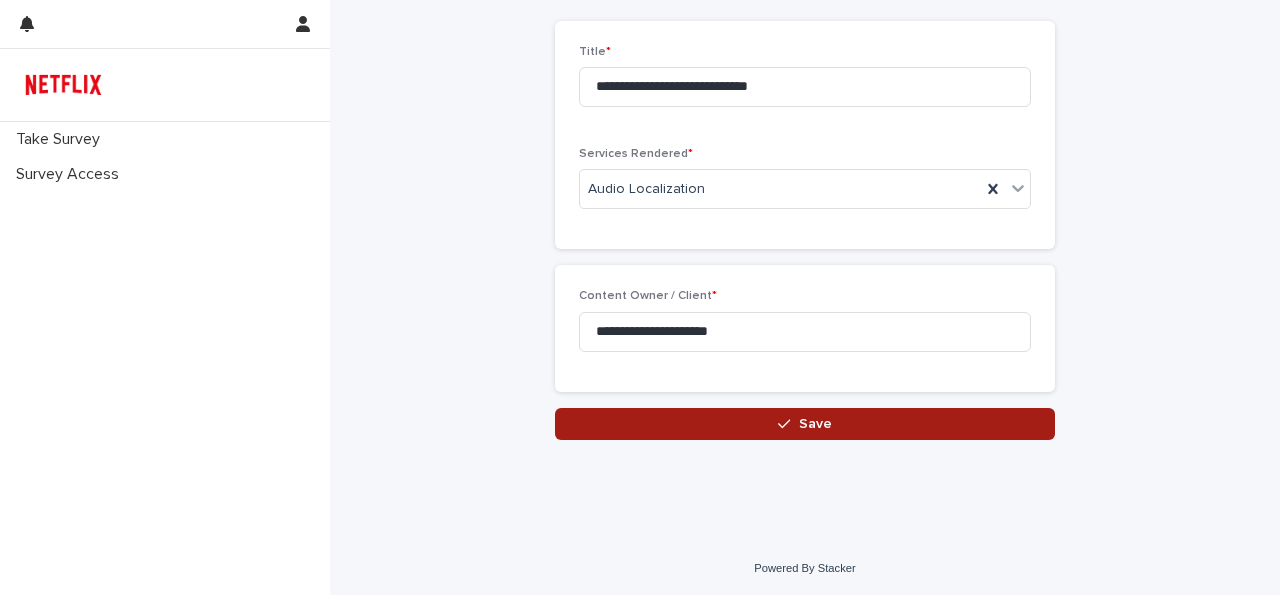 click on "Save" at bounding box center (805, 424) 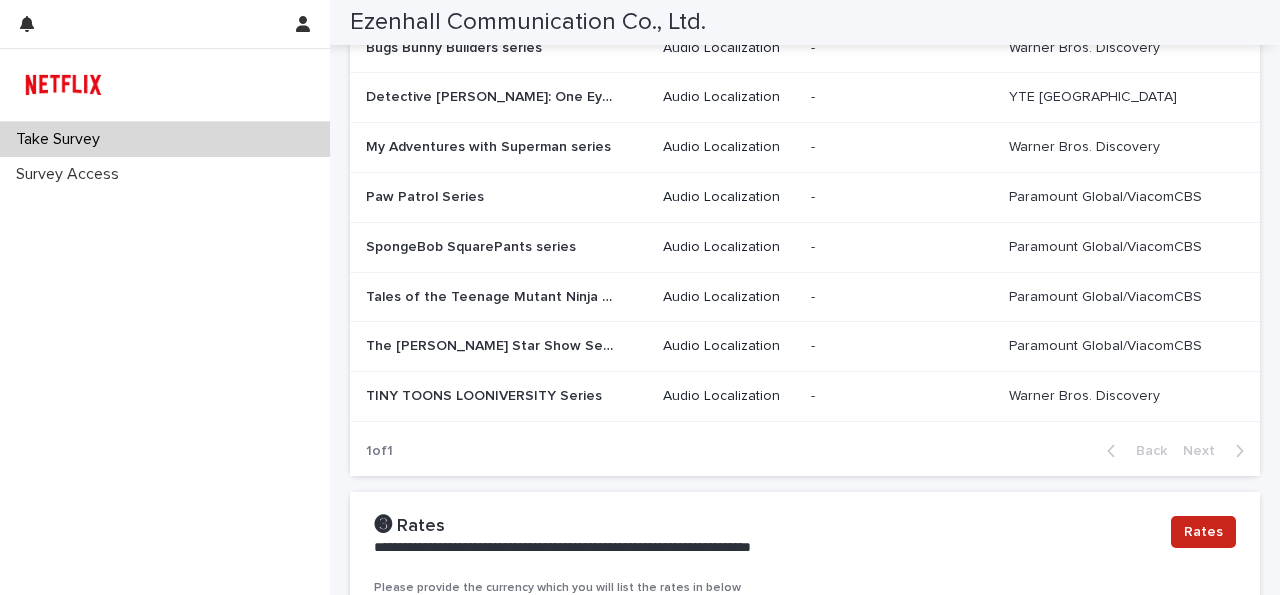 scroll, scrollTop: 1270, scrollLeft: 0, axis: vertical 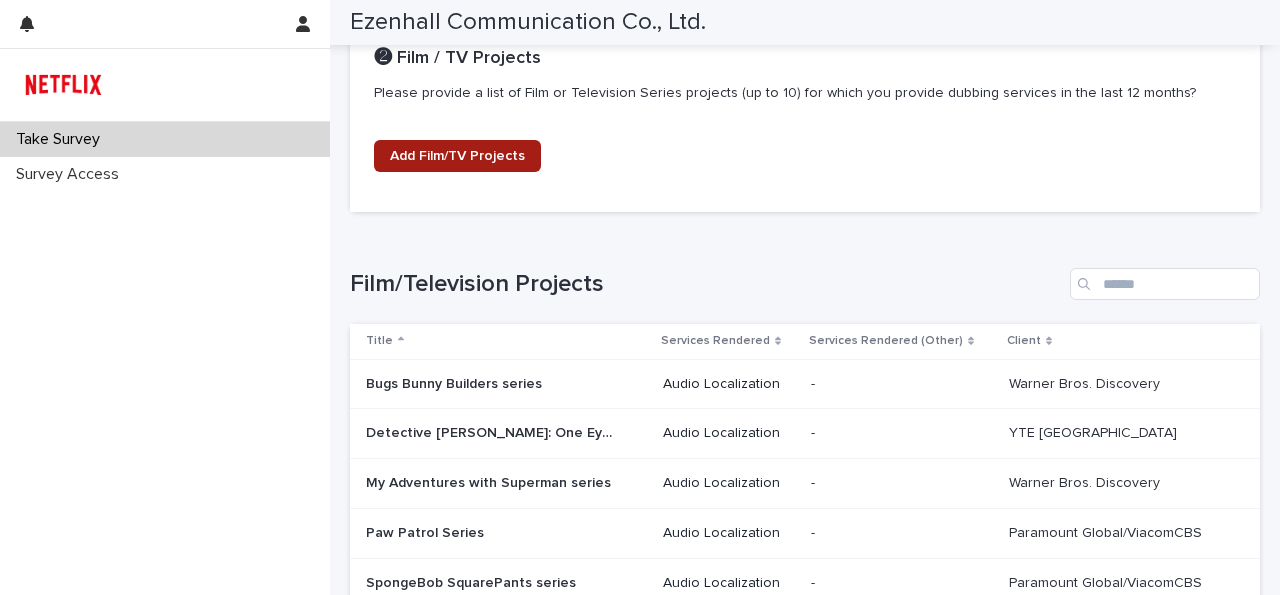 click on "Add Film/TV Projects" at bounding box center [457, 156] 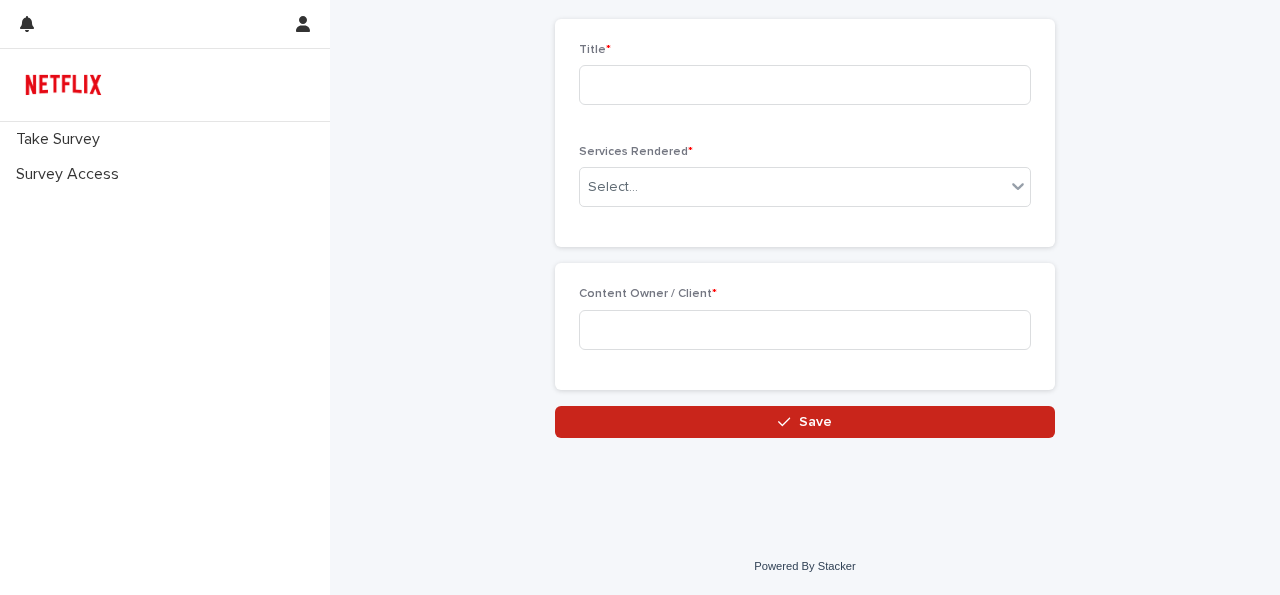 scroll, scrollTop: 94, scrollLeft: 0, axis: vertical 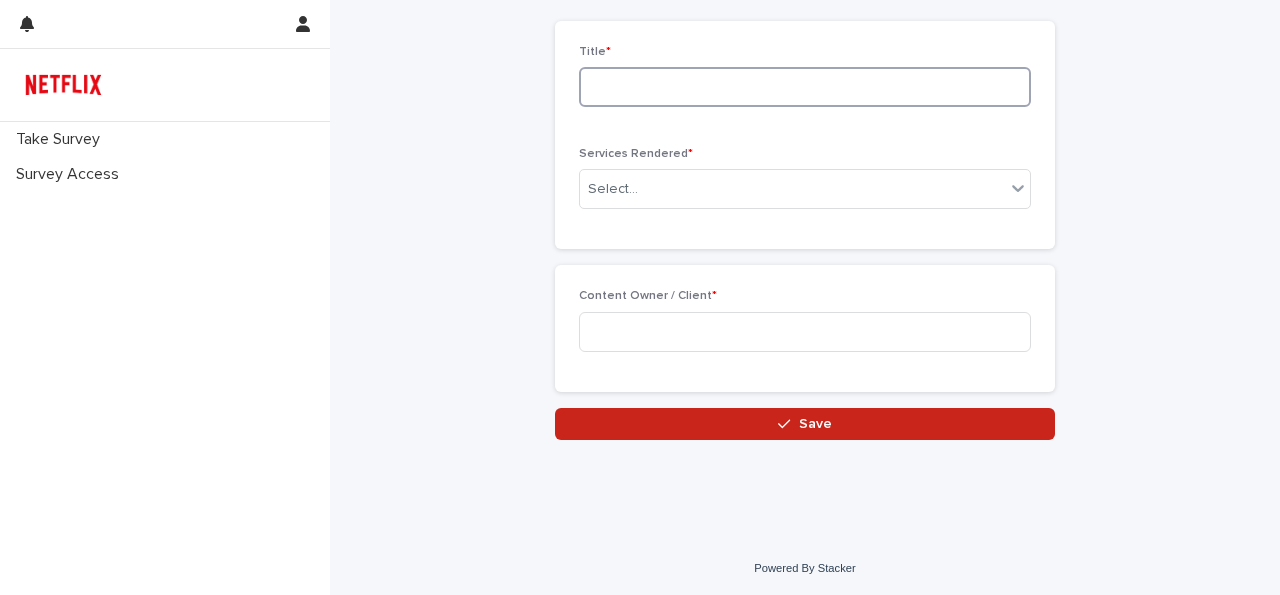 click at bounding box center [805, 87] 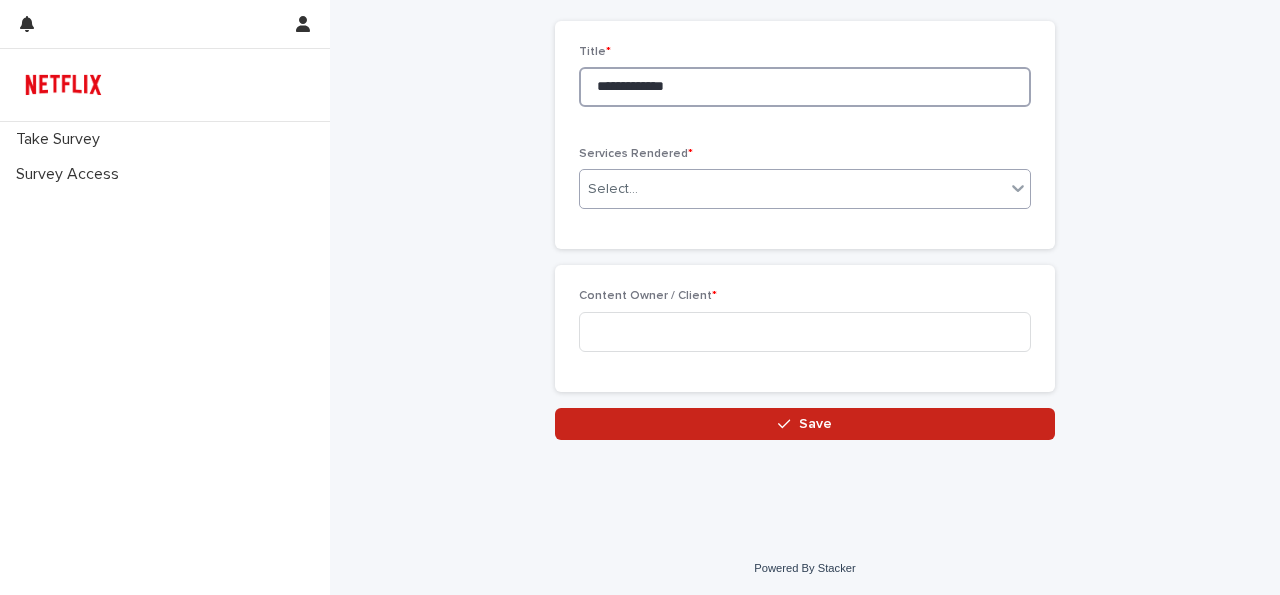 type on "**********" 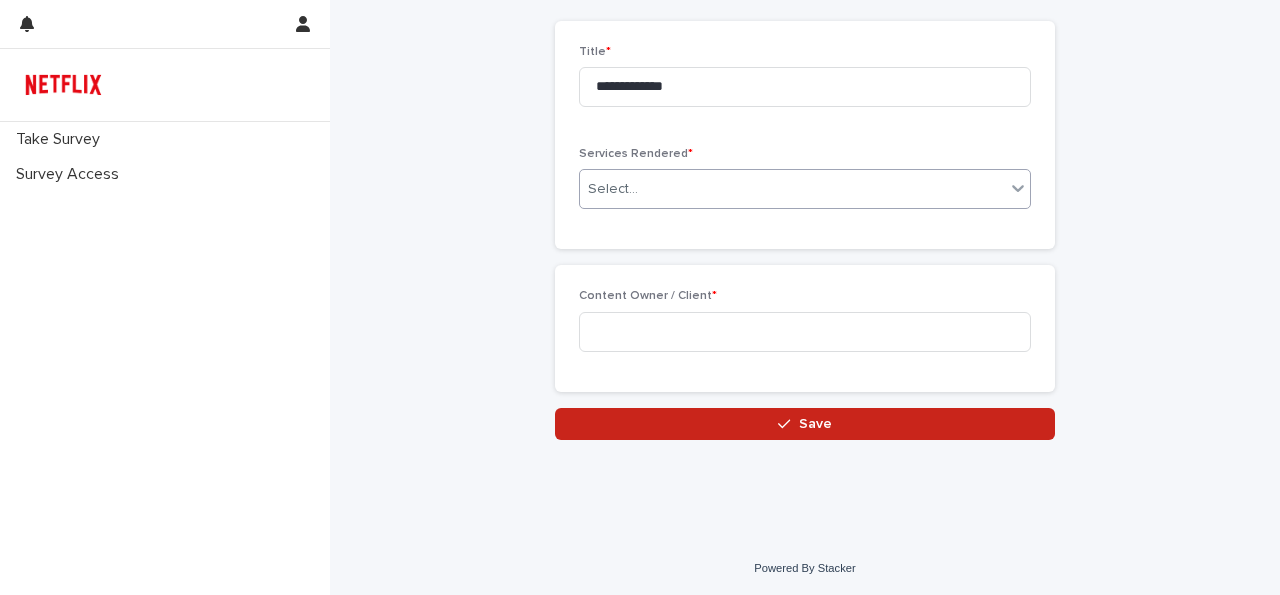 click on "Select..." at bounding box center [792, 189] 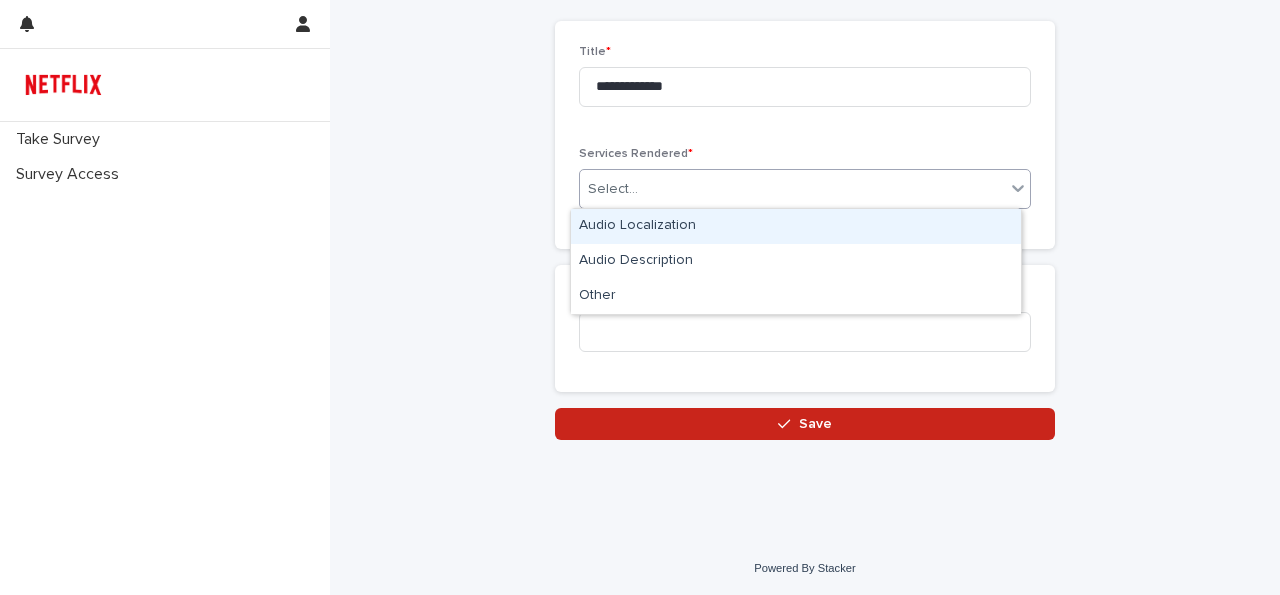 click on "Audio Localization" at bounding box center (796, 226) 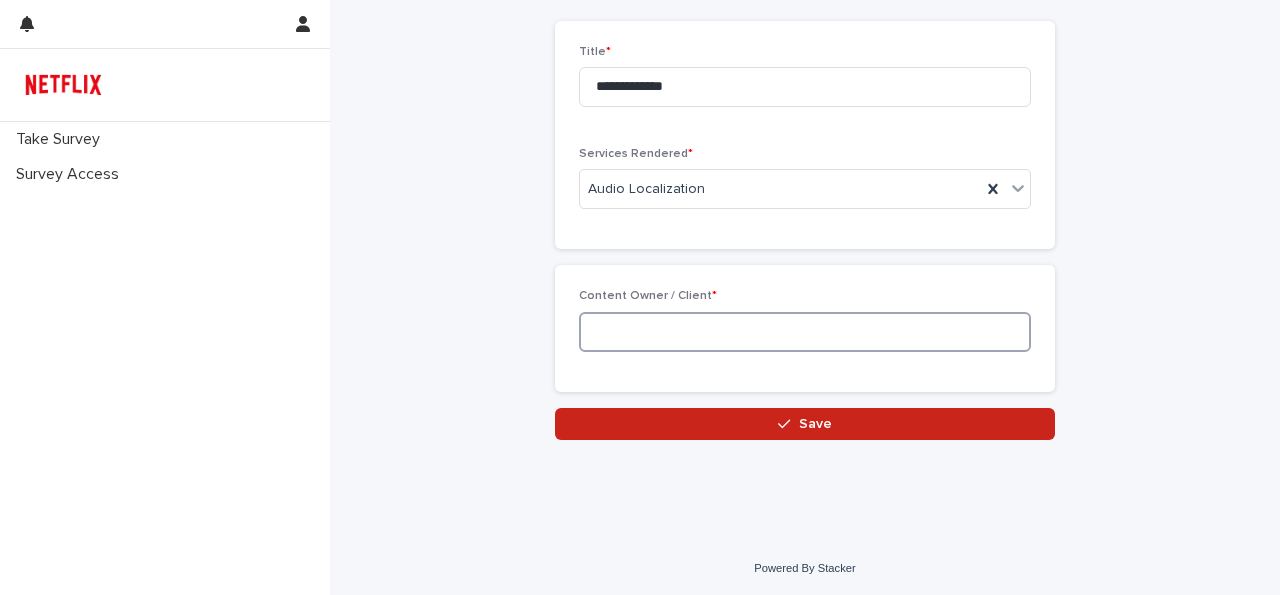 click at bounding box center (805, 332) 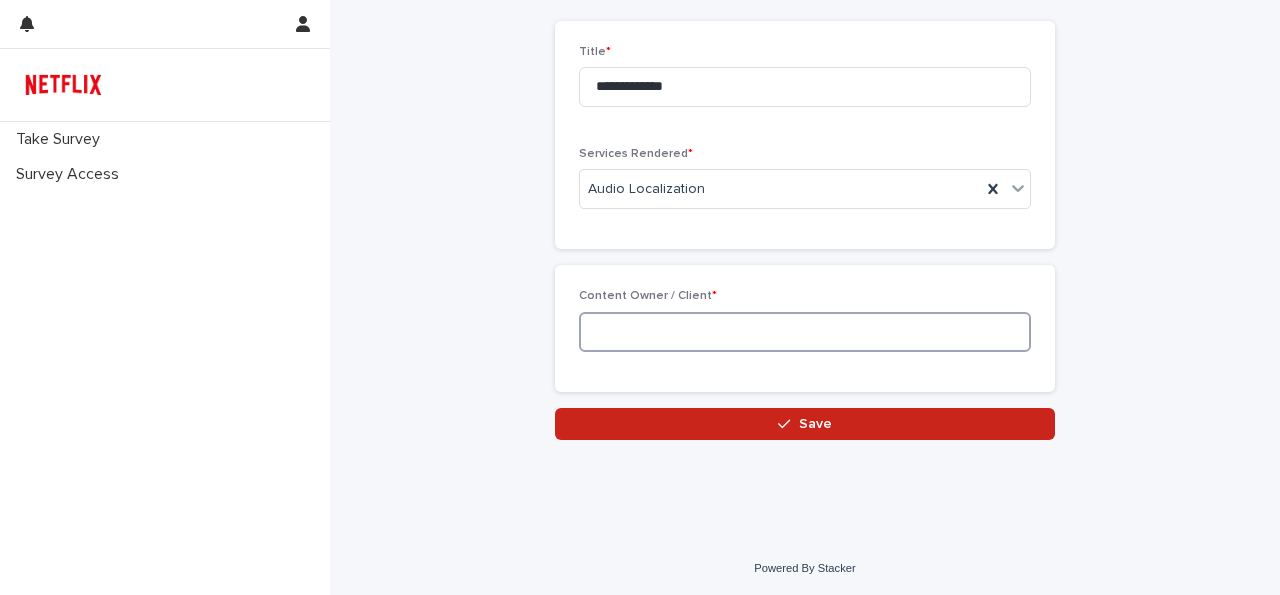 paste on "**********" 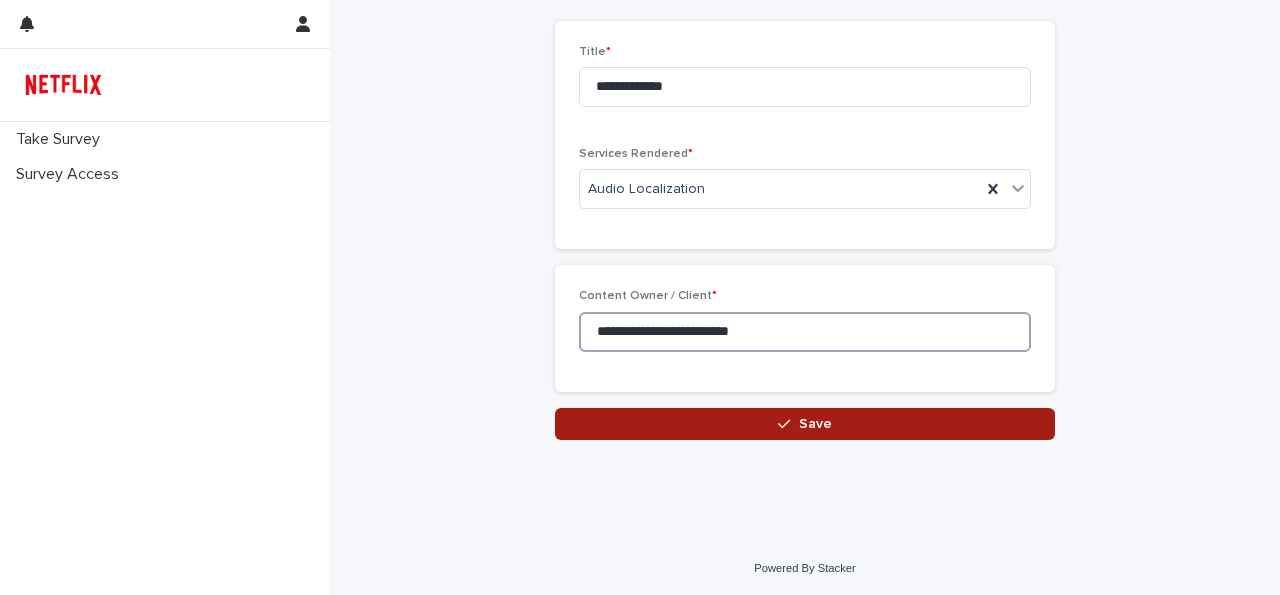 type on "**********" 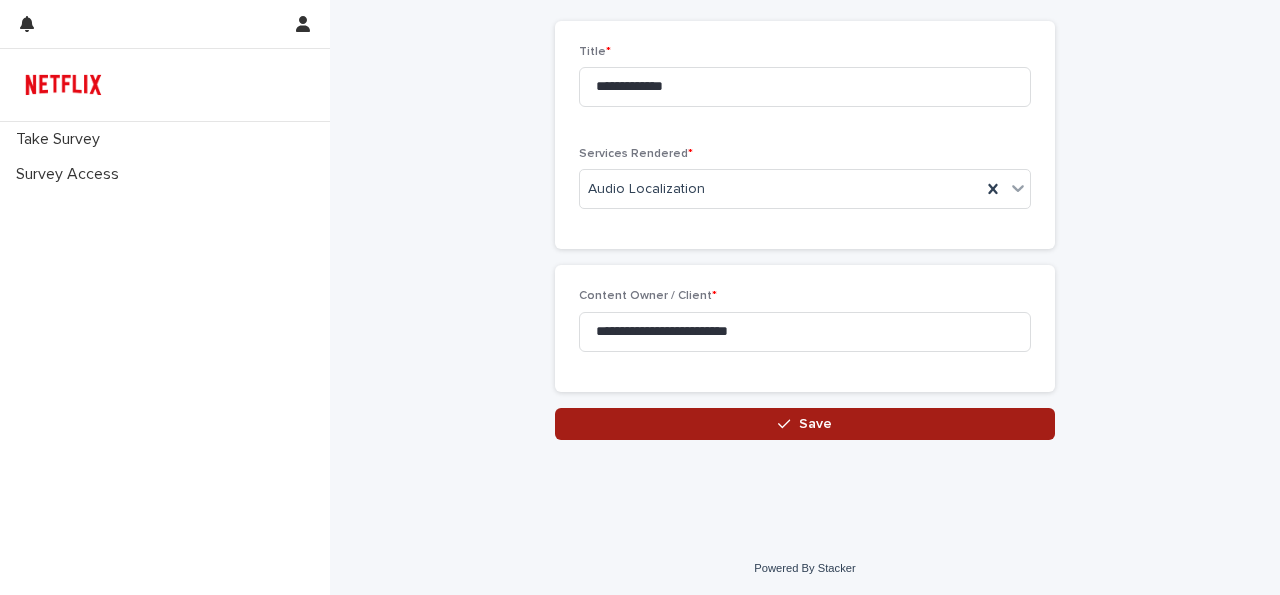 click on "Save" at bounding box center [805, 424] 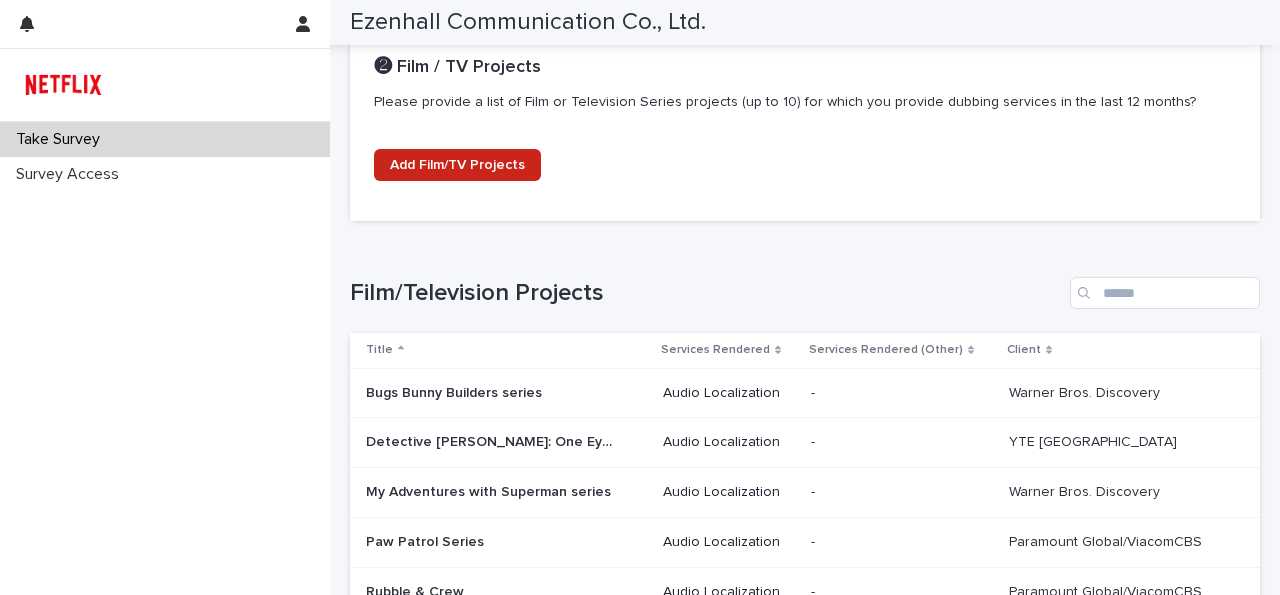 scroll, scrollTop: 1354, scrollLeft: 0, axis: vertical 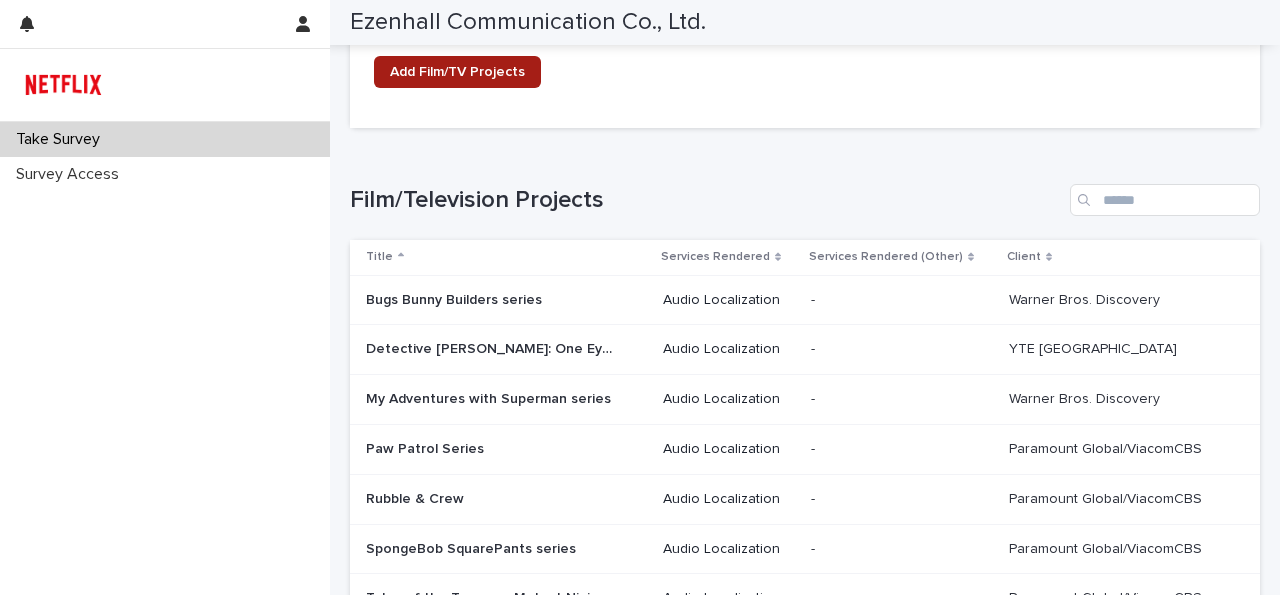 click on "Add Film/TV Projects" at bounding box center [457, 72] 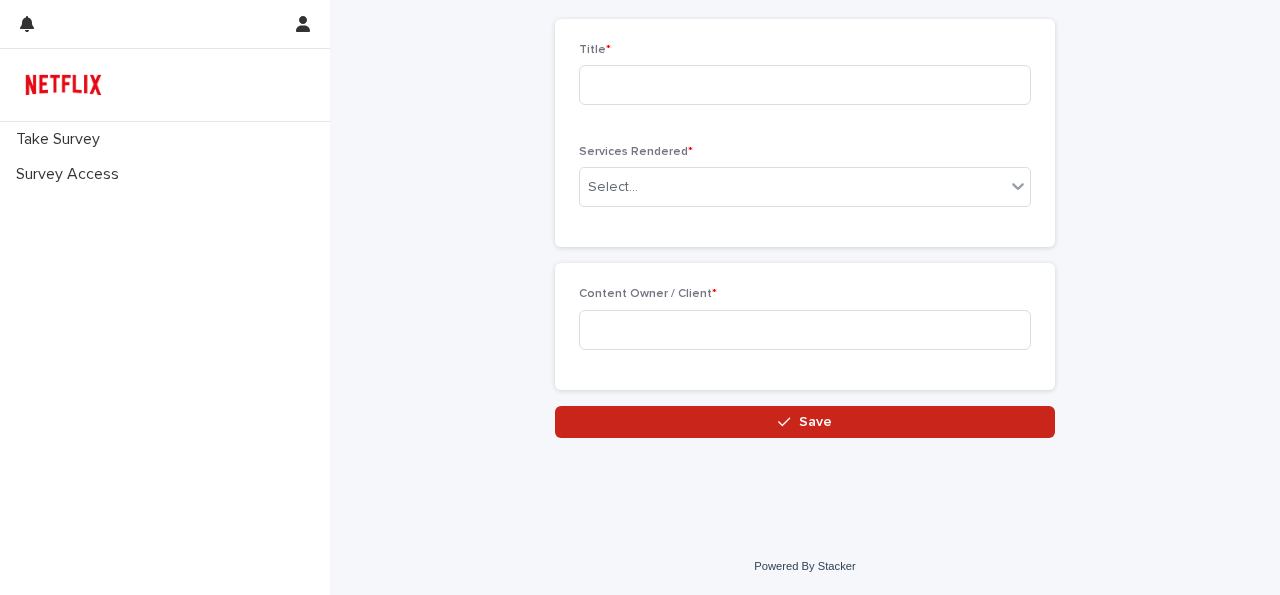 scroll, scrollTop: 94, scrollLeft: 0, axis: vertical 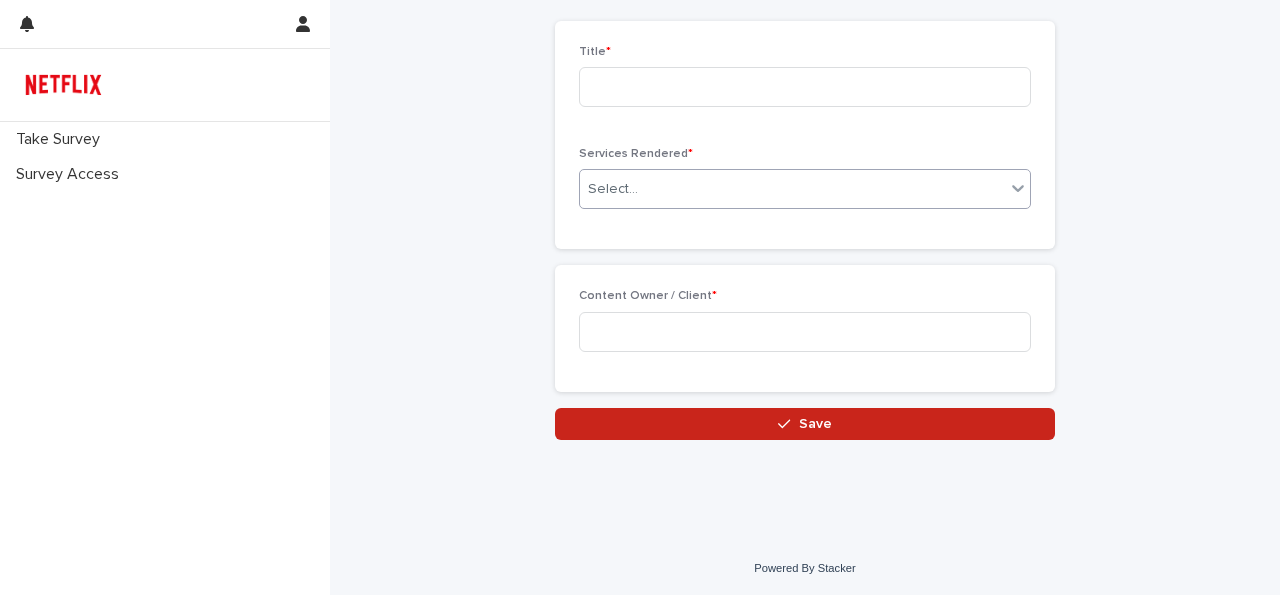 drag, startPoint x: 907, startPoint y: 191, endPoint x: 883, endPoint y: 188, distance: 24.186773 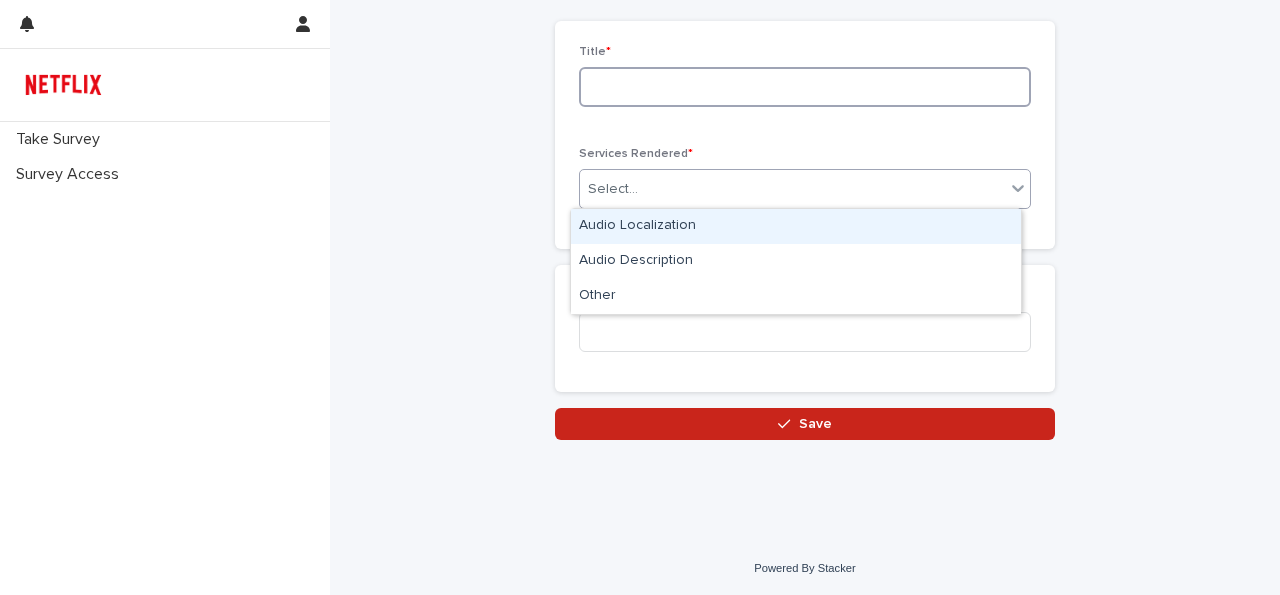 click at bounding box center (805, 87) 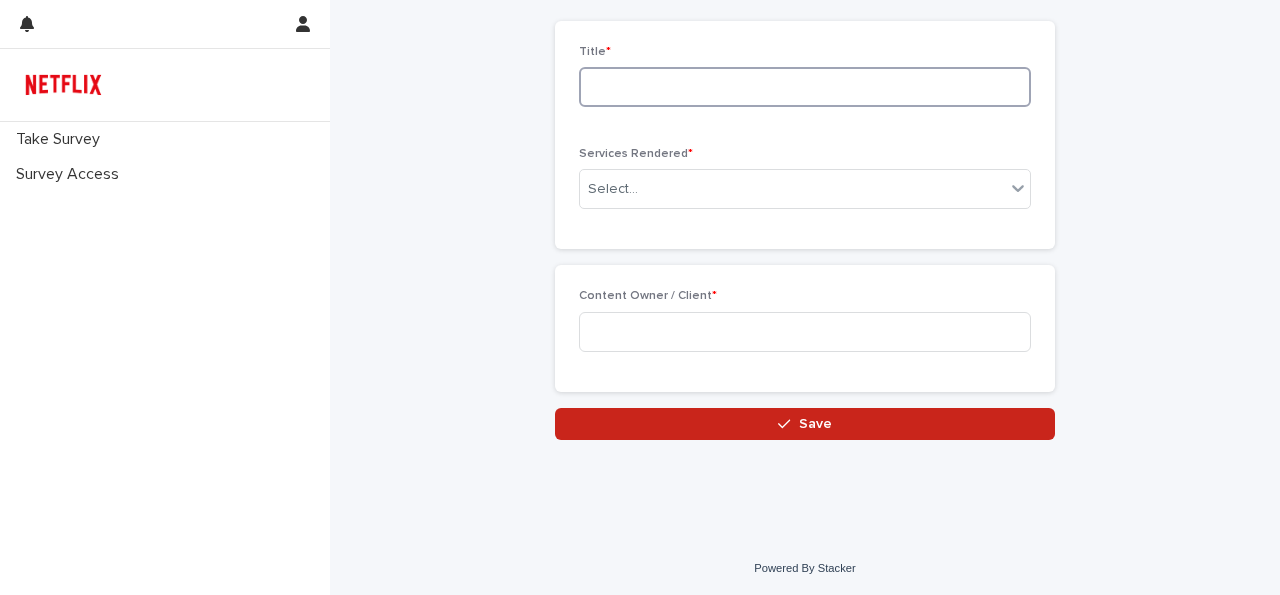 paste on "*********" 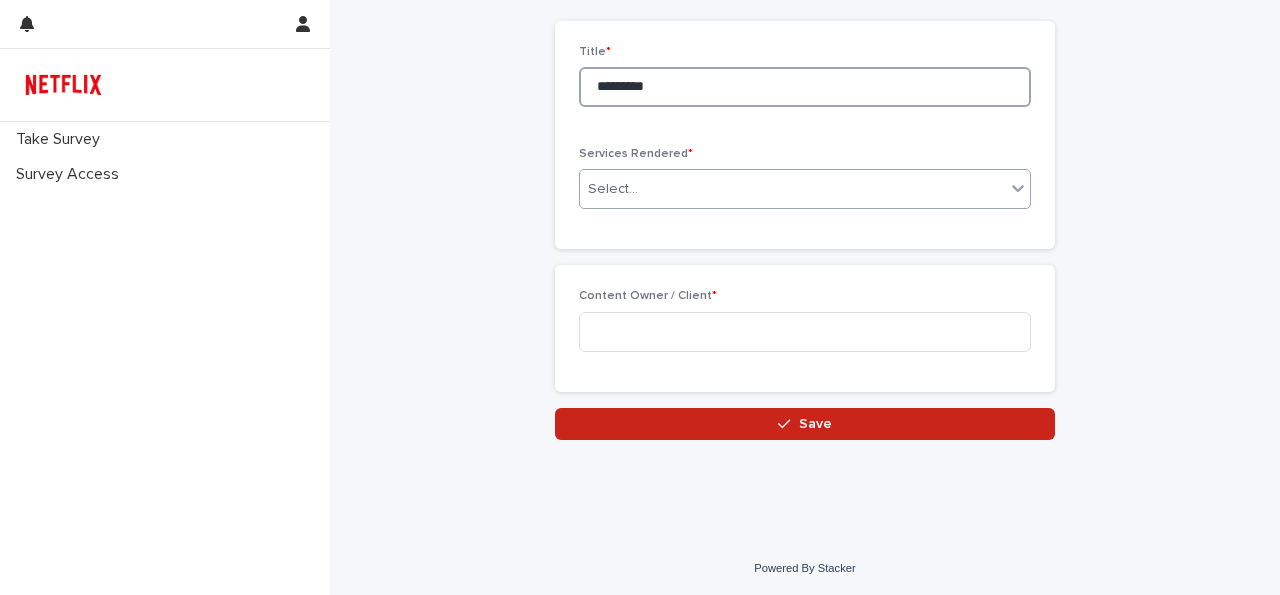 type on "*********" 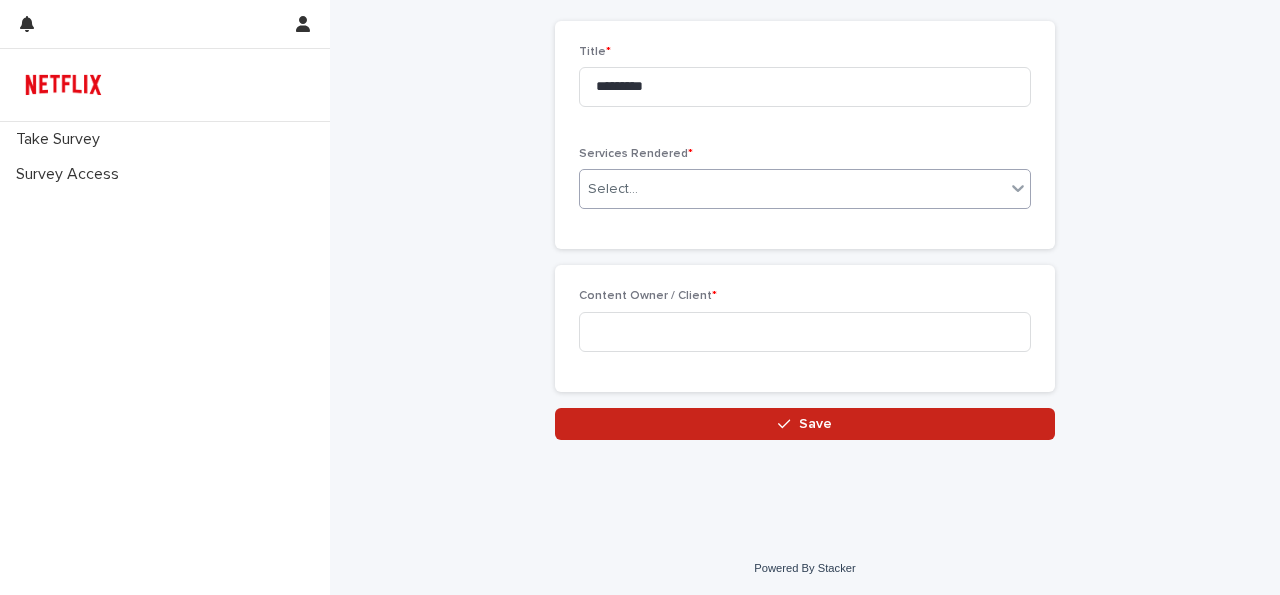 click on "Select..." at bounding box center [792, 189] 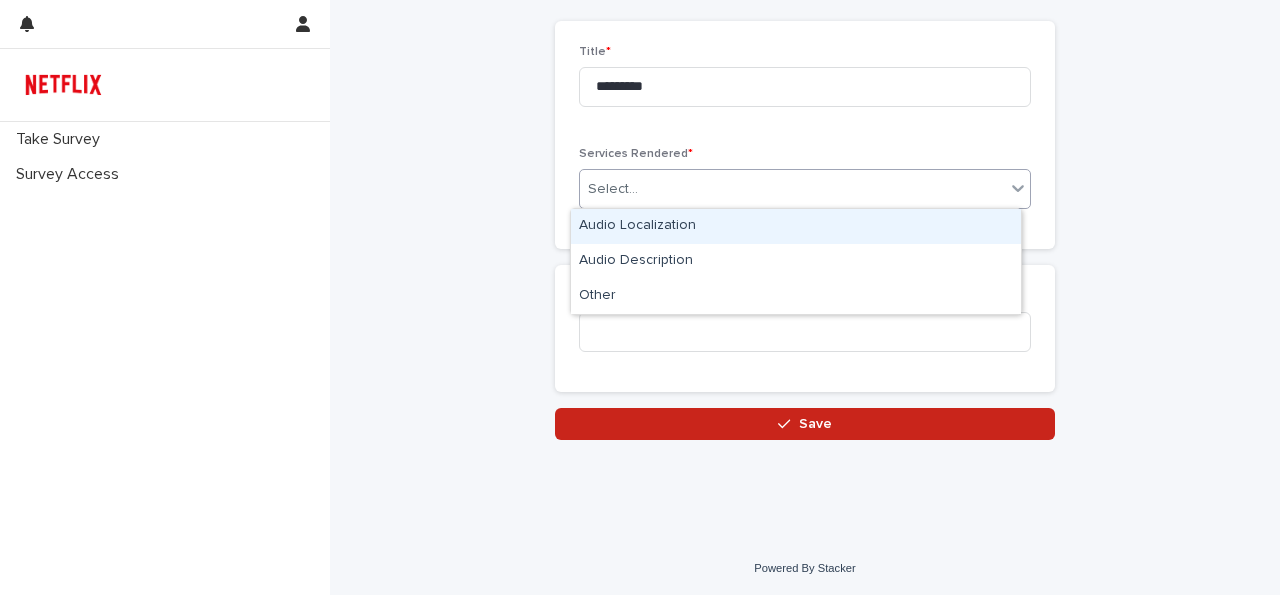 click on "Audio Localization" at bounding box center (796, 226) 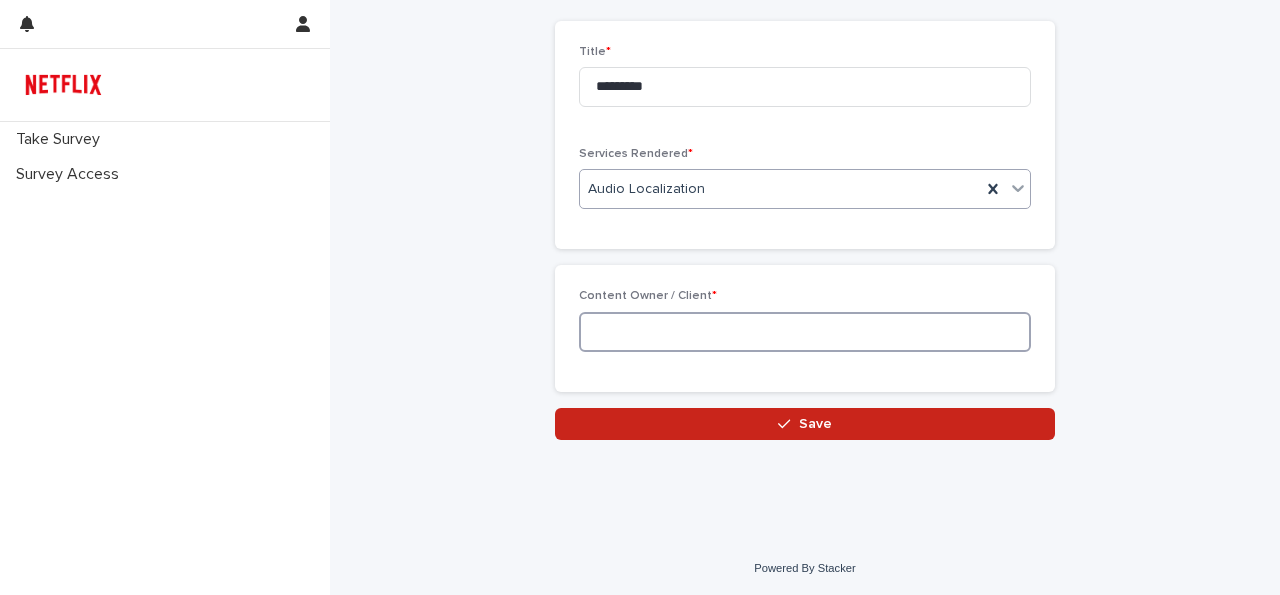 click at bounding box center [805, 332] 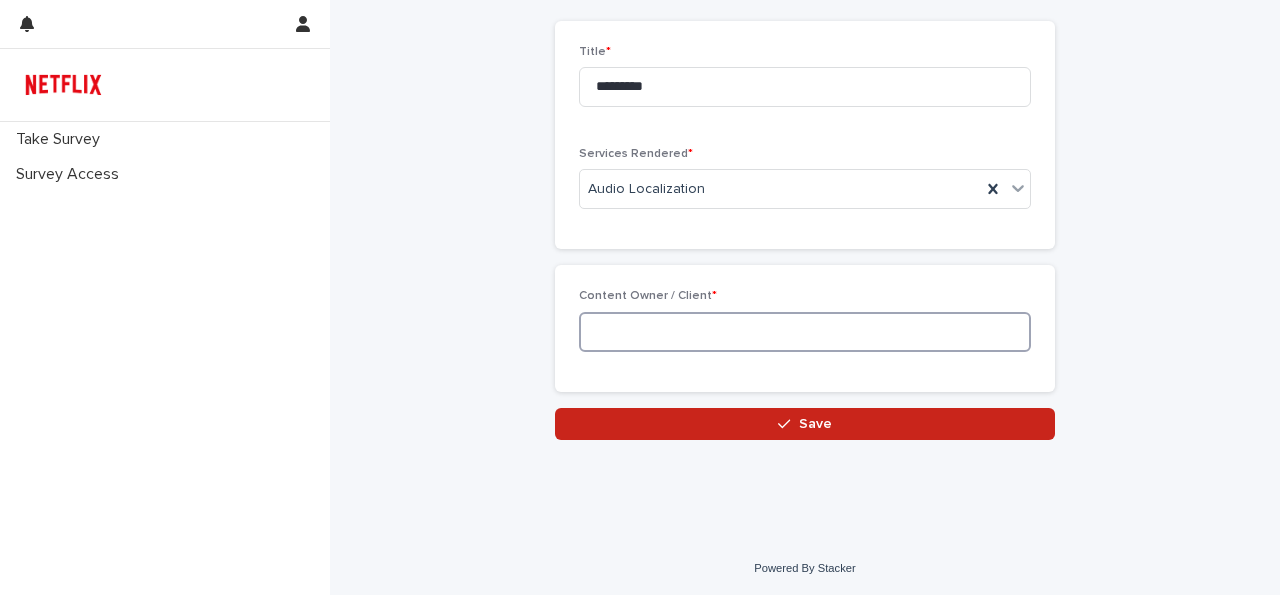 paste on "**********" 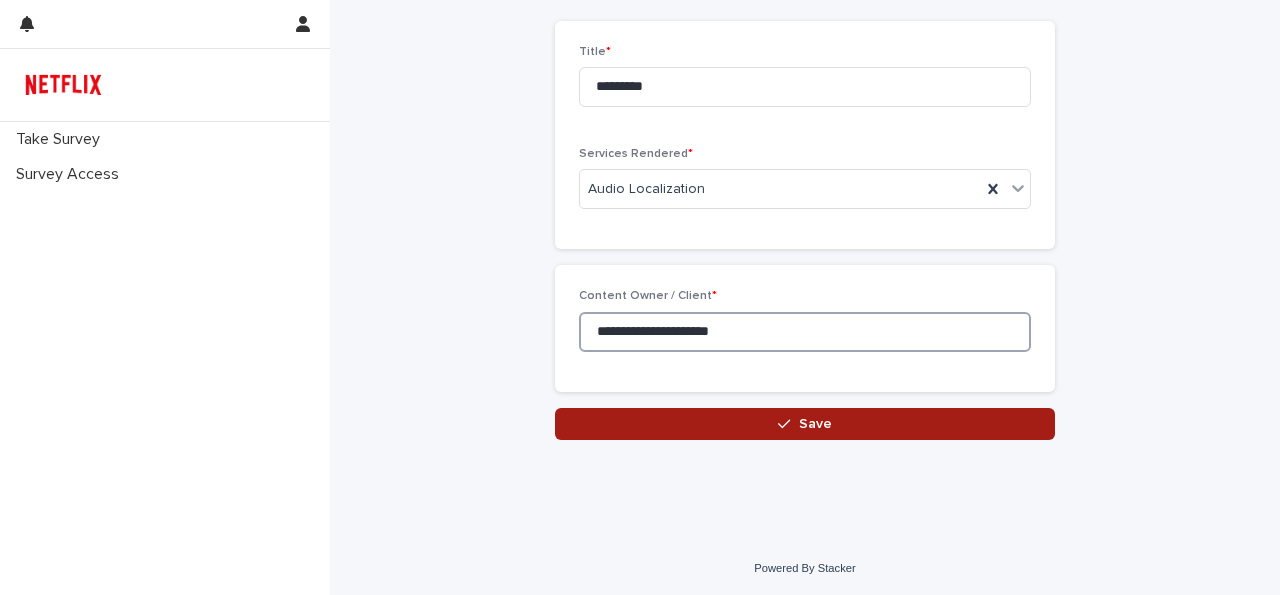 type on "**********" 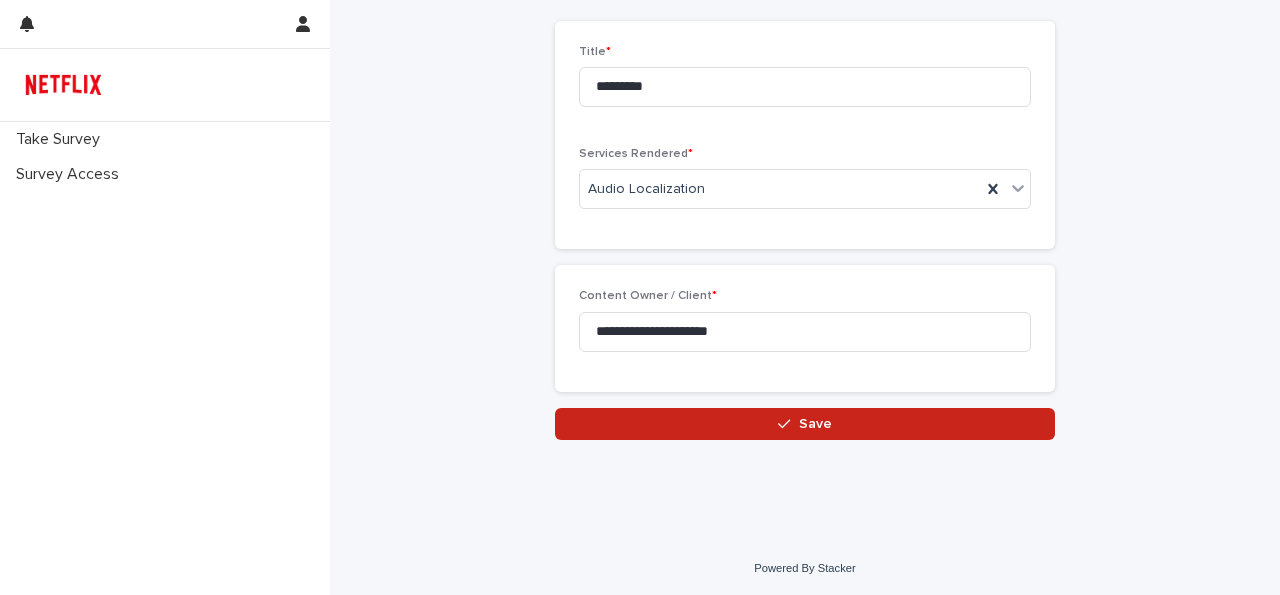 click on "Save" at bounding box center [805, 424] 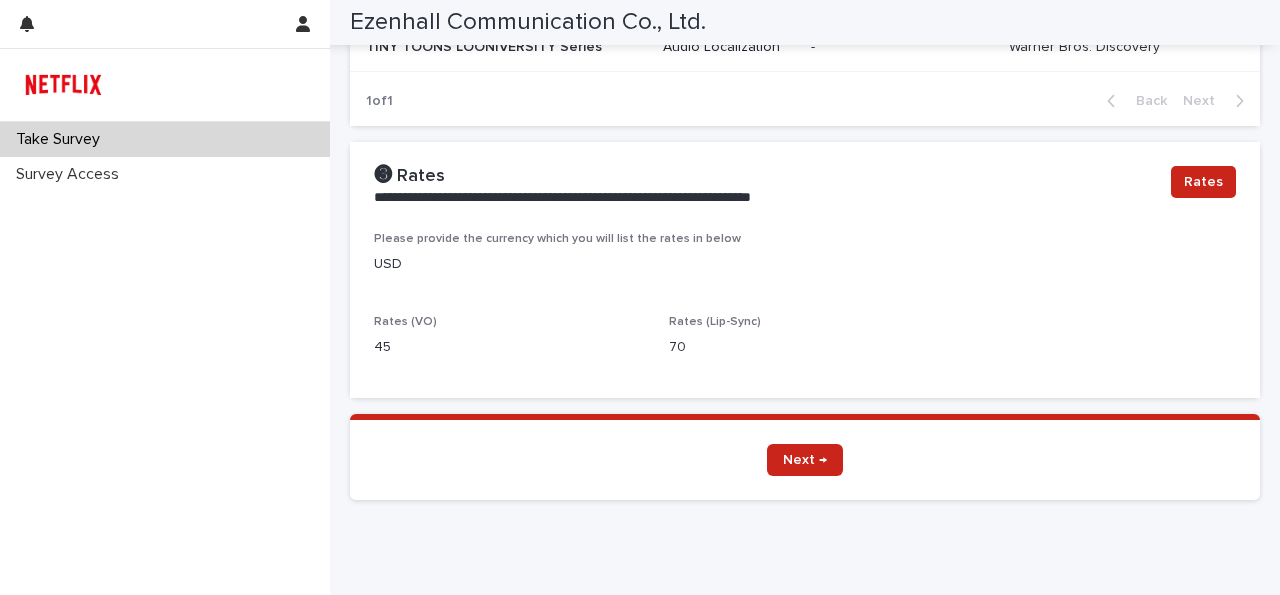 scroll, scrollTop: 2080, scrollLeft: 0, axis: vertical 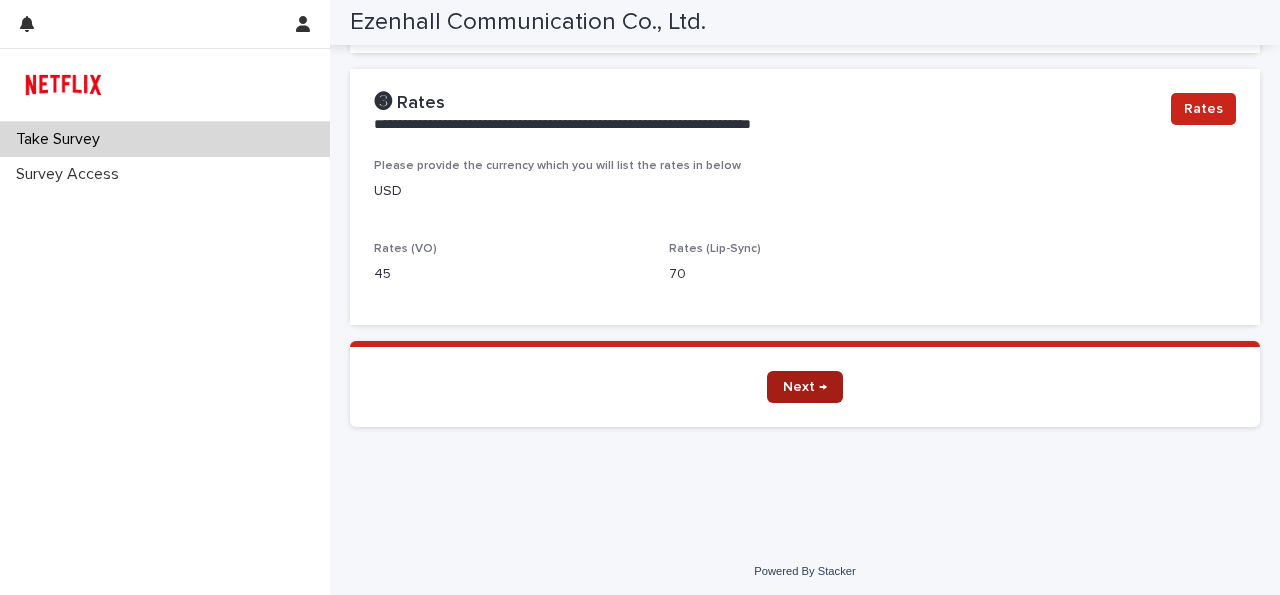 click on "Next →" at bounding box center [805, 387] 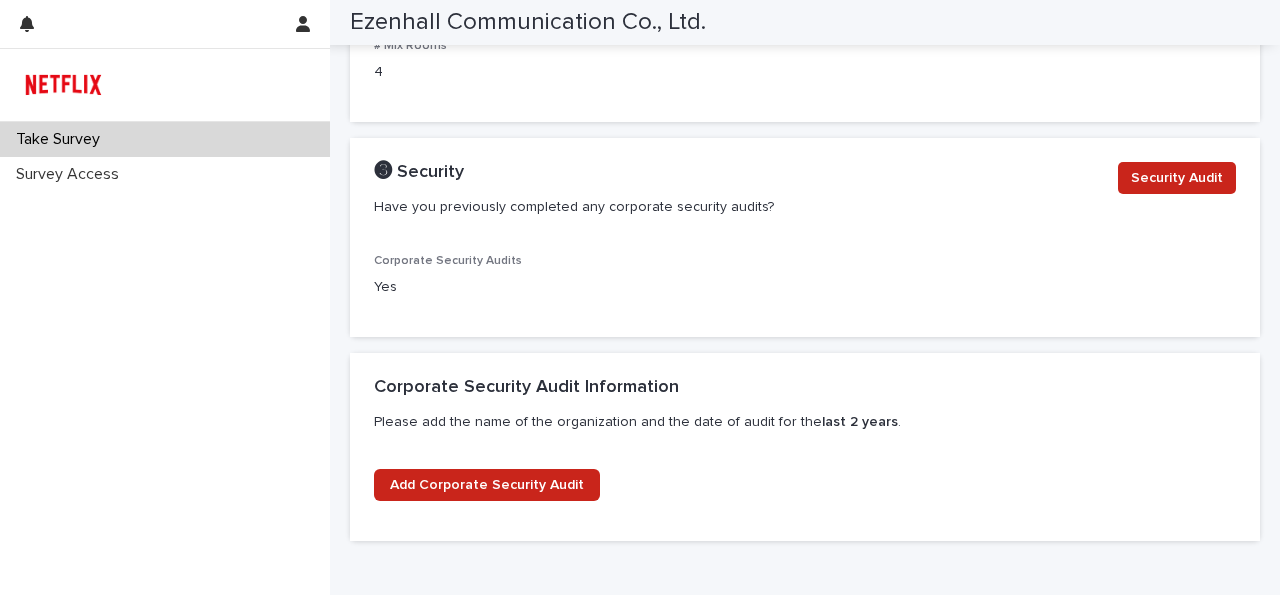 scroll, scrollTop: 2164, scrollLeft: 0, axis: vertical 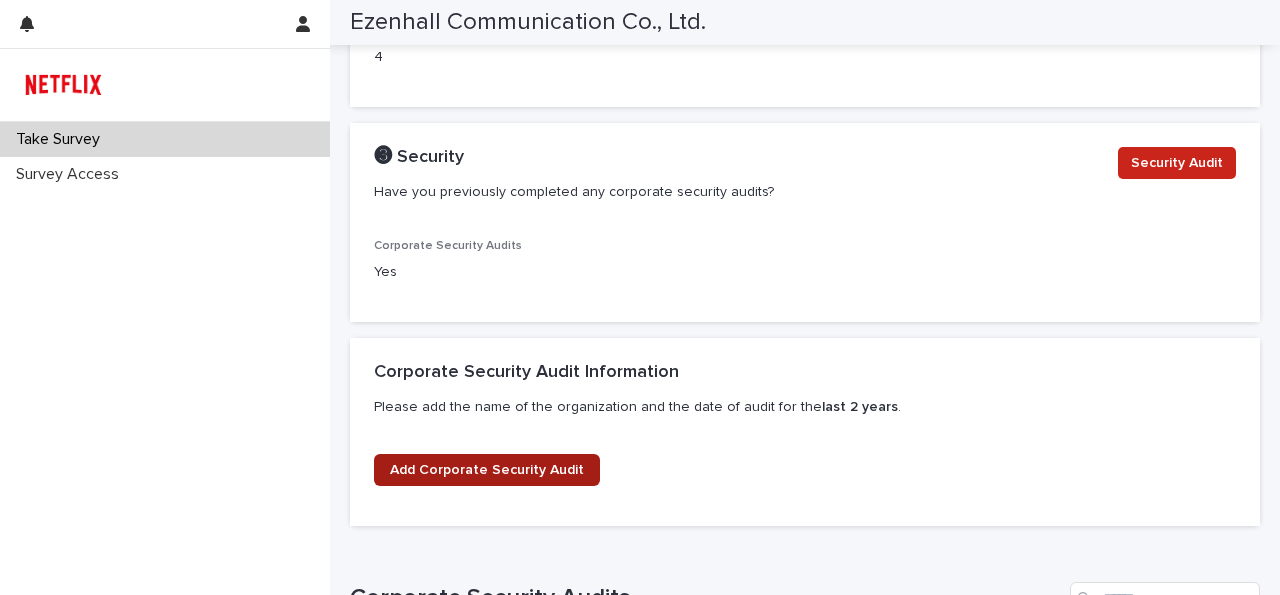 click on "Add Corporate Security Audit" at bounding box center (487, 470) 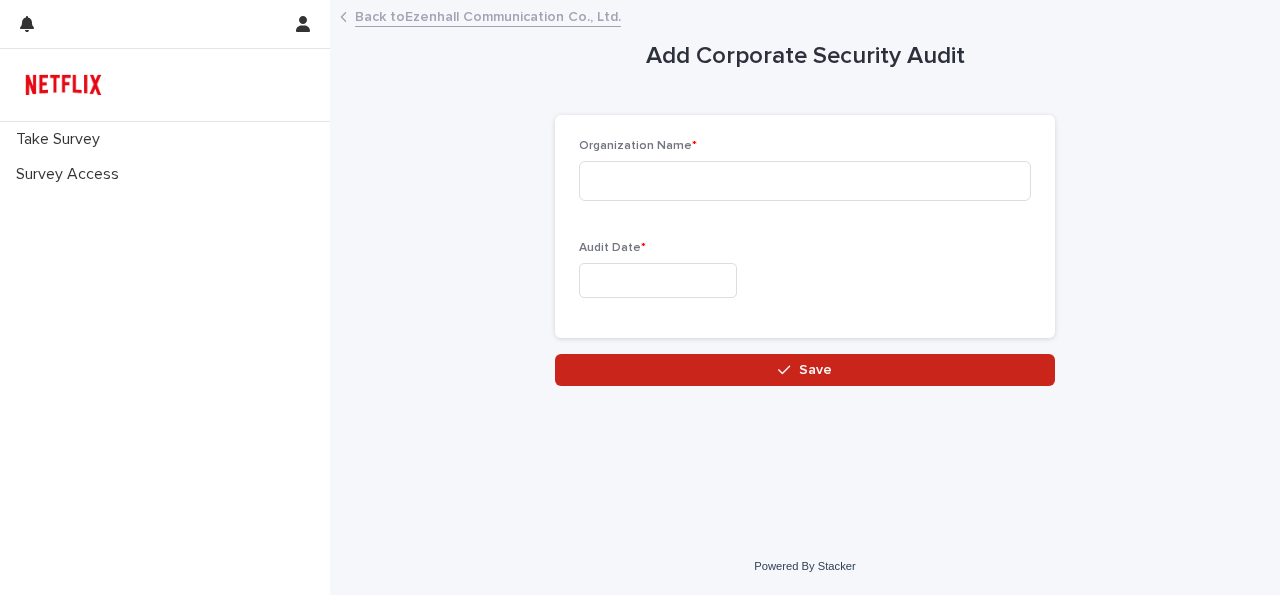 scroll, scrollTop: 0, scrollLeft: 0, axis: both 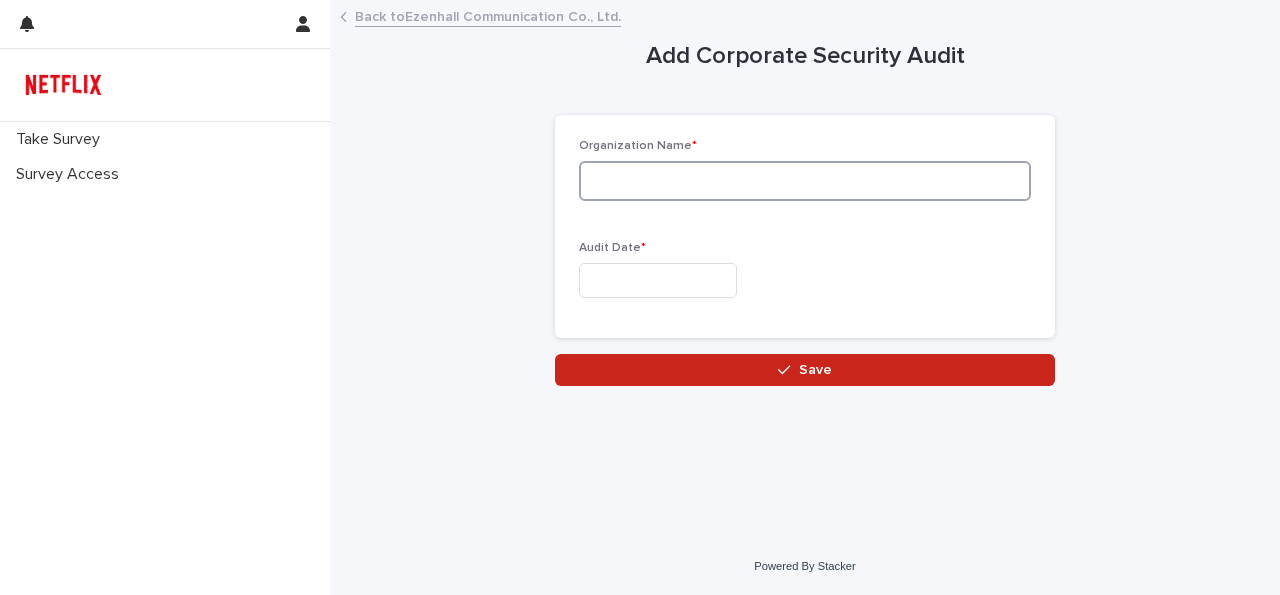 click at bounding box center (805, 181) 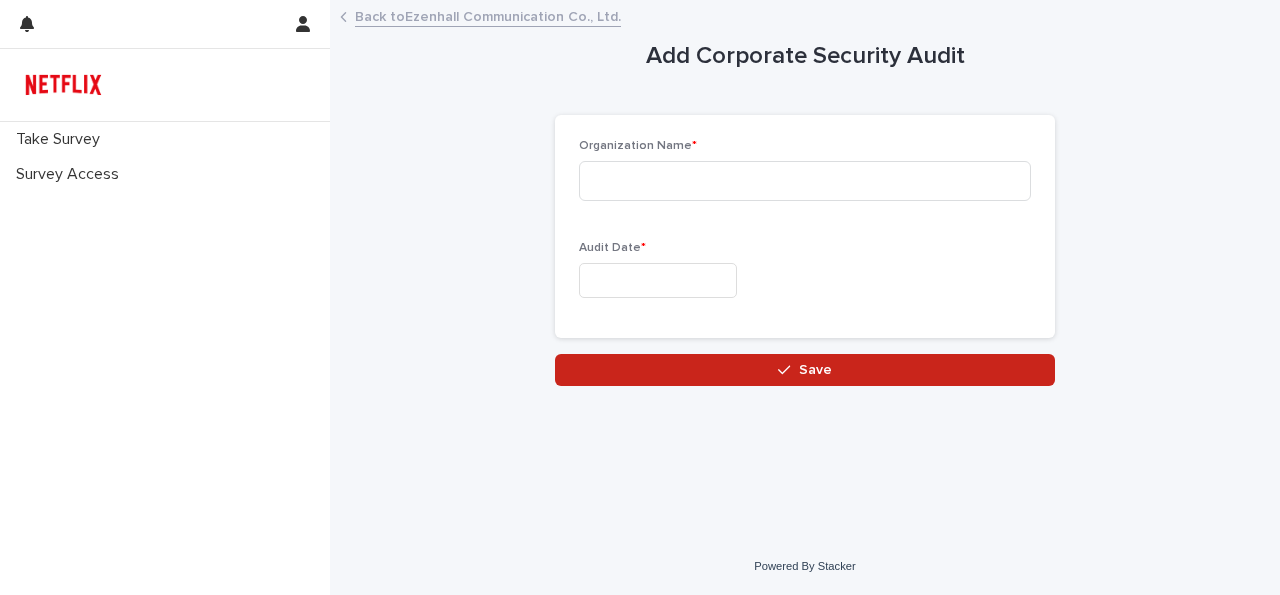 click at bounding box center (658, 280) 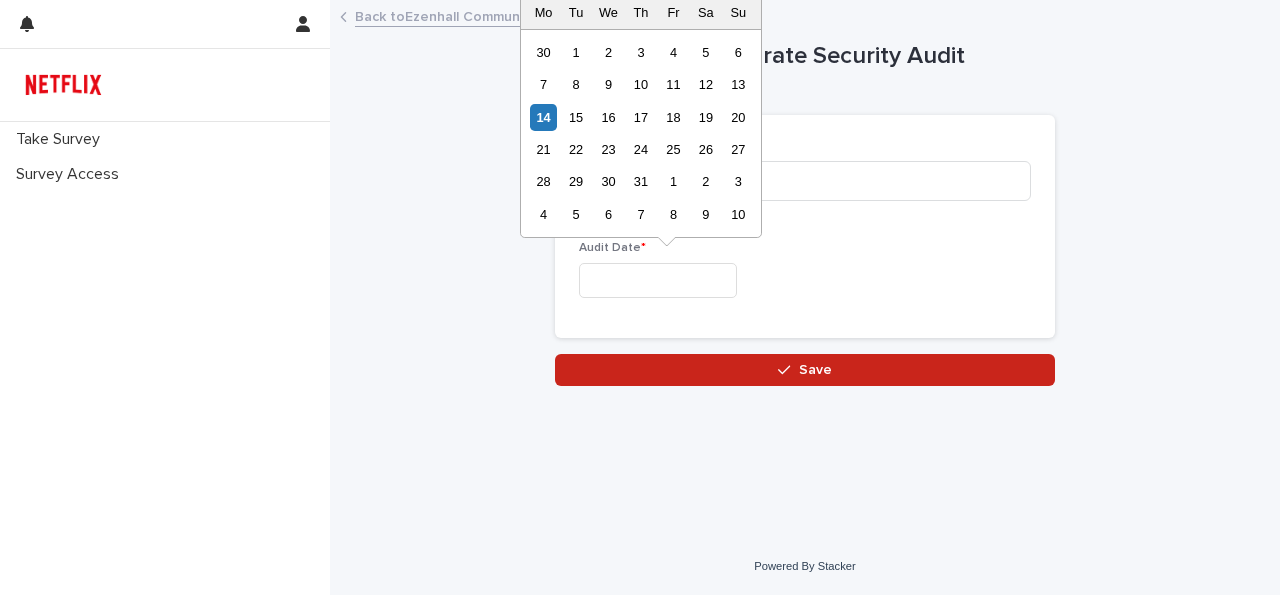 click at bounding box center (658, 280) 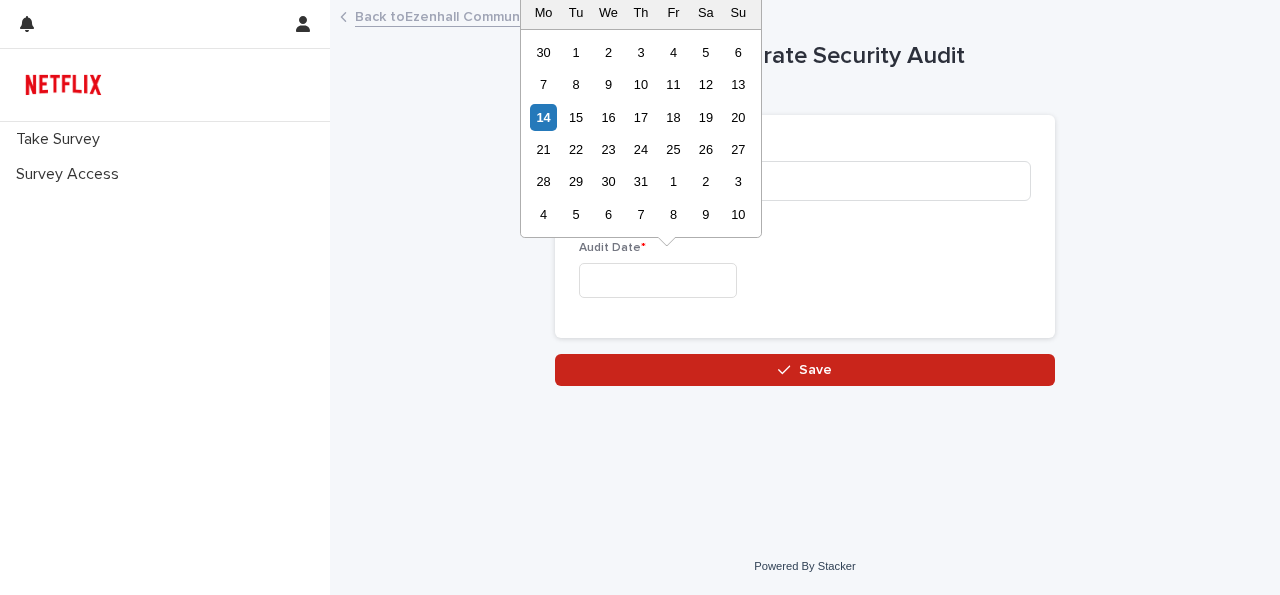 click on "Organization Name *" at bounding box center [805, 178] 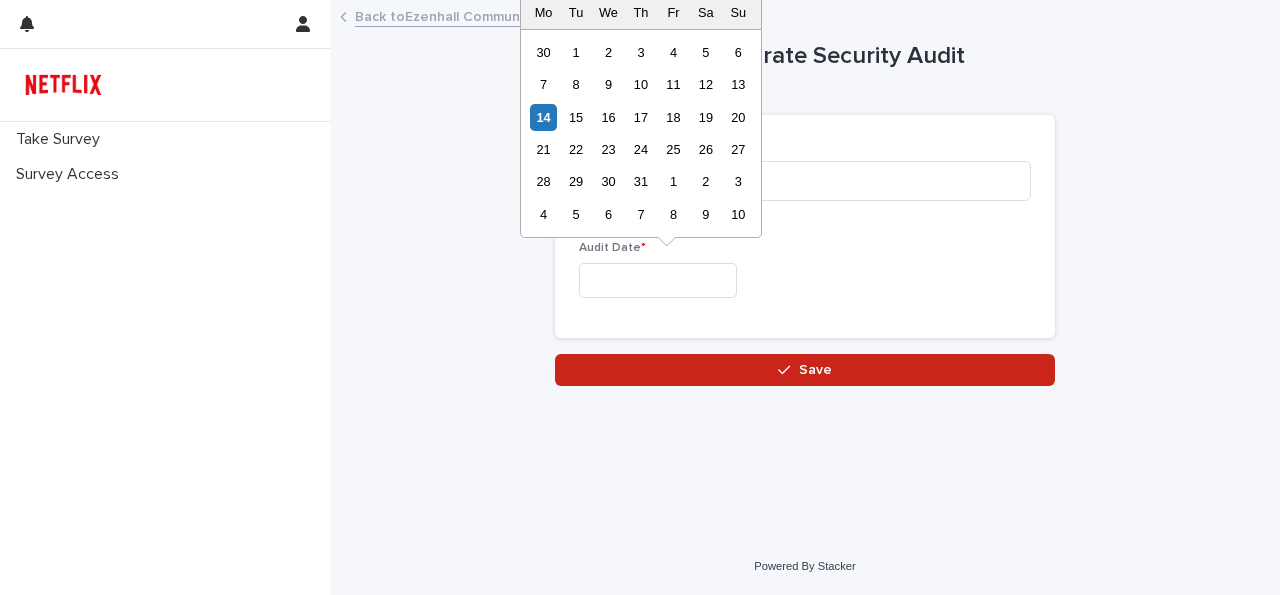 click at bounding box center [658, 280] 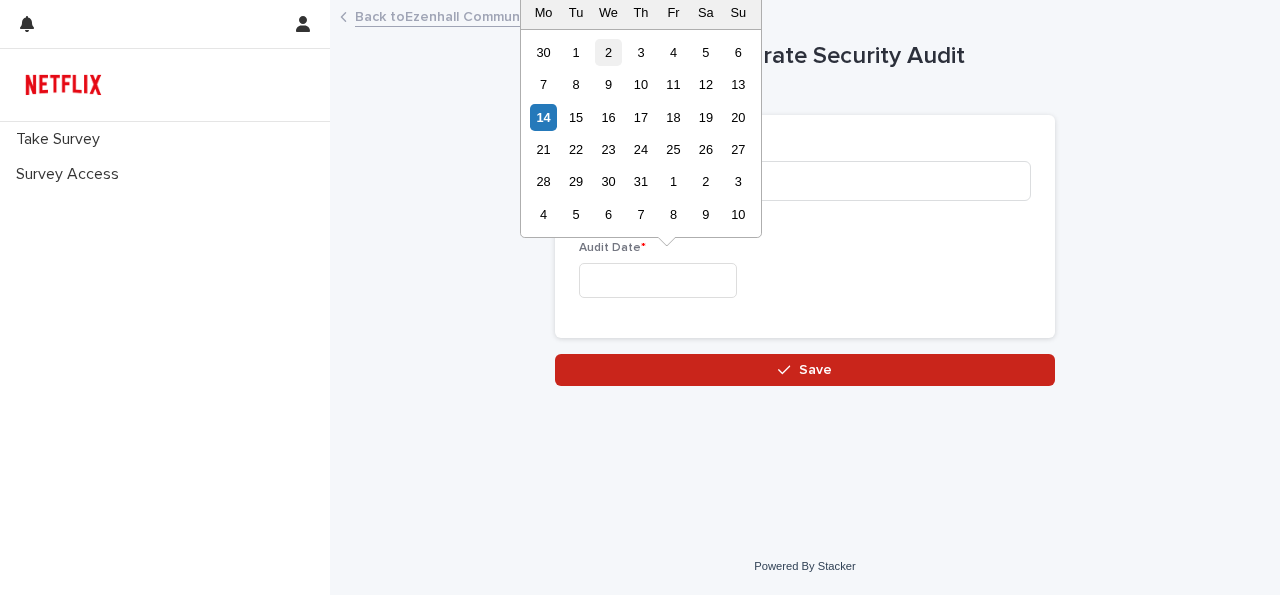 click on "2" at bounding box center (608, 52) 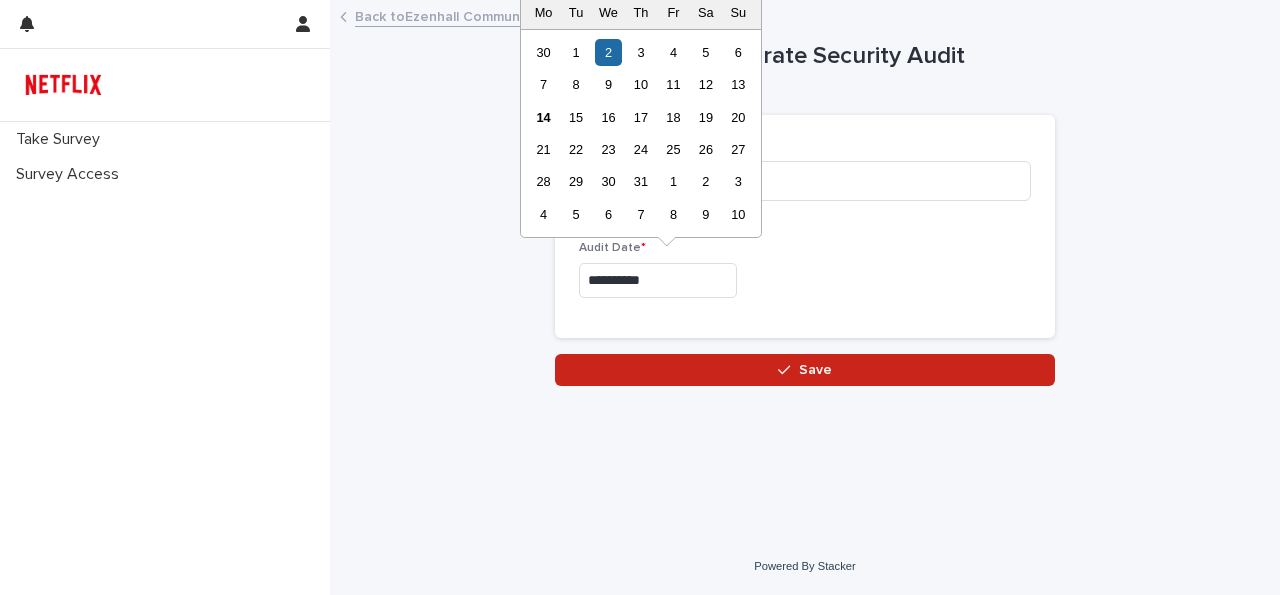 click on "**********" at bounding box center [658, 280] 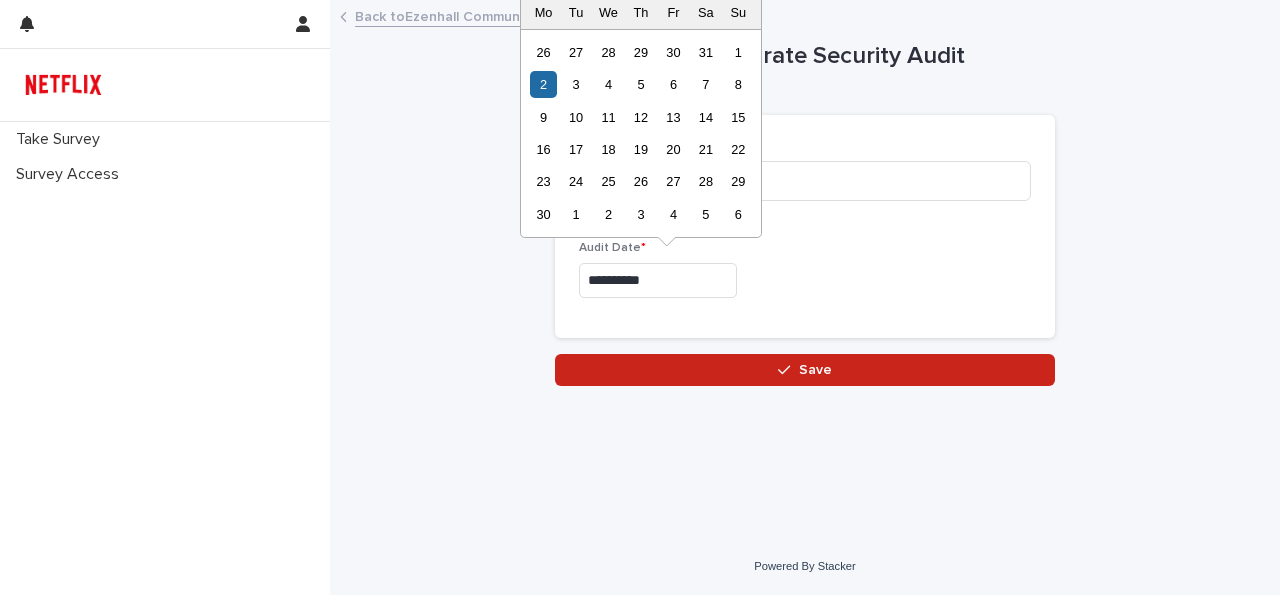 type on "**********" 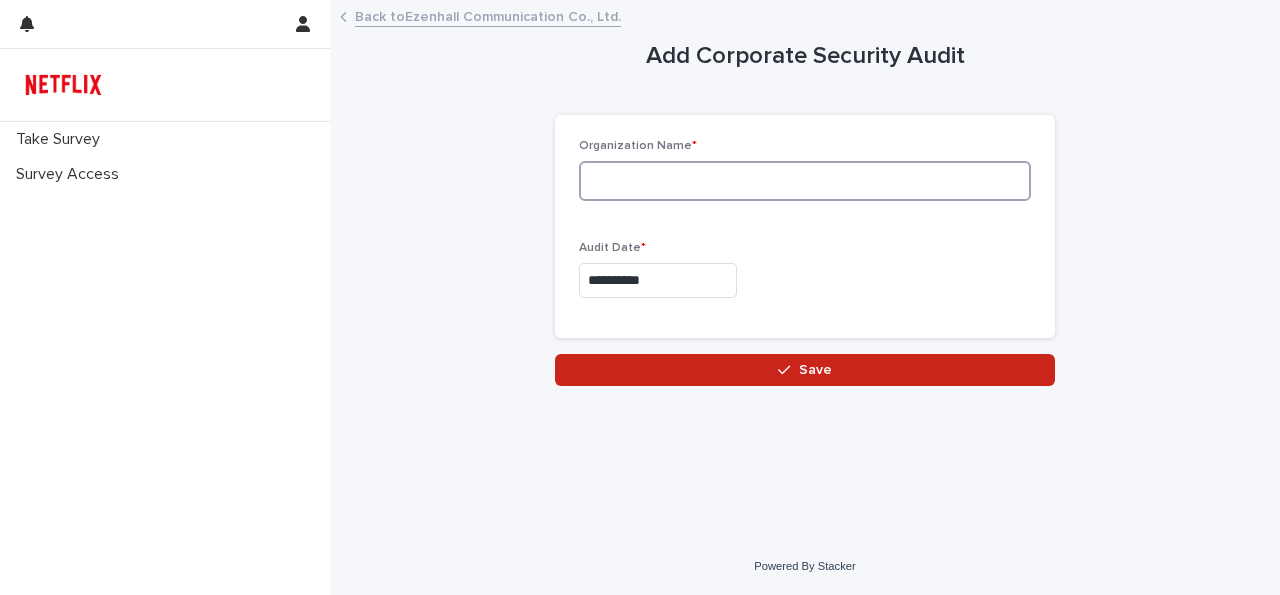 click at bounding box center [805, 181] 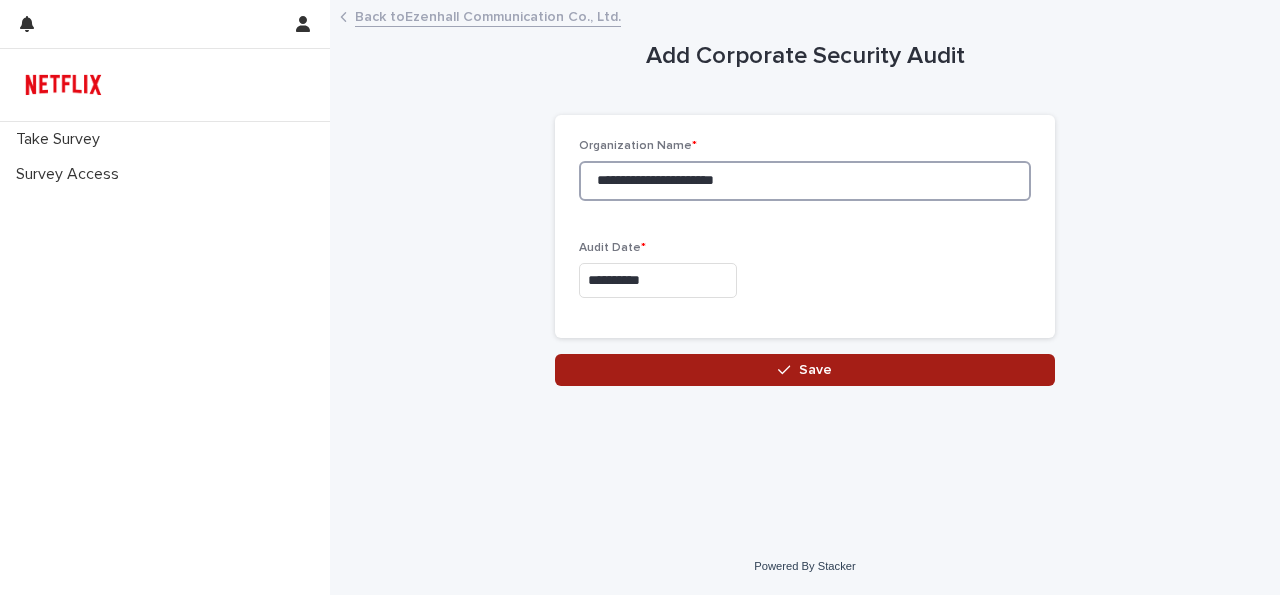 type on "**********" 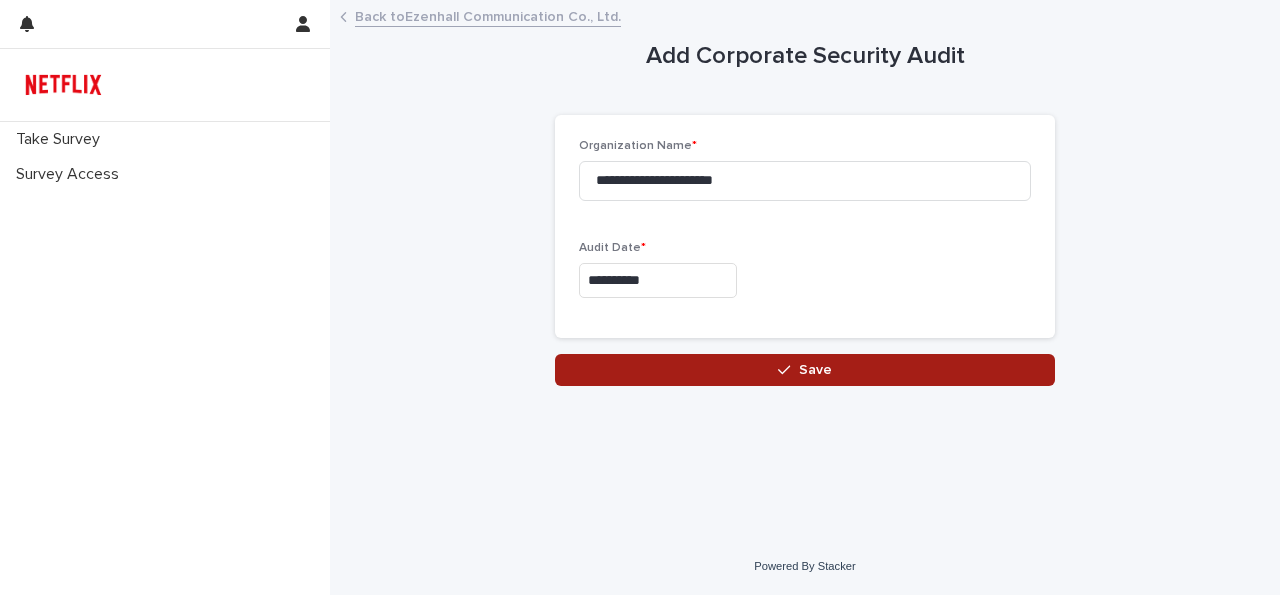 click on "Save" at bounding box center [805, 370] 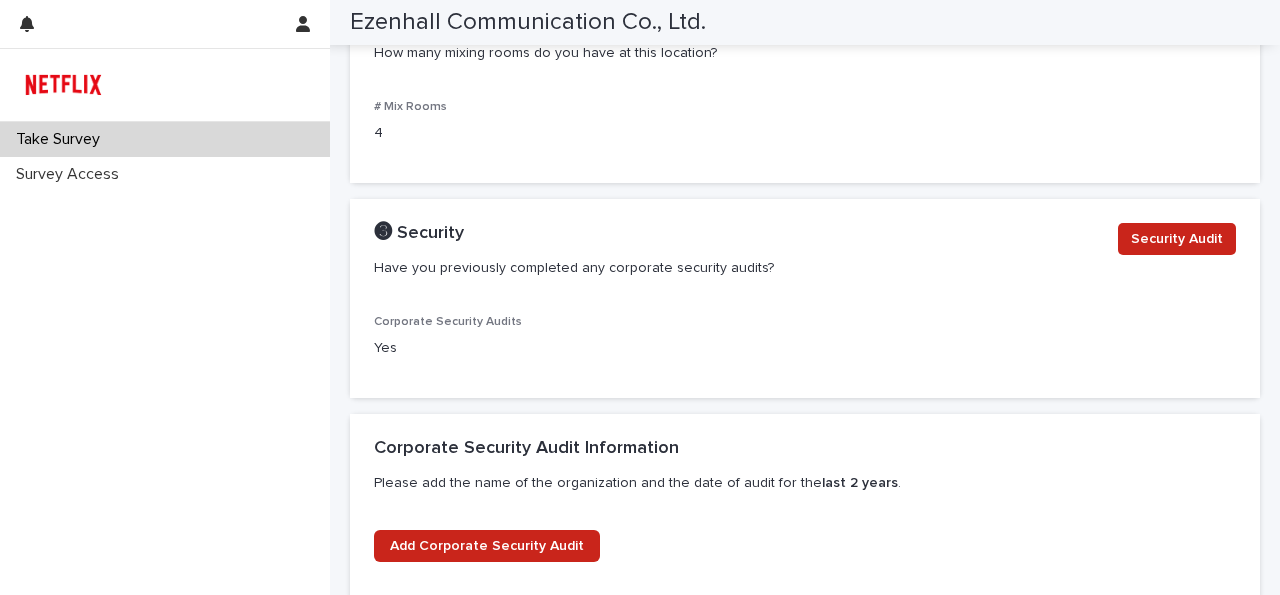 scroll, scrollTop: 2184, scrollLeft: 0, axis: vertical 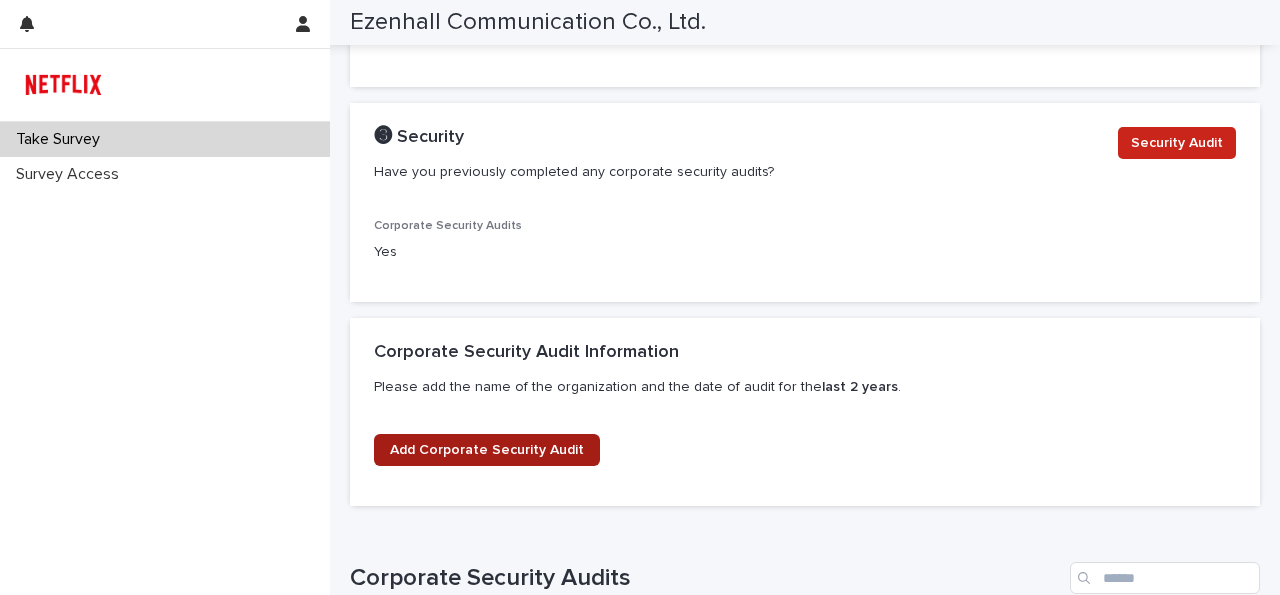 click on "Add Corporate Security Audit" at bounding box center [487, 450] 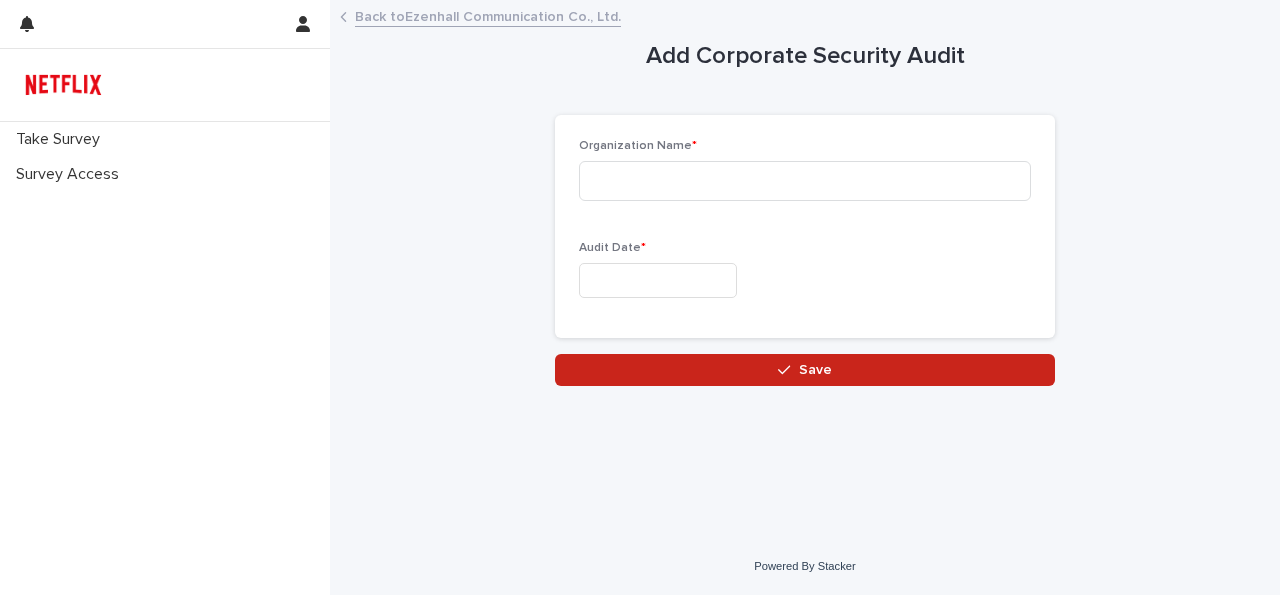 scroll, scrollTop: 0, scrollLeft: 0, axis: both 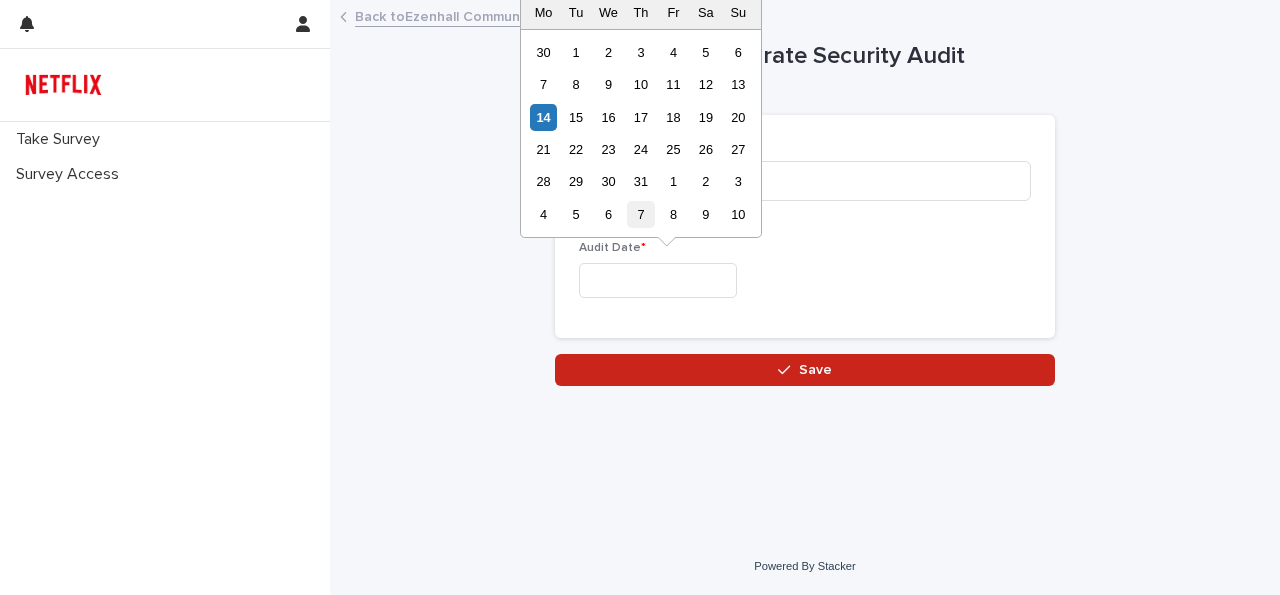 click on "7" at bounding box center [640, 214] 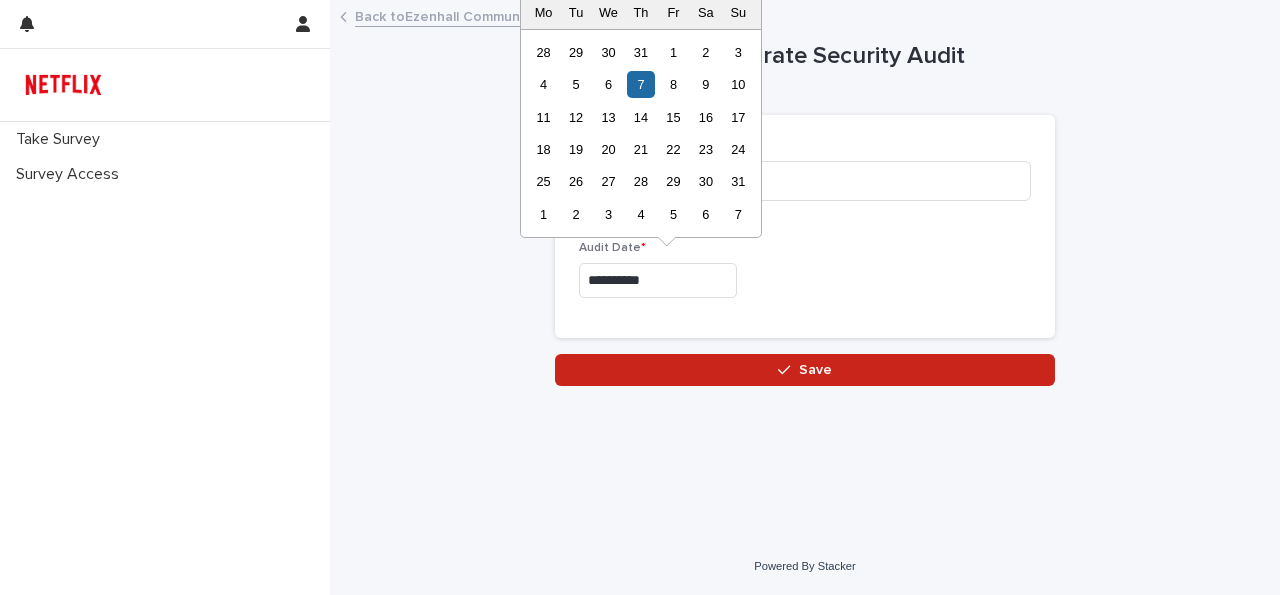 click on "**********" at bounding box center [658, 280] 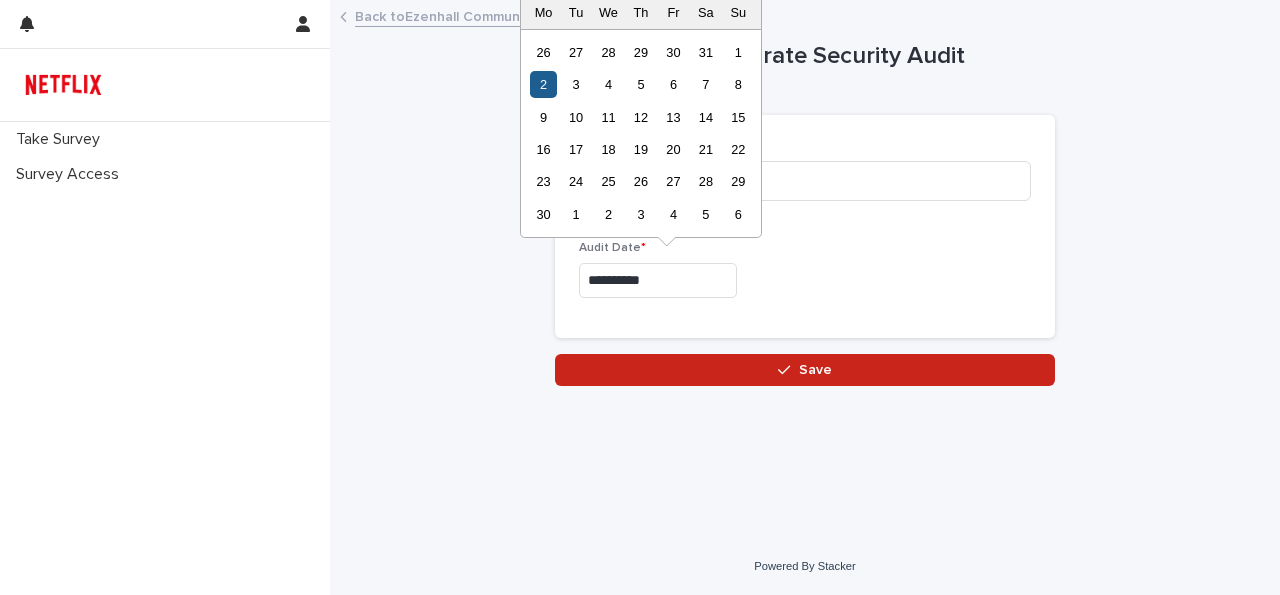 type on "**********" 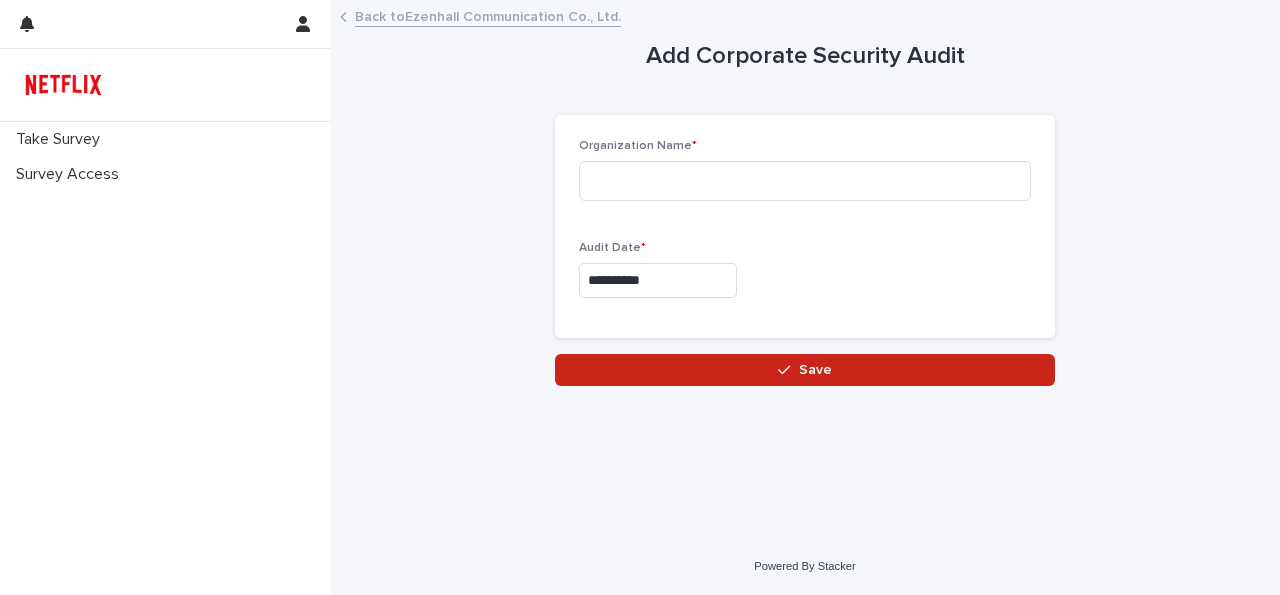 click on "**********" at bounding box center (805, 277) 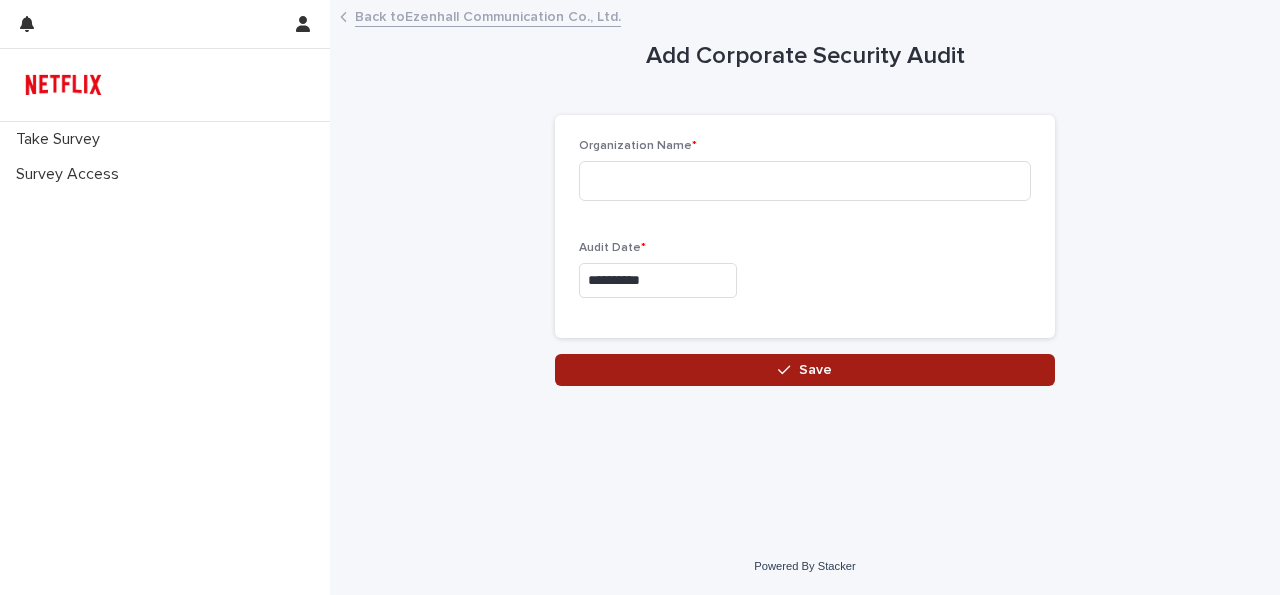 click on "Save" at bounding box center (805, 370) 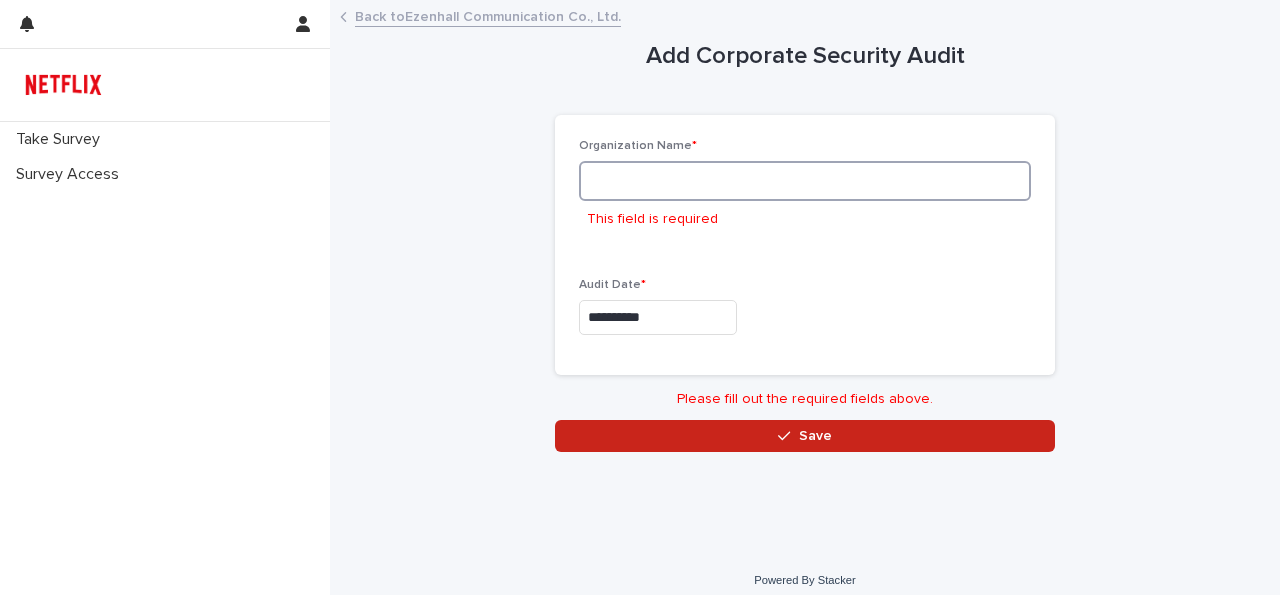 click at bounding box center (805, 181) 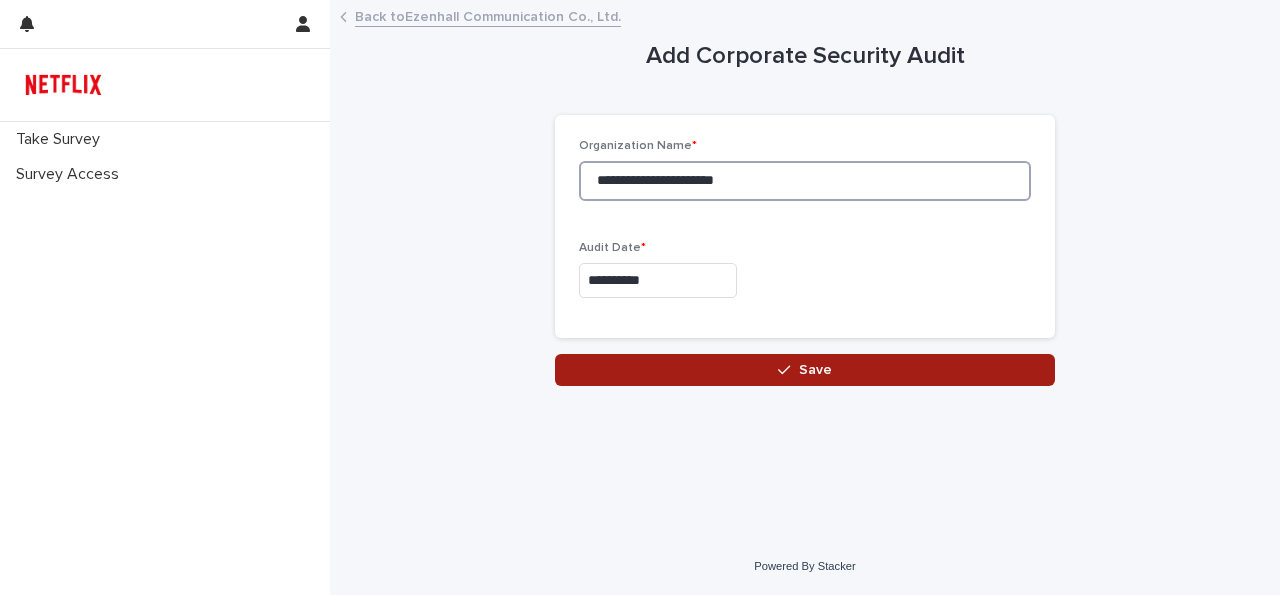type on "**********" 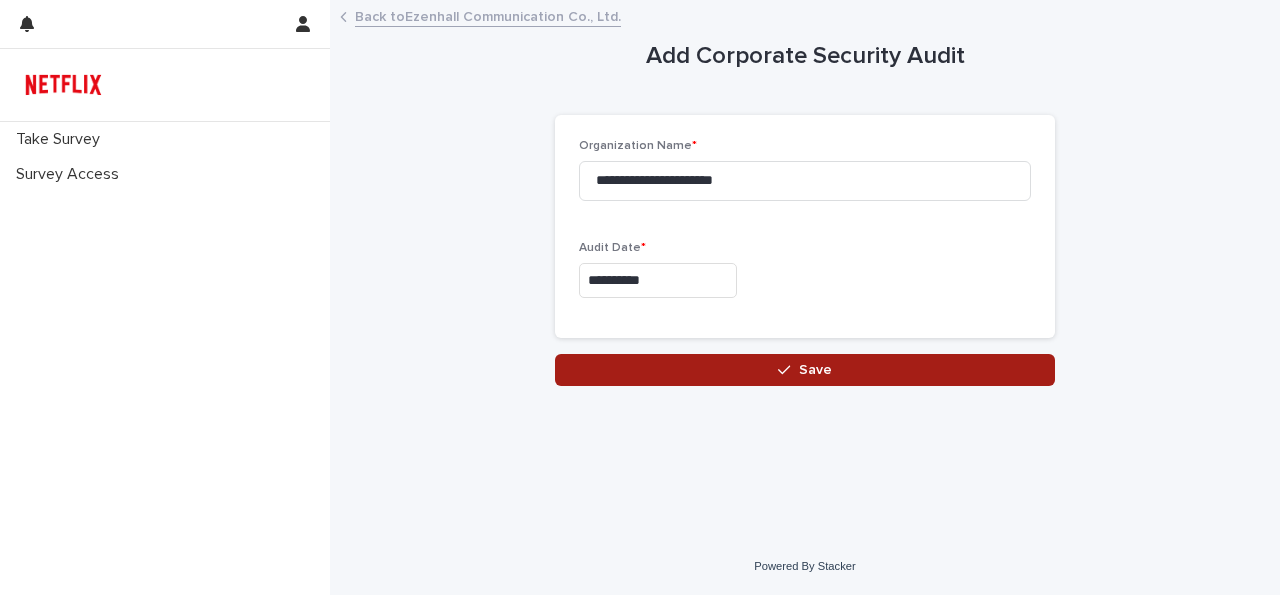 click on "Save" at bounding box center (805, 370) 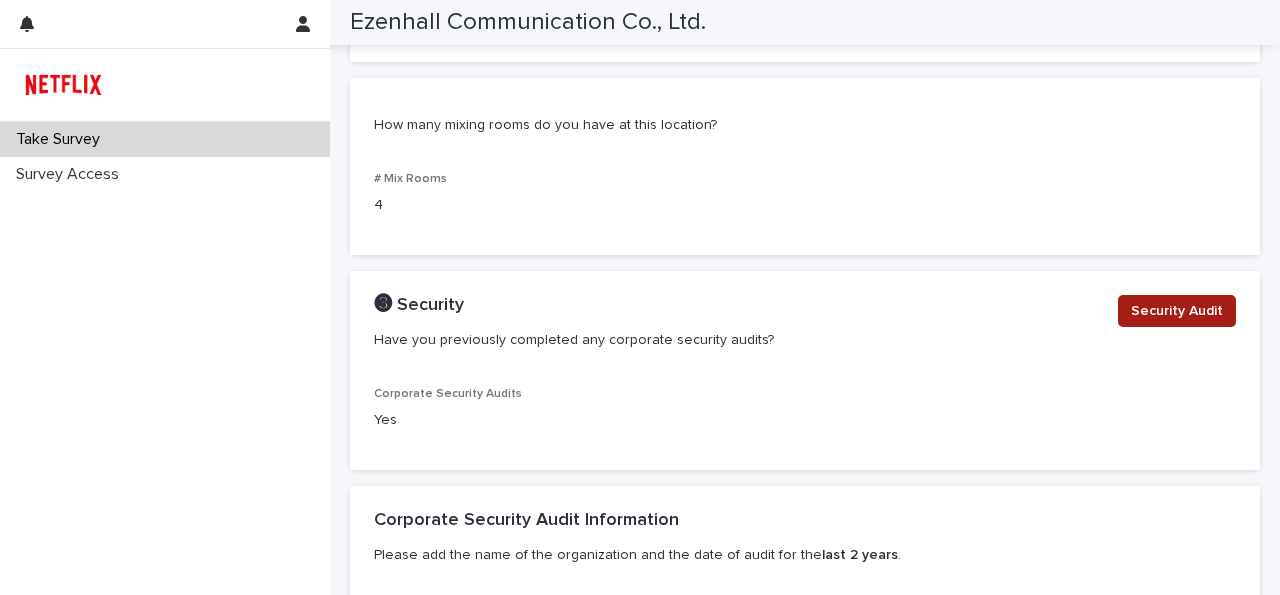 scroll, scrollTop: 1932, scrollLeft: 0, axis: vertical 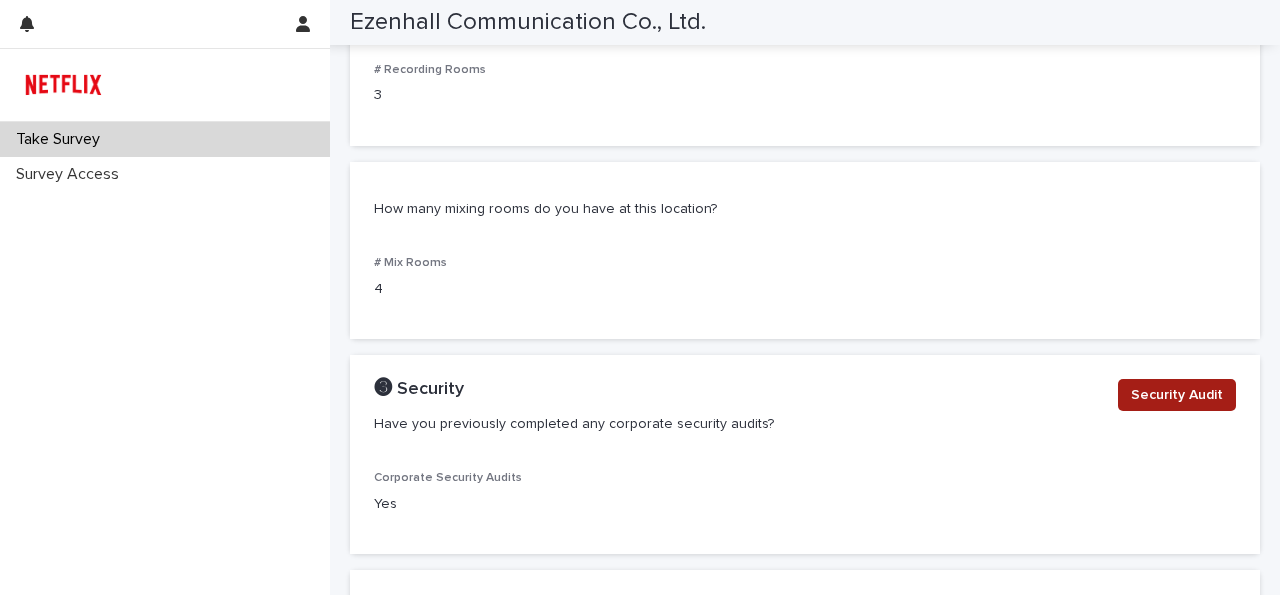 click on "Security Audit" at bounding box center (1177, 395) 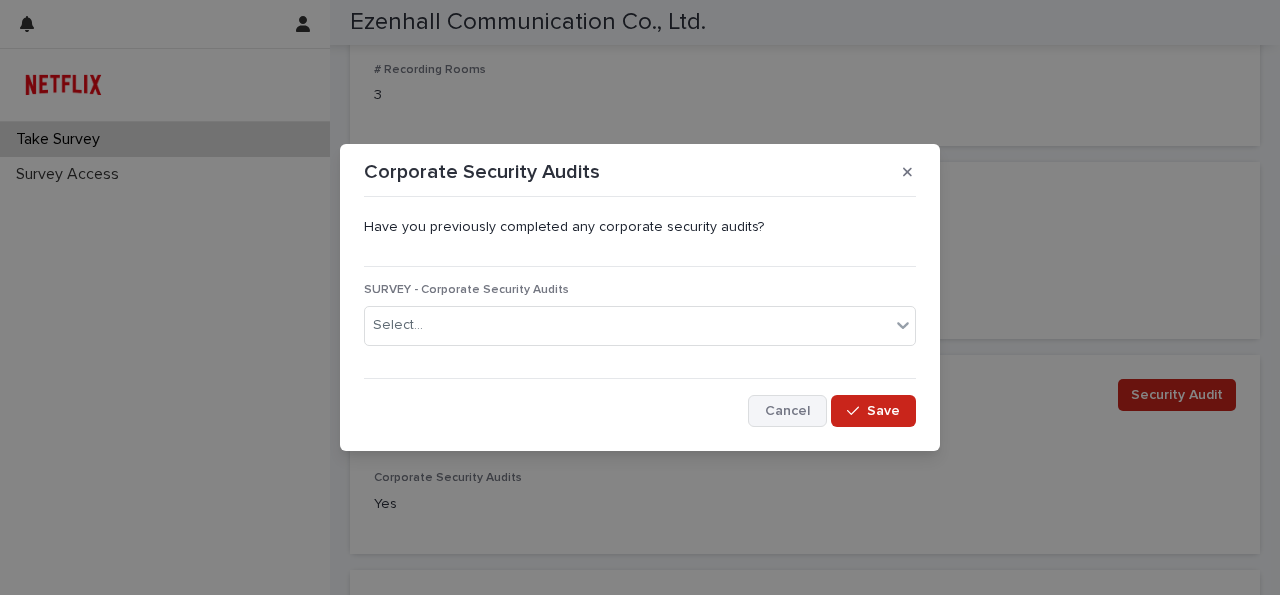 click on "Cancel" at bounding box center [787, 411] 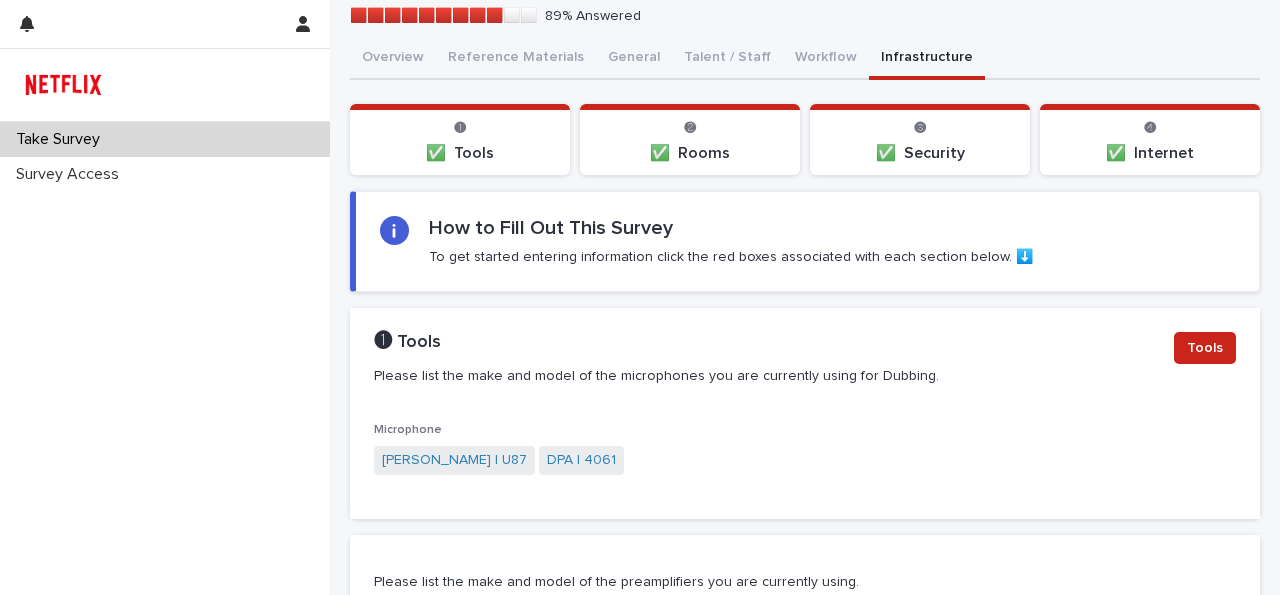 scroll, scrollTop: 0, scrollLeft: 0, axis: both 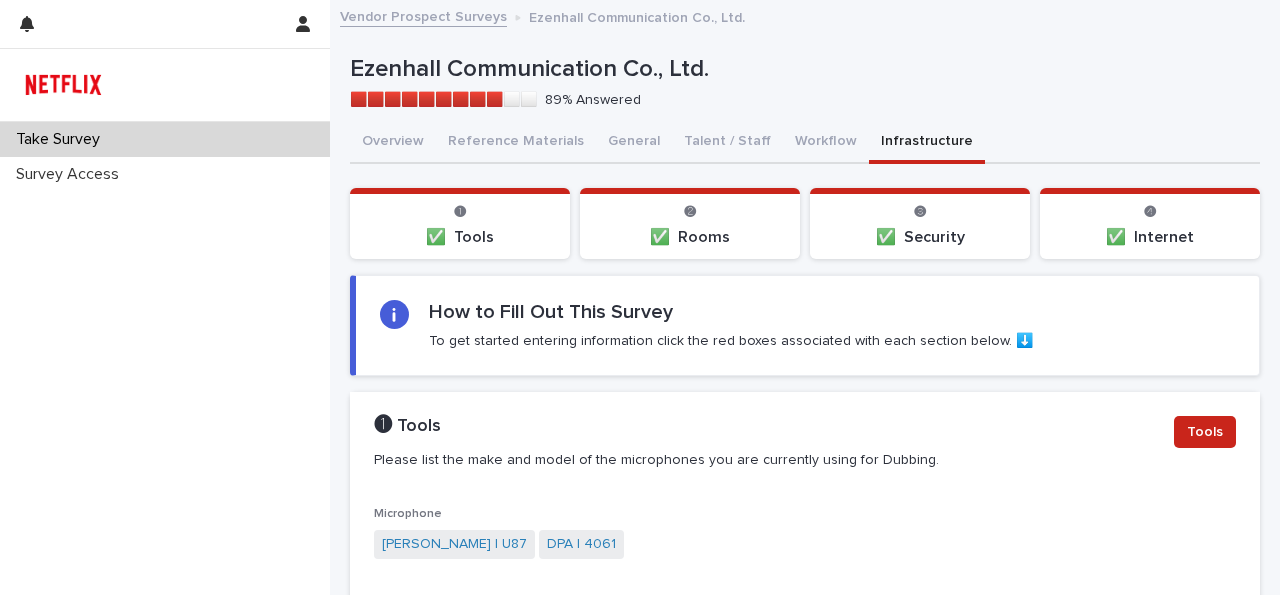 click on "❸" at bounding box center [920, 213] 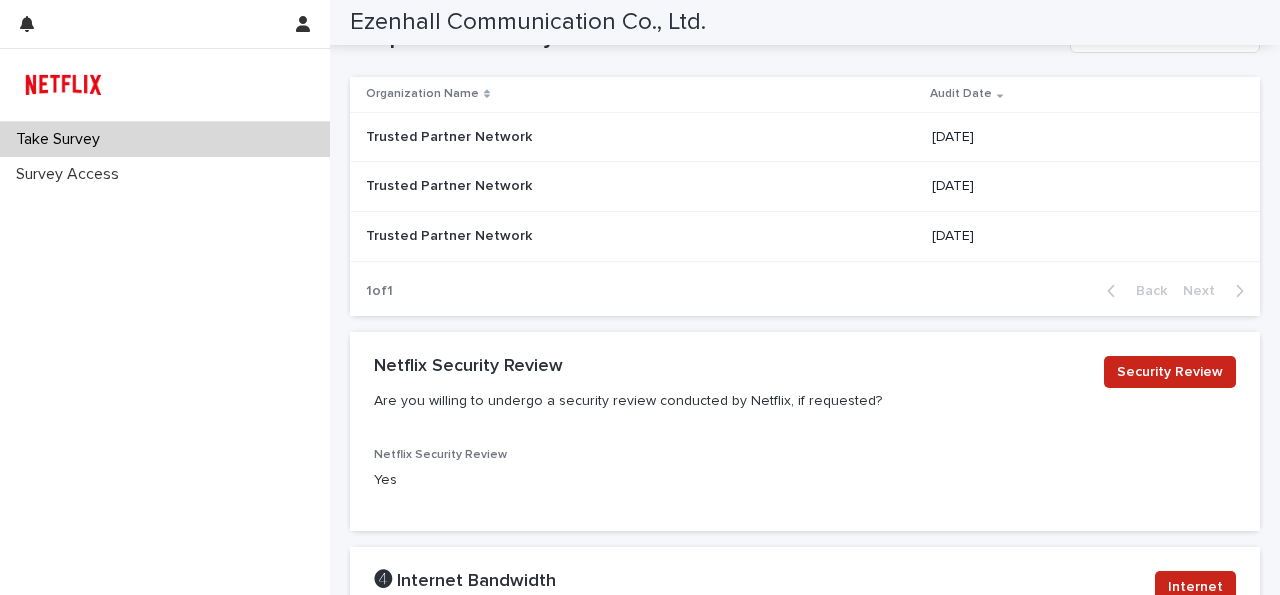 scroll, scrollTop: 2772, scrollLeft: 0, axis: vertical 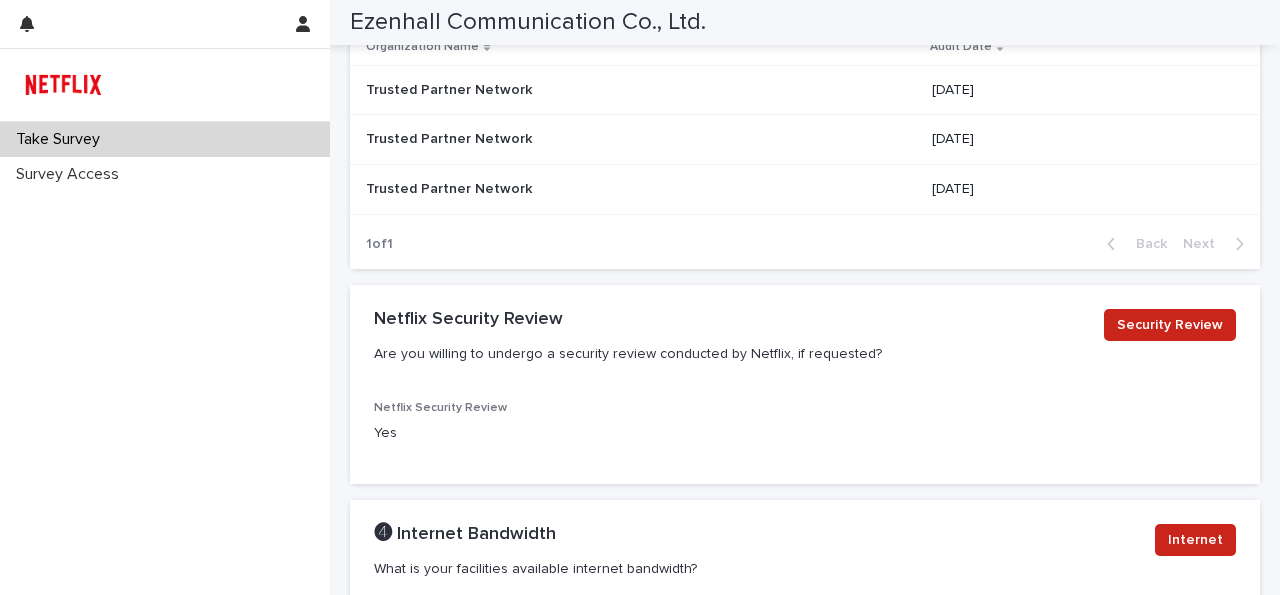 click on "Back Next" at bounding box center [1175, 244] 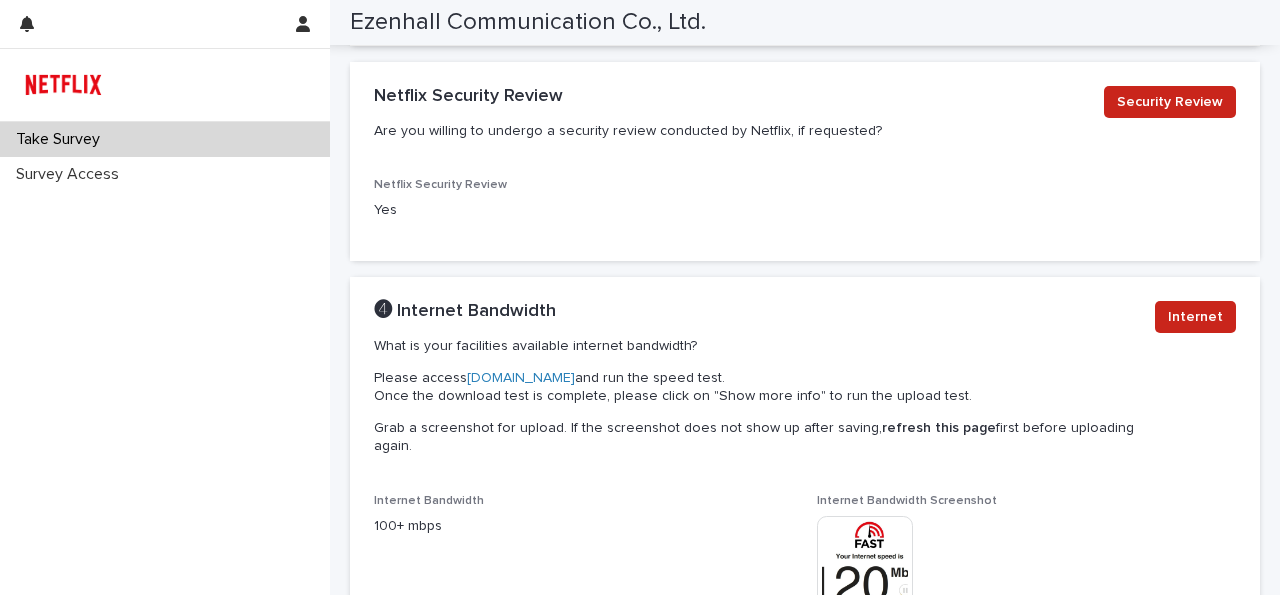 scroll, scrollTop: 3331, scrollLeft: 0, axis: vertical 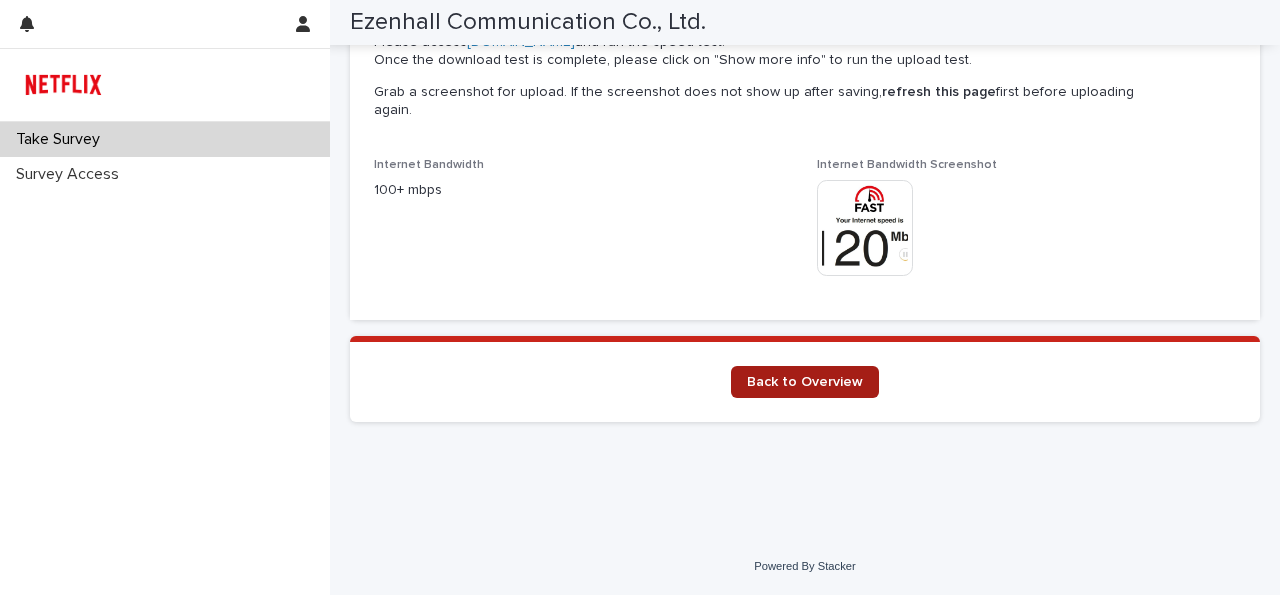 click on "Back to Overview" at bounding box center (805, 382) 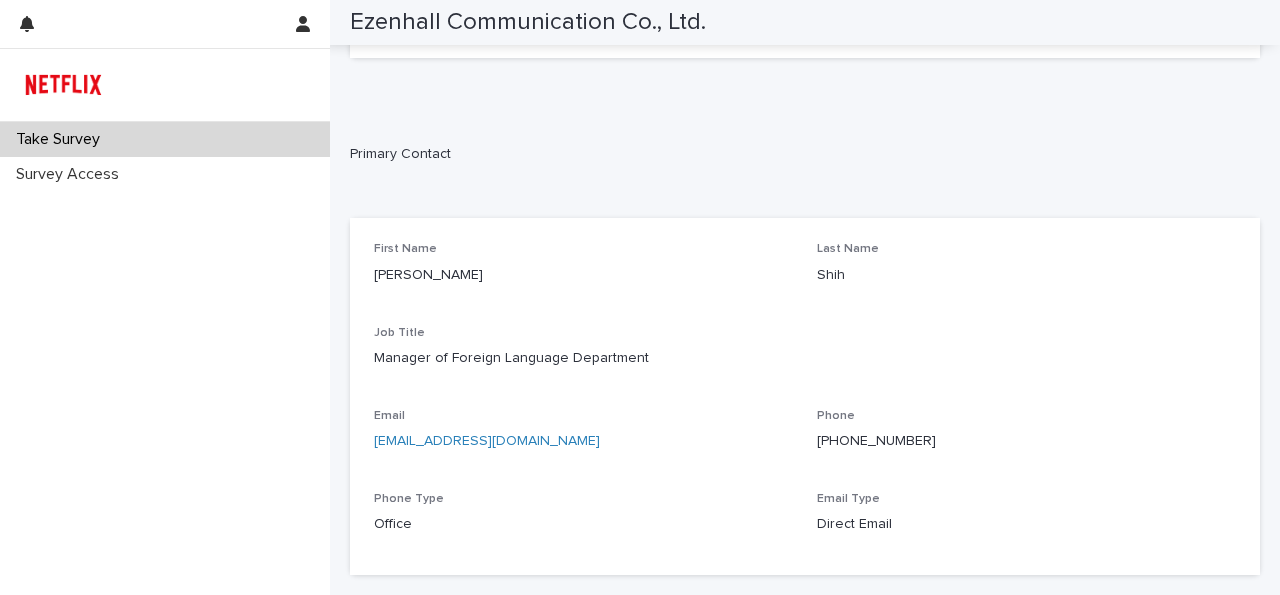 scroll, scrollTop: 2027, scrollLeft: 0, axis: vertical 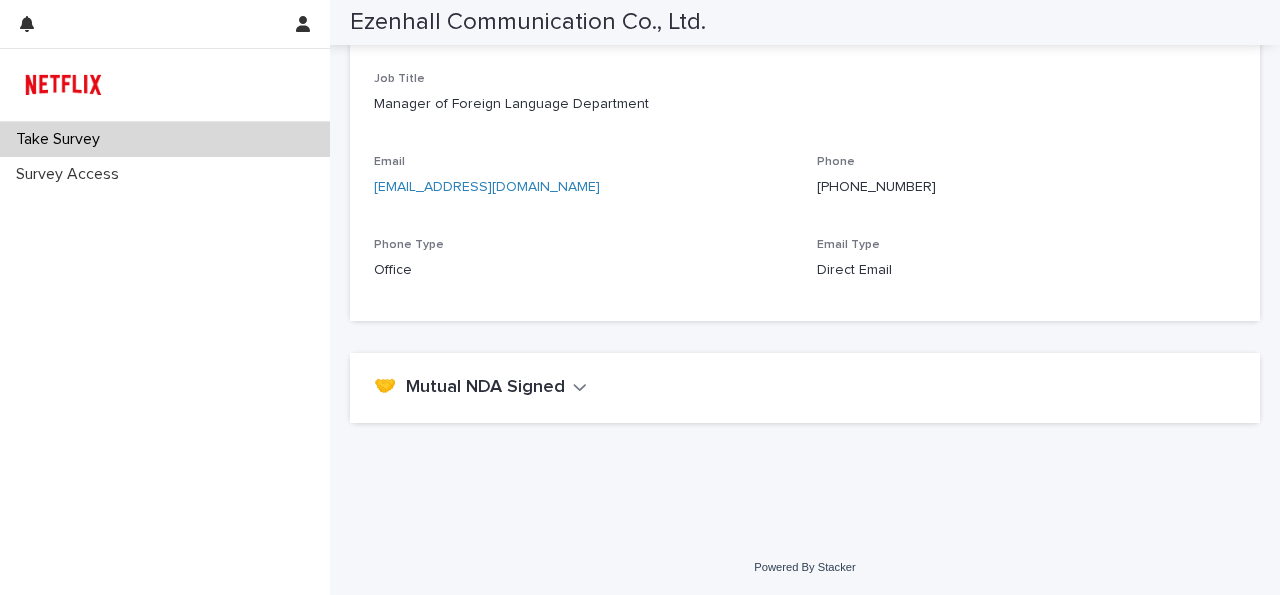click on "🤝  Mutual NDA Signed" at bounding box center [801, 388] 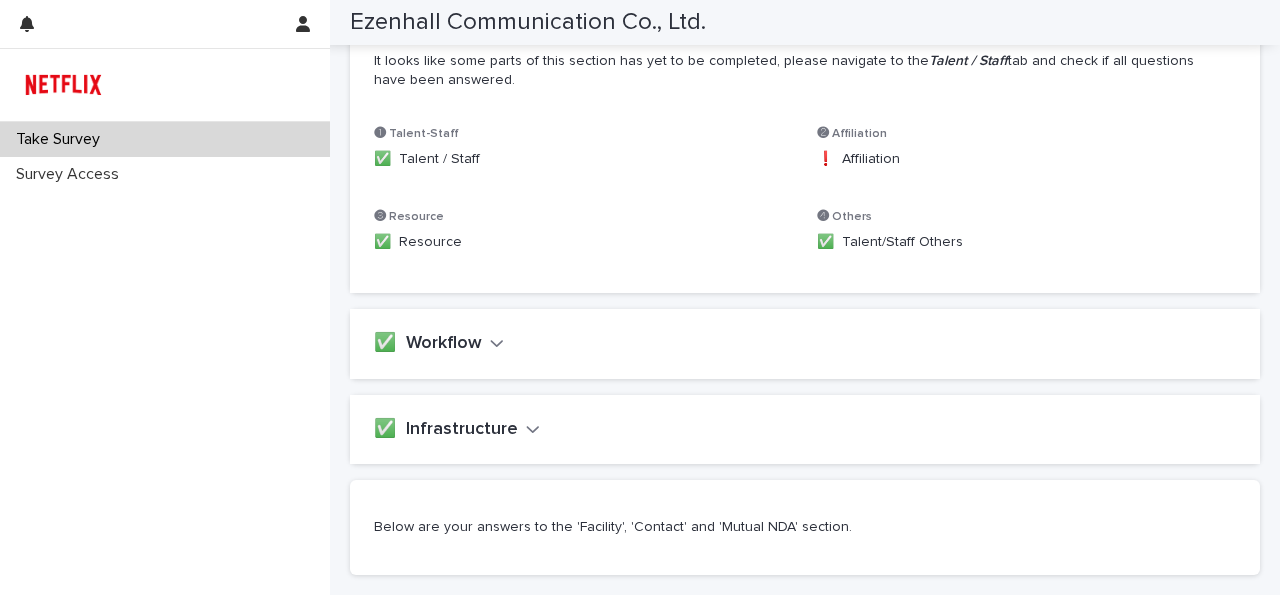 scroll, scrollTop: 0, scrollLeft: 0, axis: both 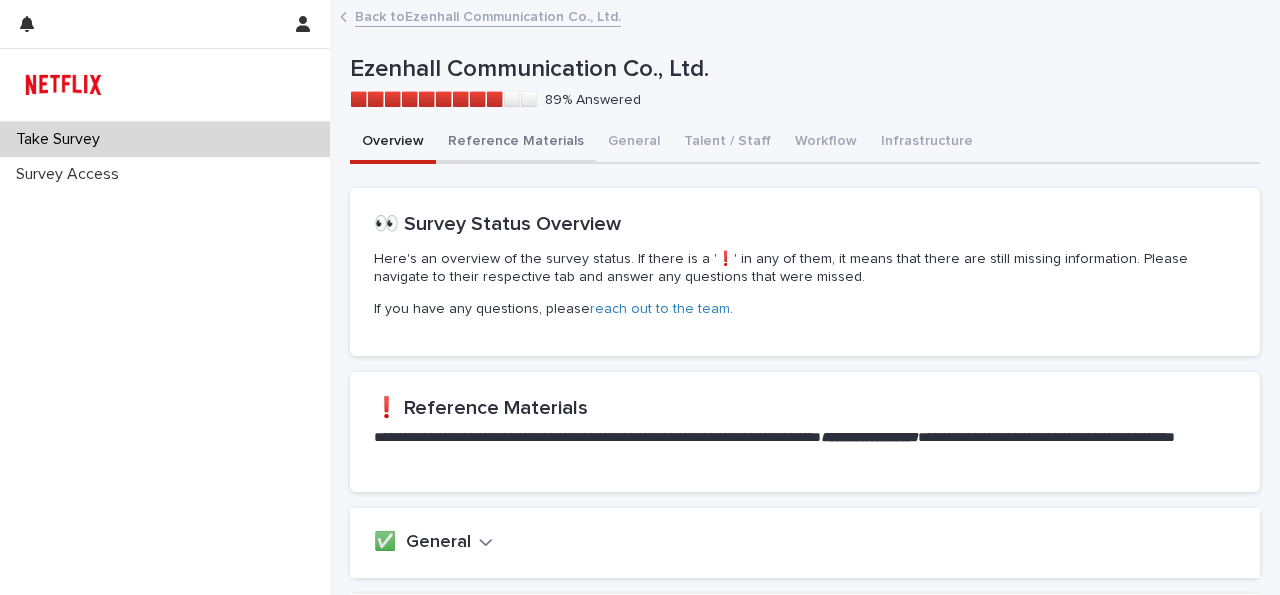 click on "Reference Materials" at bounding box center [516, 143] 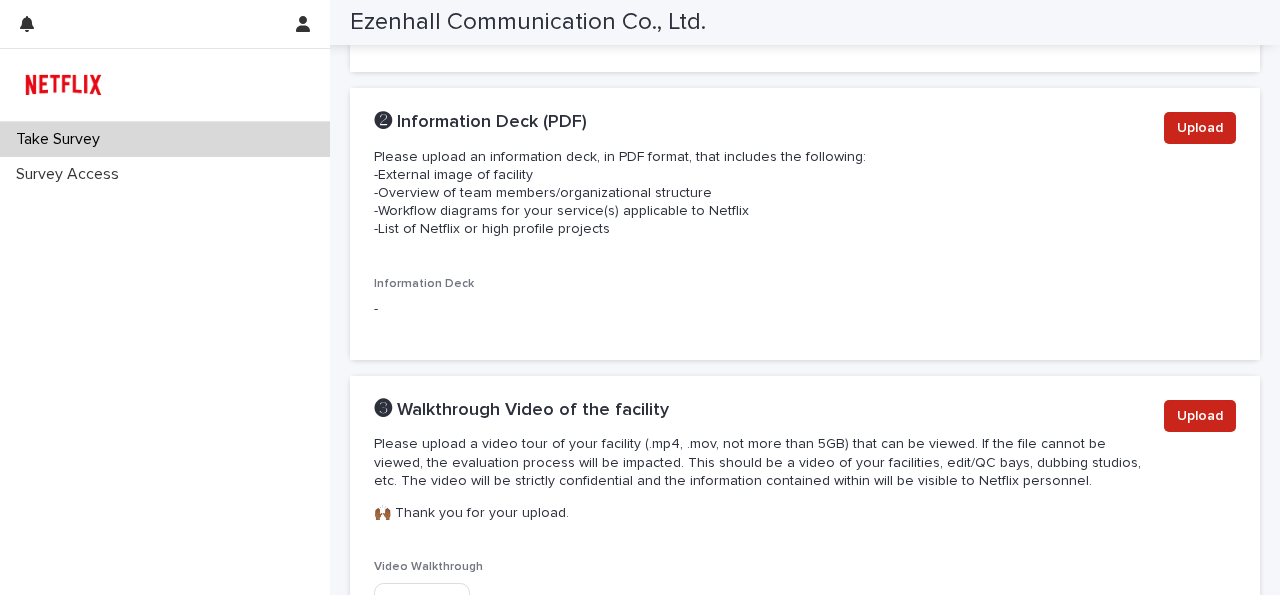 scroll, scrollTop: 672, scrollLeft: 0, axis: vertical 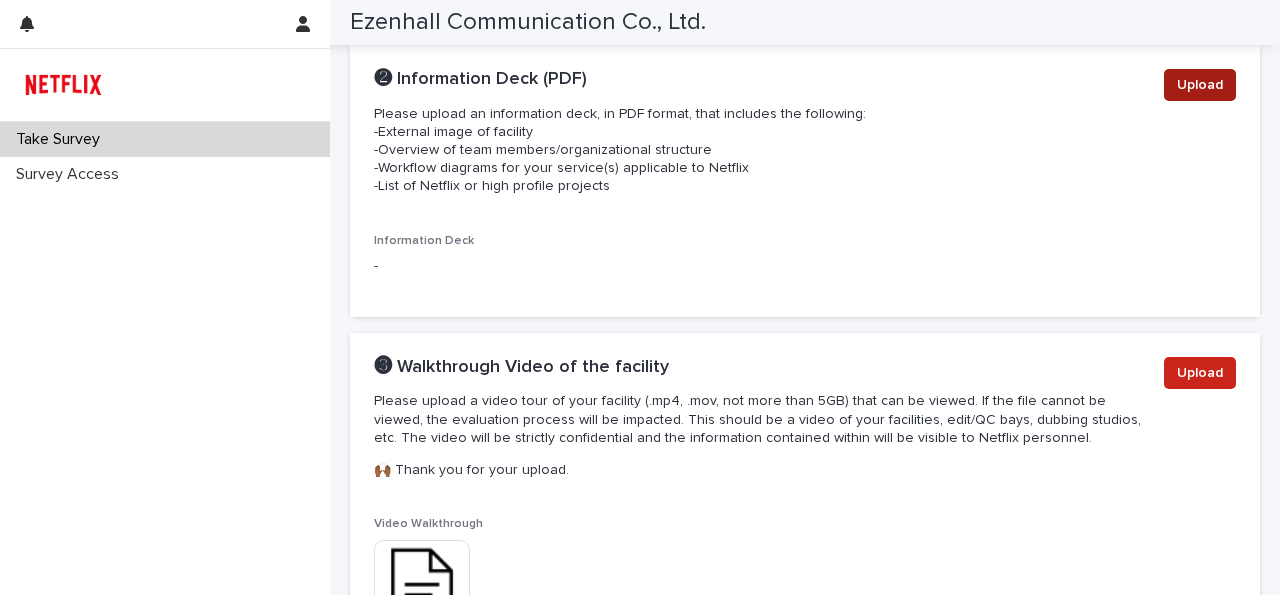 click on "Upload" at bounding box center [1200, 85] 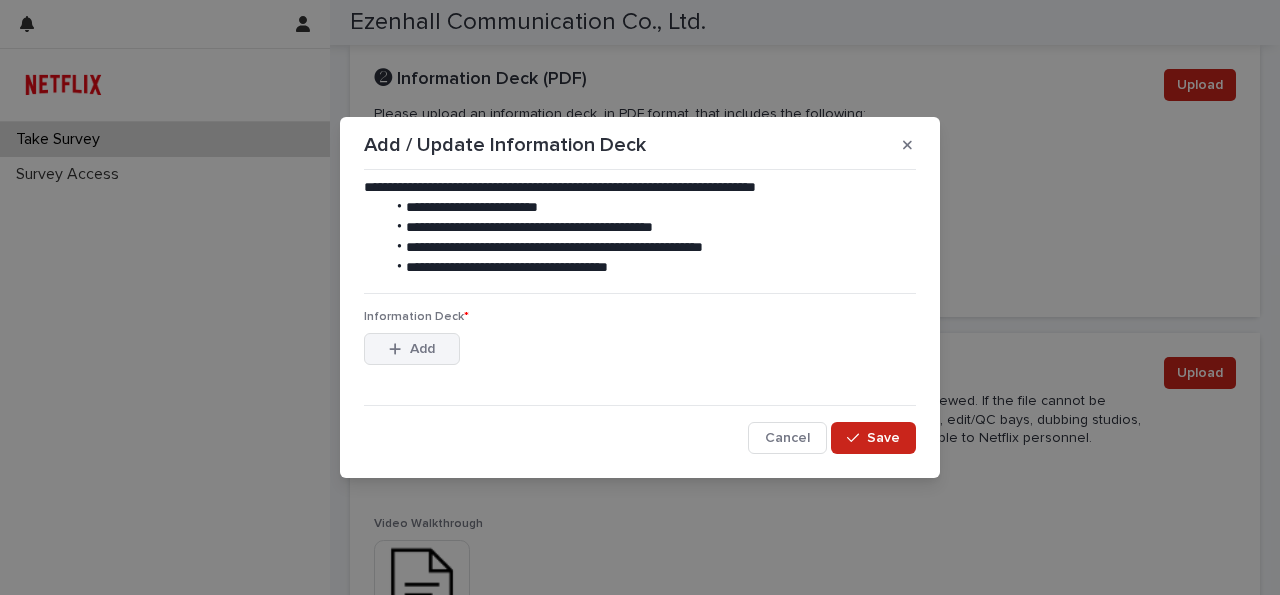 click on "Add" at bounding box center [422, 349] 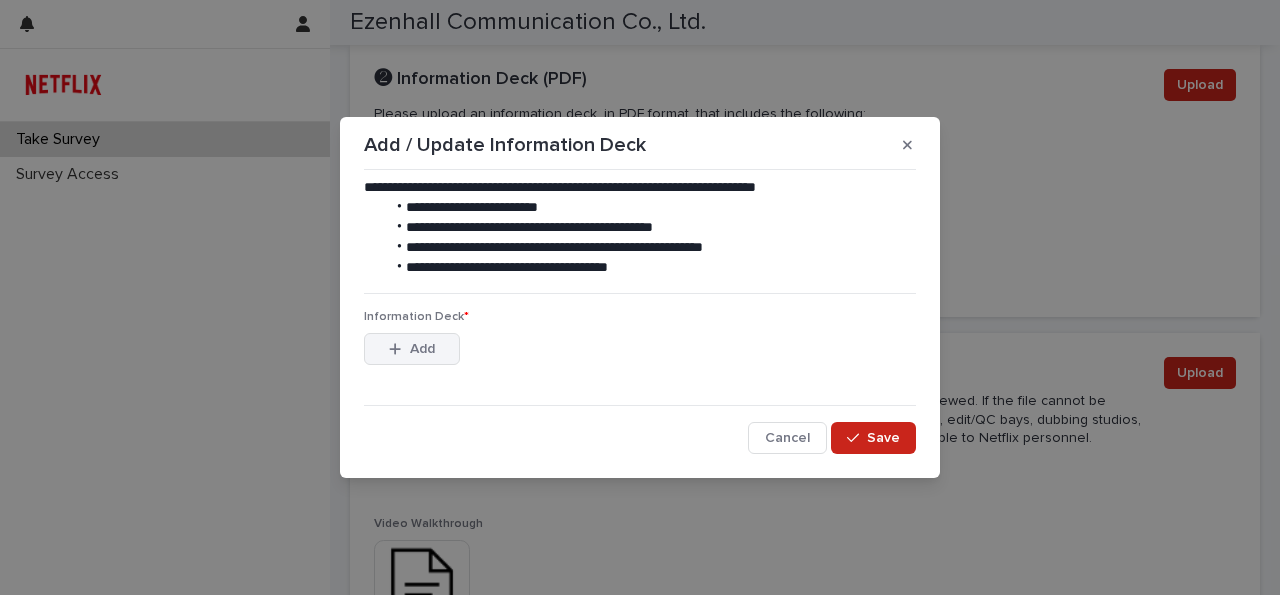 click on "Add" at bounding box center [422, 349] 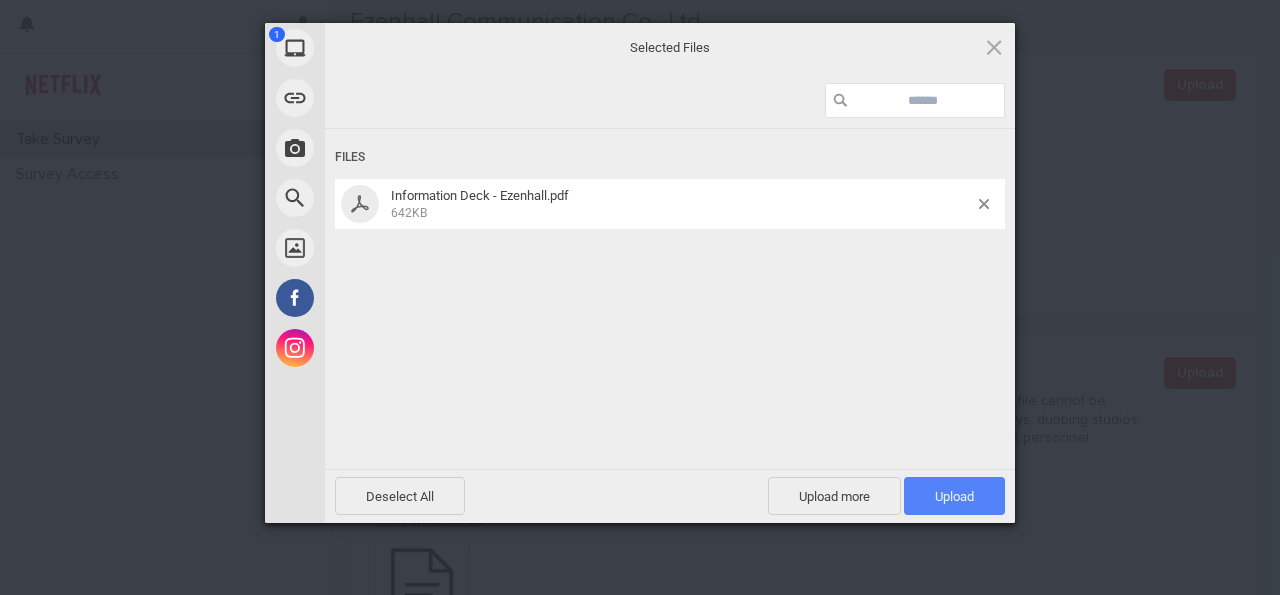 click on "Upload
1" at bounding box center [954, 496] 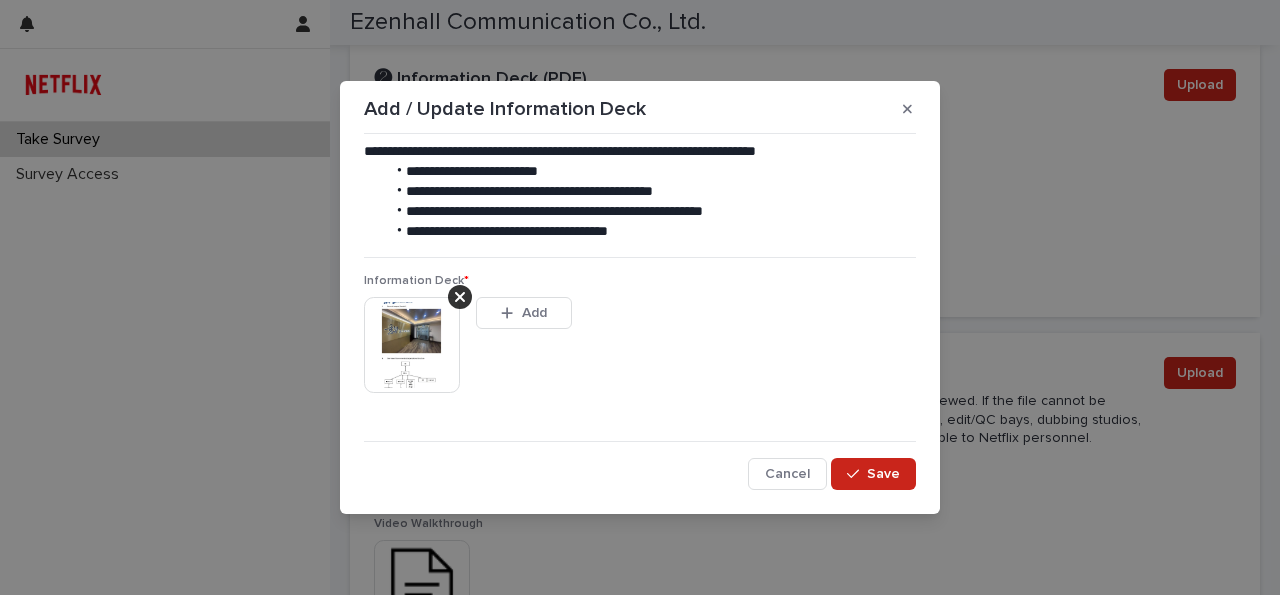 scroll, scrollTop: 672, scrollLeft: 0, axis: vertical 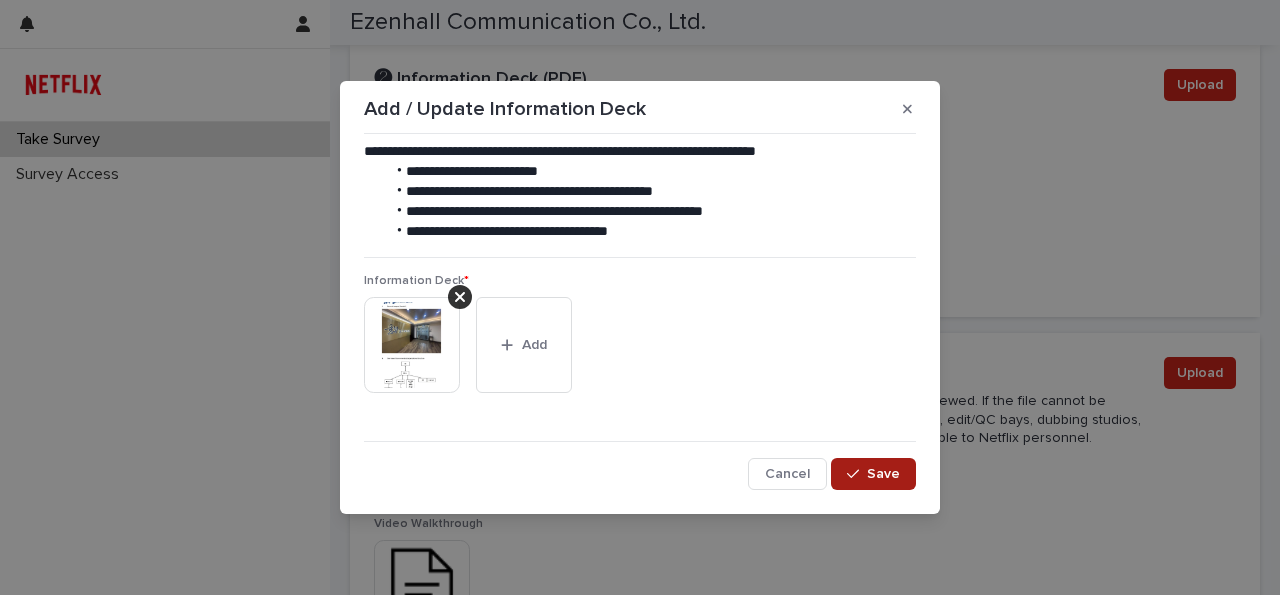 click on "Save" at bounding box center (873, 474) 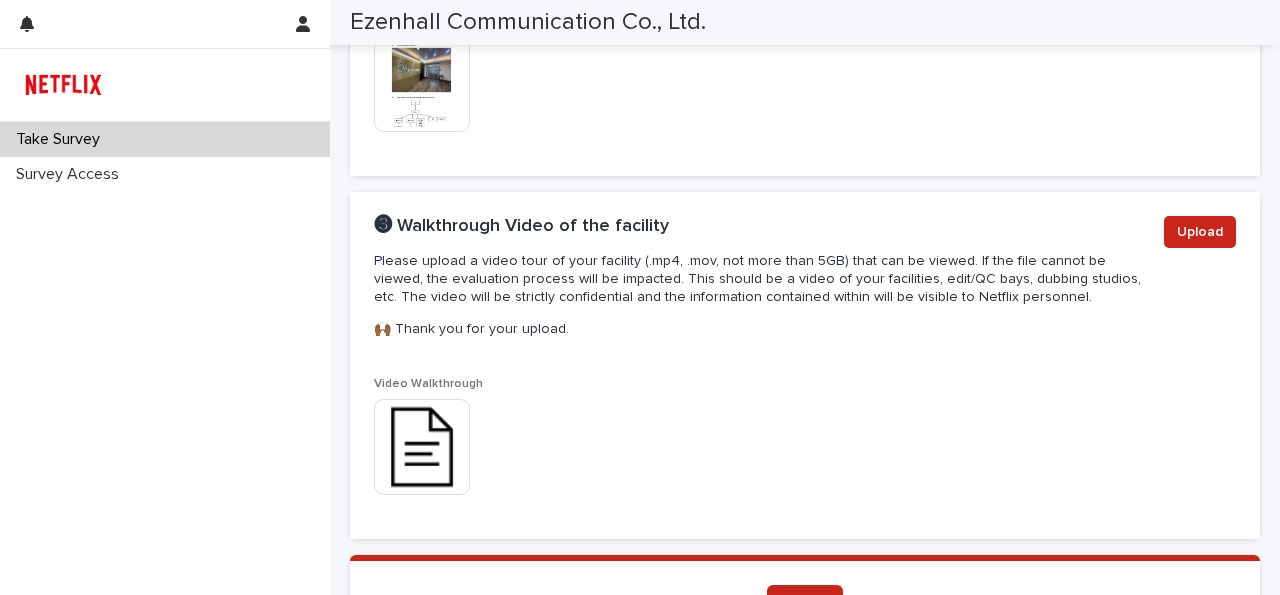 scroll, scrollTop: 1141, scrollLeft: 0, axis: vertical 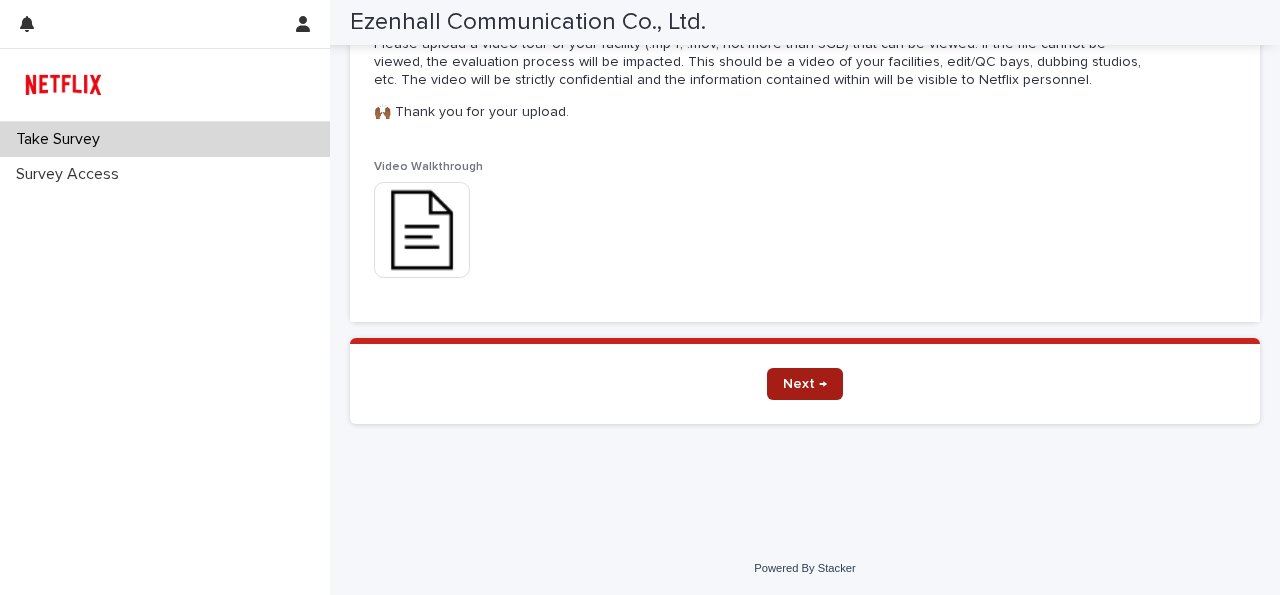 click on "Next →" at bounding box center (805, 384) 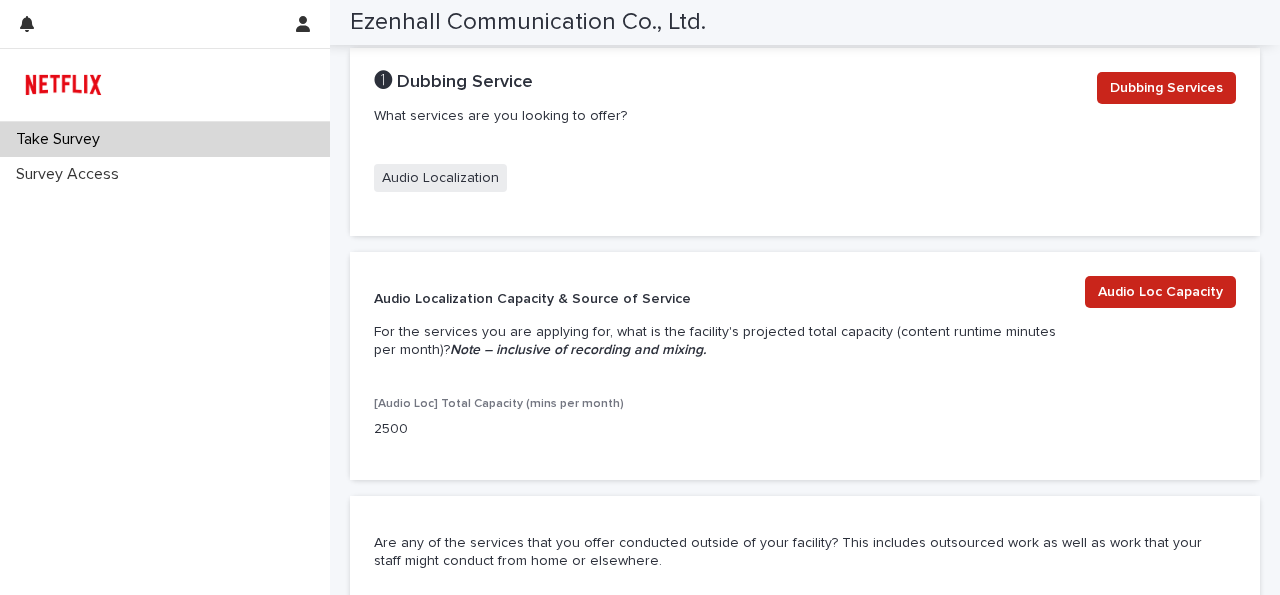 scroll, scrollTop: 0, scrollLeft: 0, axis: both 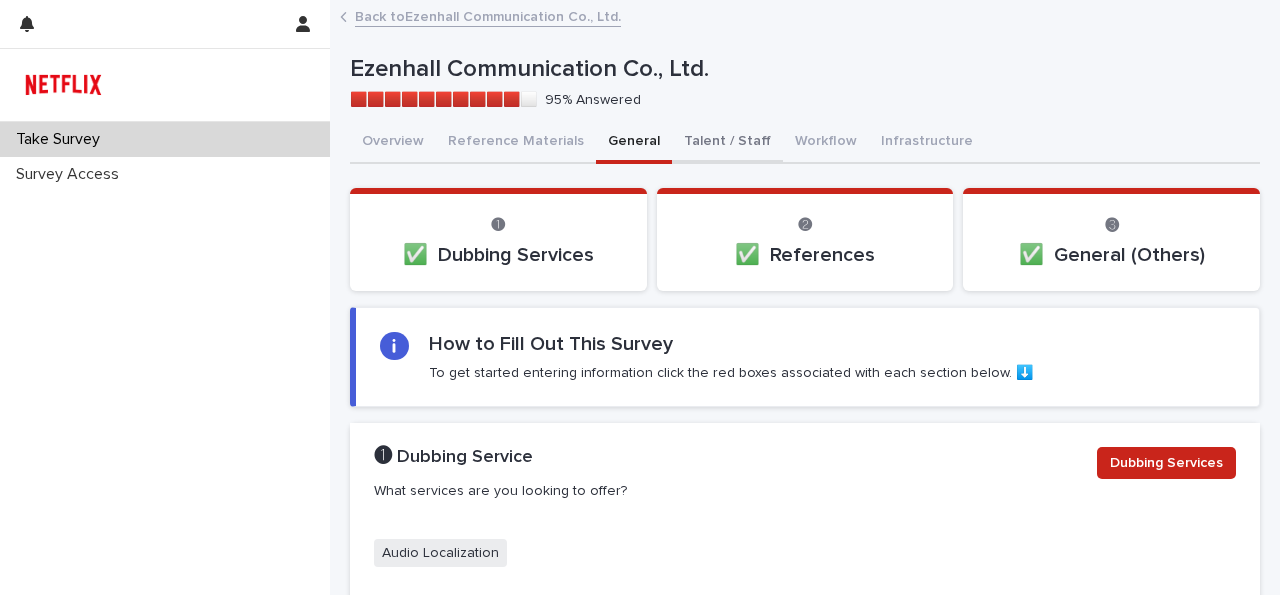 click on "Talent / Staff" at bounding box center (727, 143) 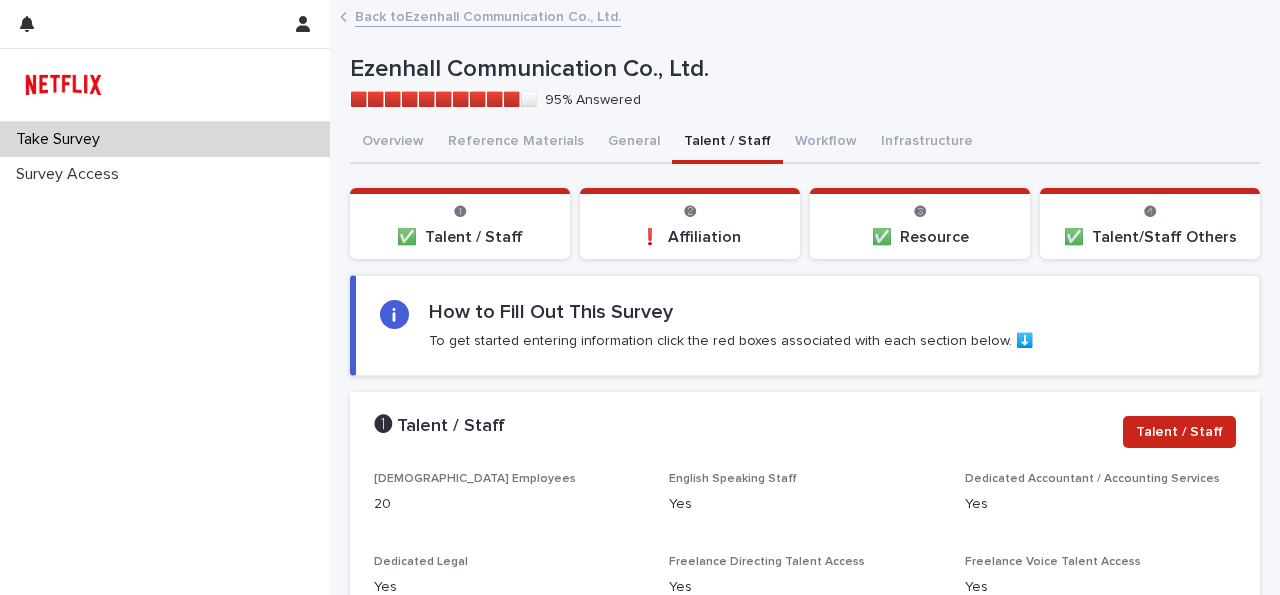 click on "❗️  Affiliation" at bounding box center (690, 237) 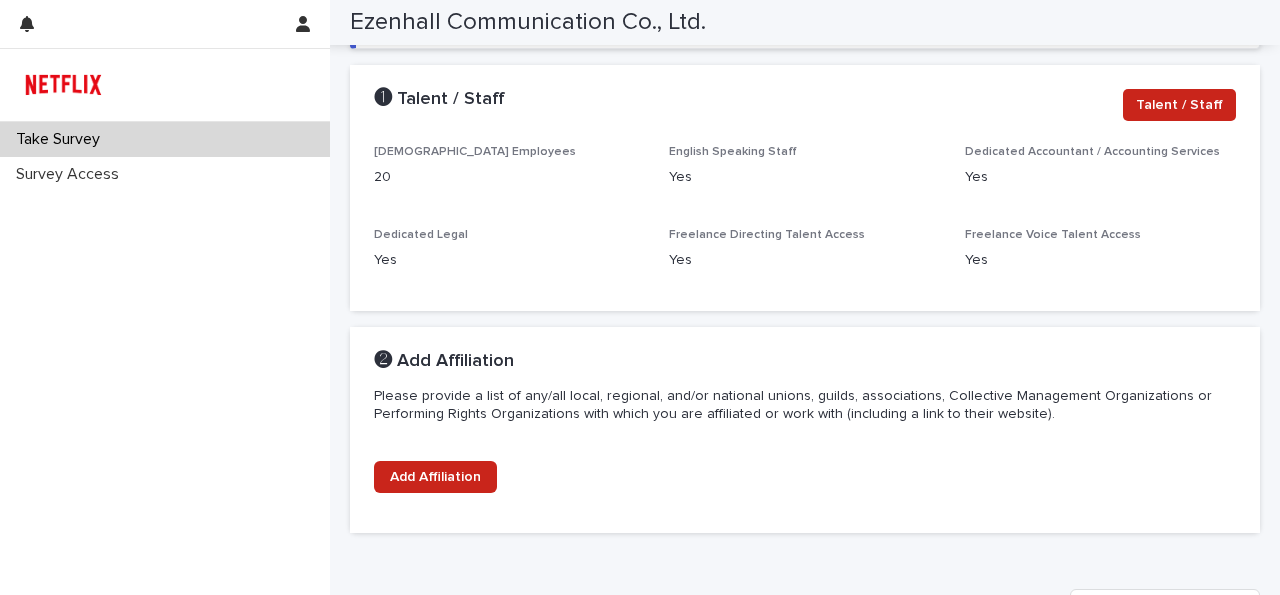 scroll, scrollTop: 420, scrollLeft: 0, axis: vertical 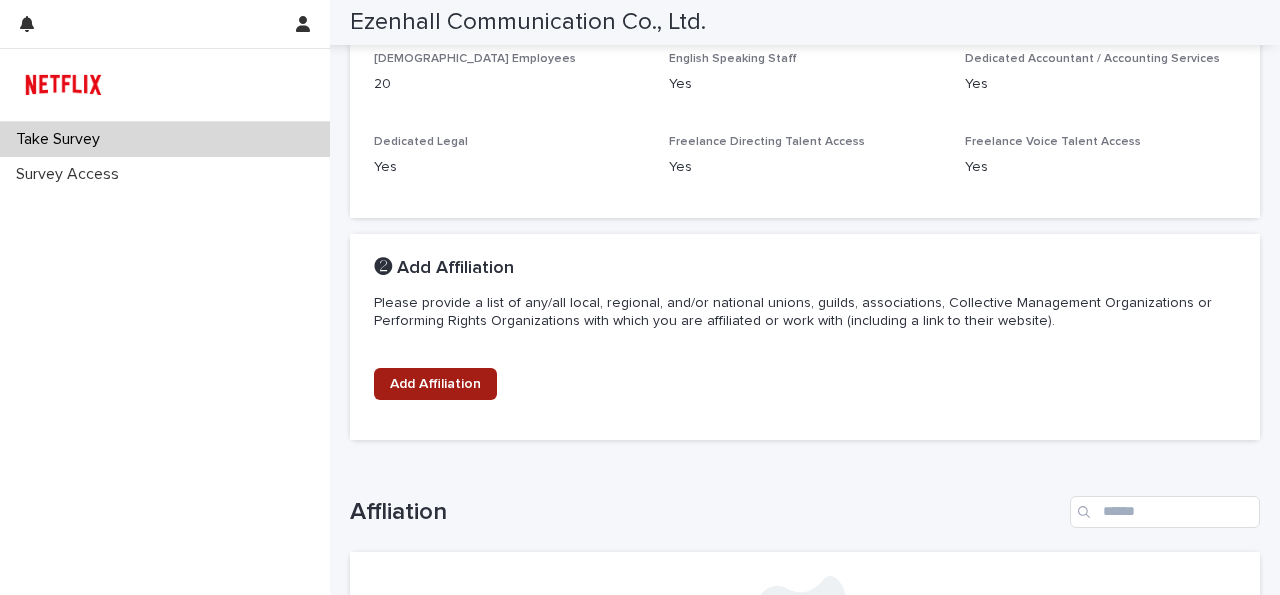 click on "Add Affiliation" at bounding box center (435, 384) 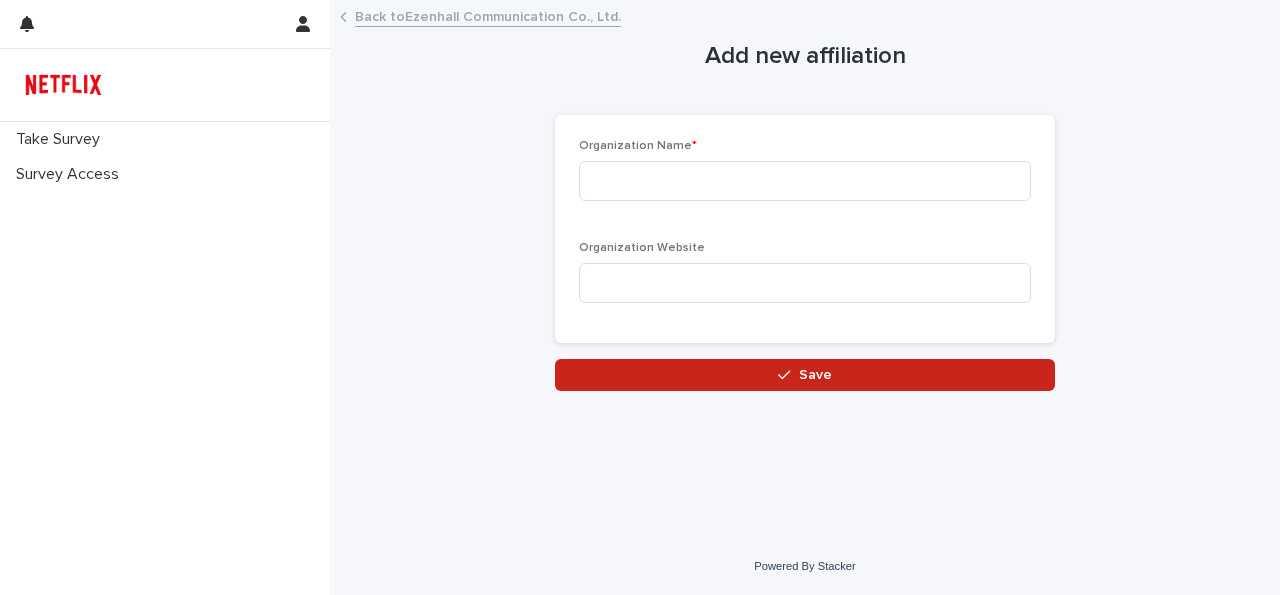 scroll, scrollTop: 0, scrollLeft: 0, axis: both 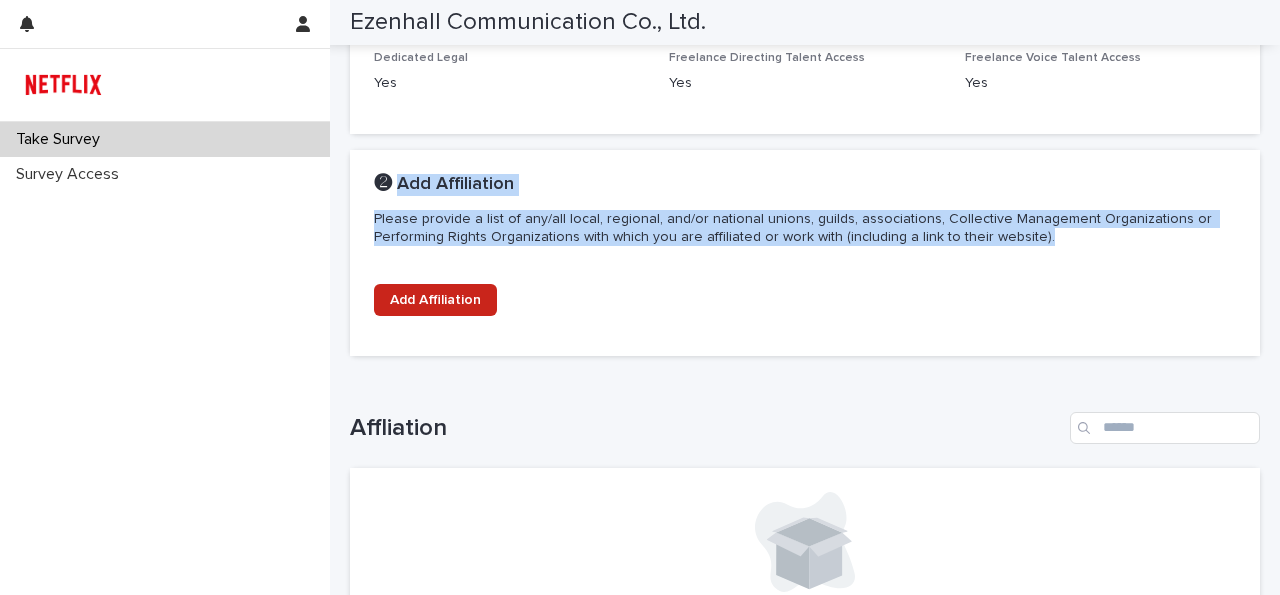 drag, startPoint x: 985, startPoint y: 235, endPoint x: 417, endPoint y: 179, distance: 570.7539 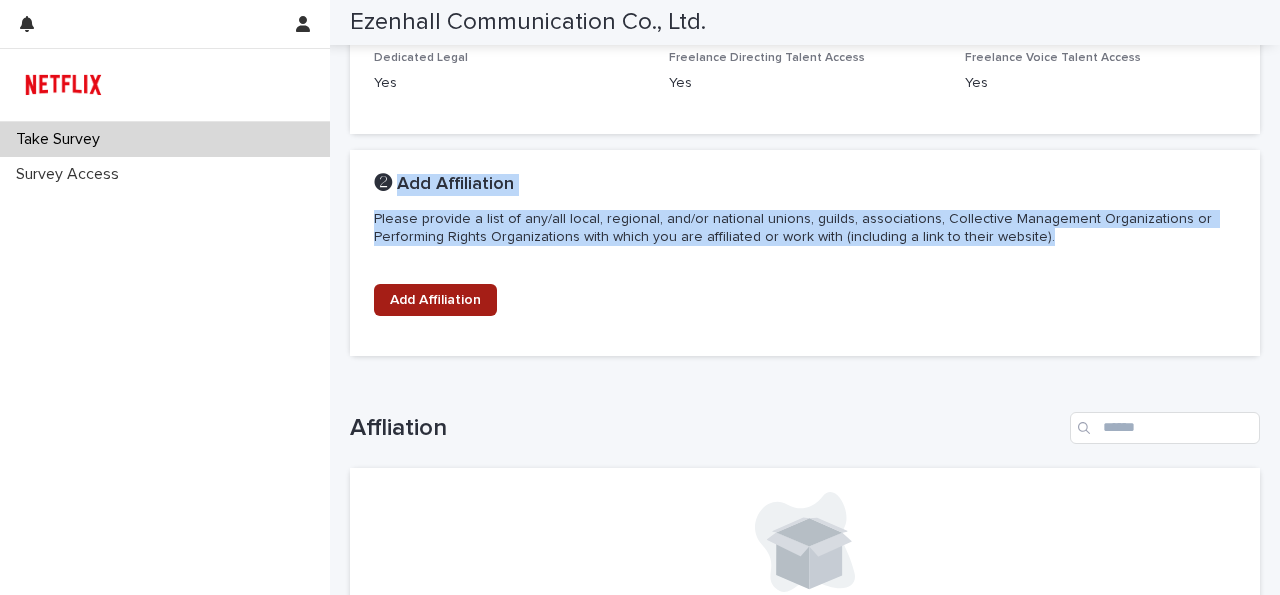 click on "Add Affiliation" at bounding box center [435, 300] 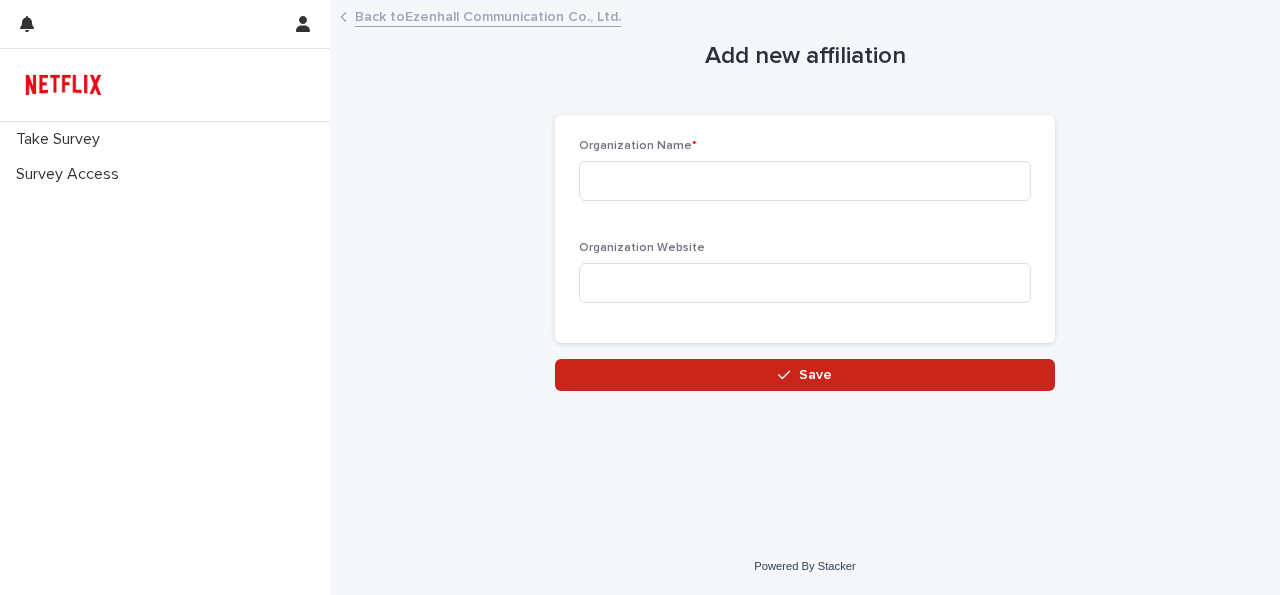 scroll, scrollTop: 0, scrollLeft: 0, axis: both 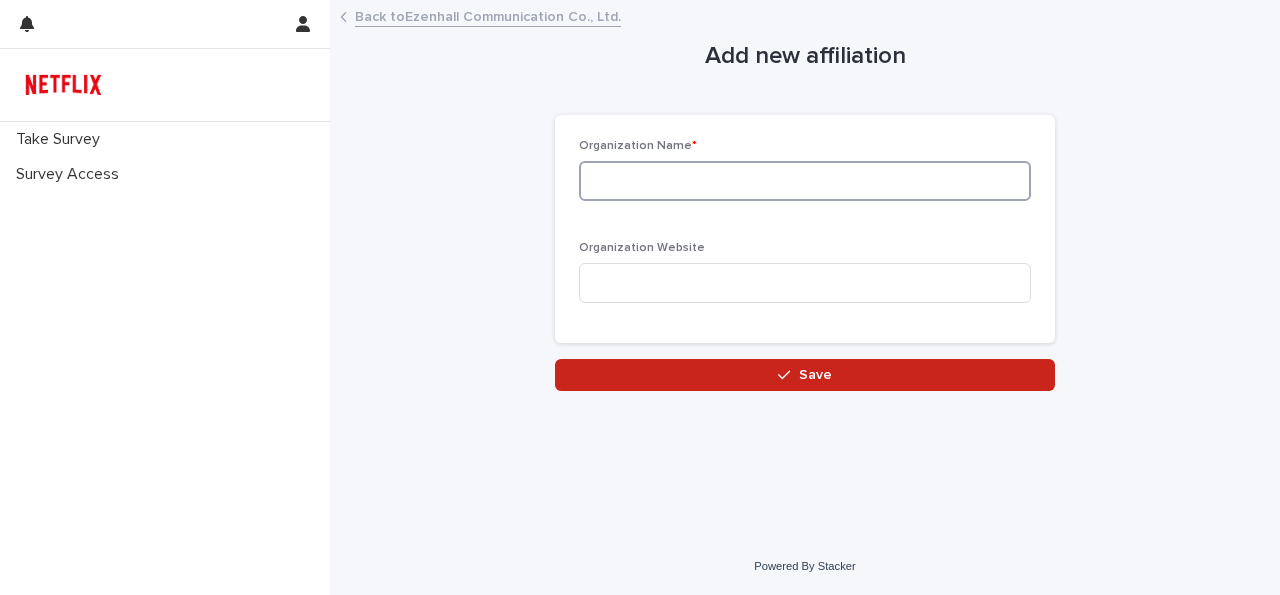 click at bounding box center (805, 181) 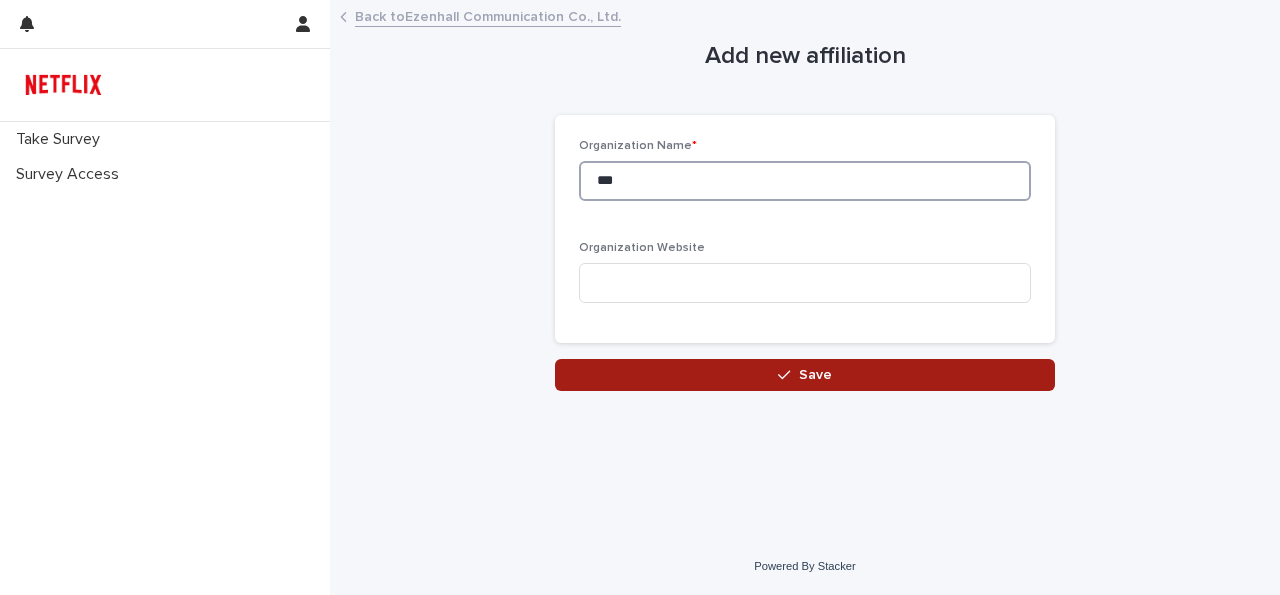 type on "***" 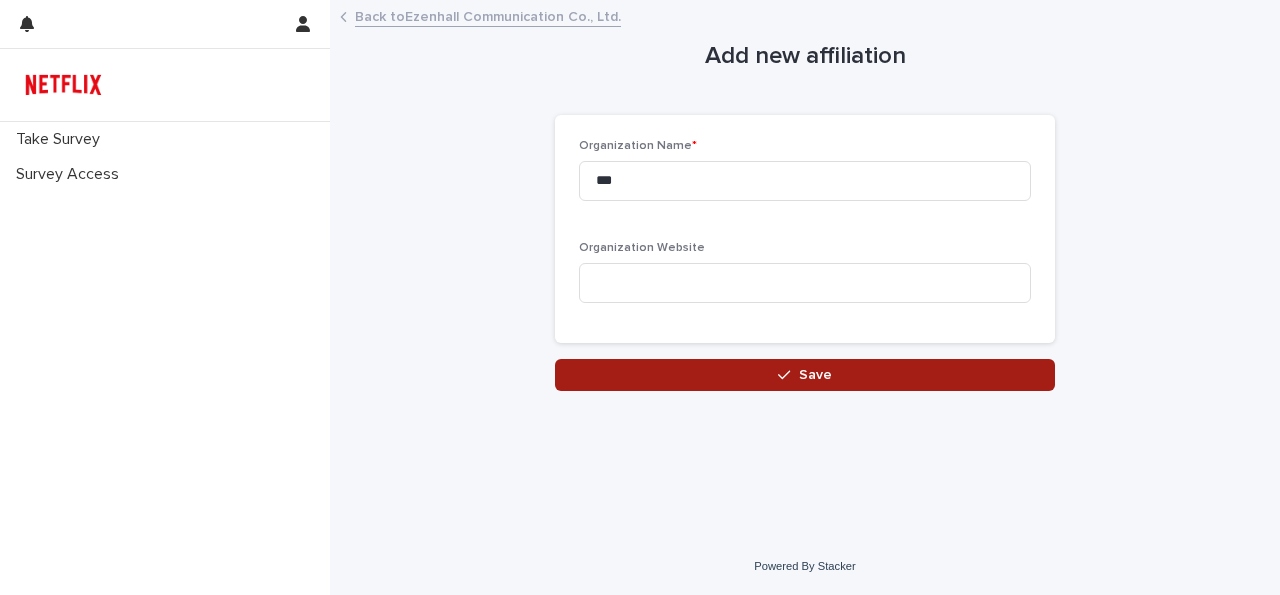 click on "Save" at bounding box center [805, 375] 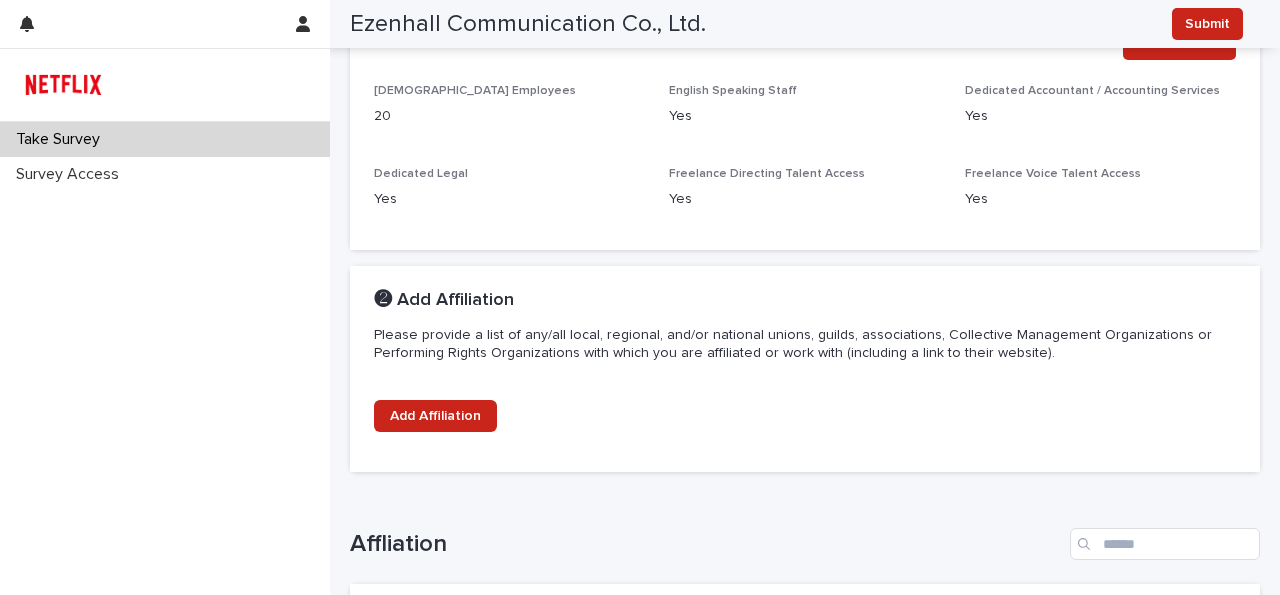 scroll, scrollTop: 588, scrollLeft: 0, axis: vertical 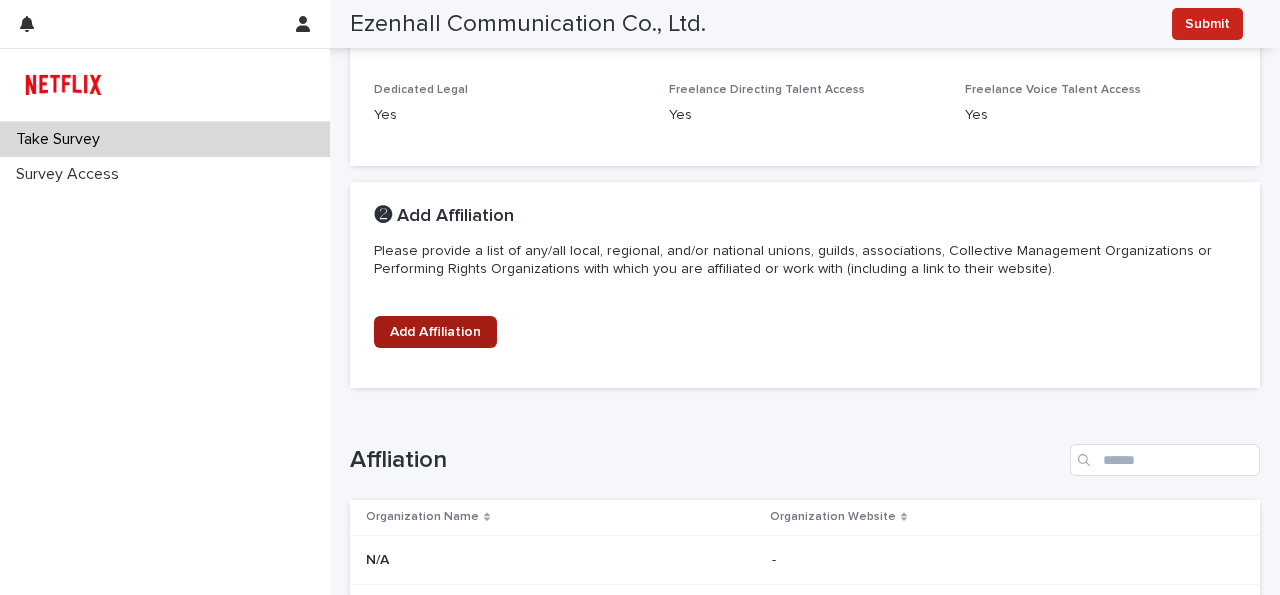 click on "Add Affiliation" at bounding box center [435, 332] 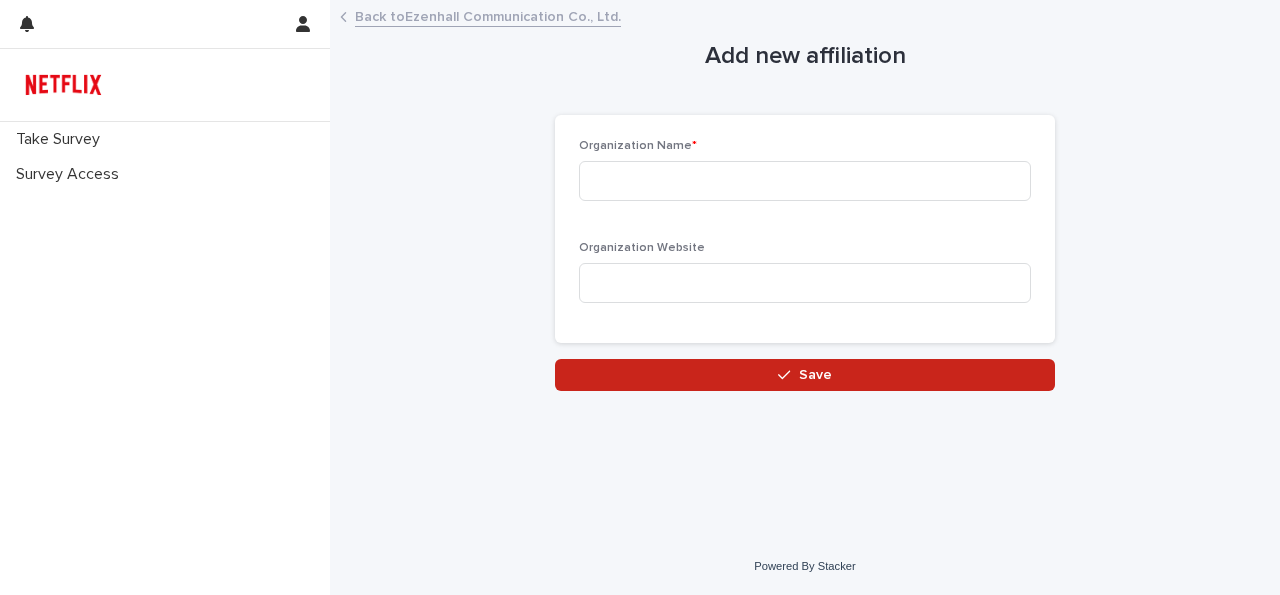 scroll, scrollTop: 0, scrollLeft: 0, axis: both 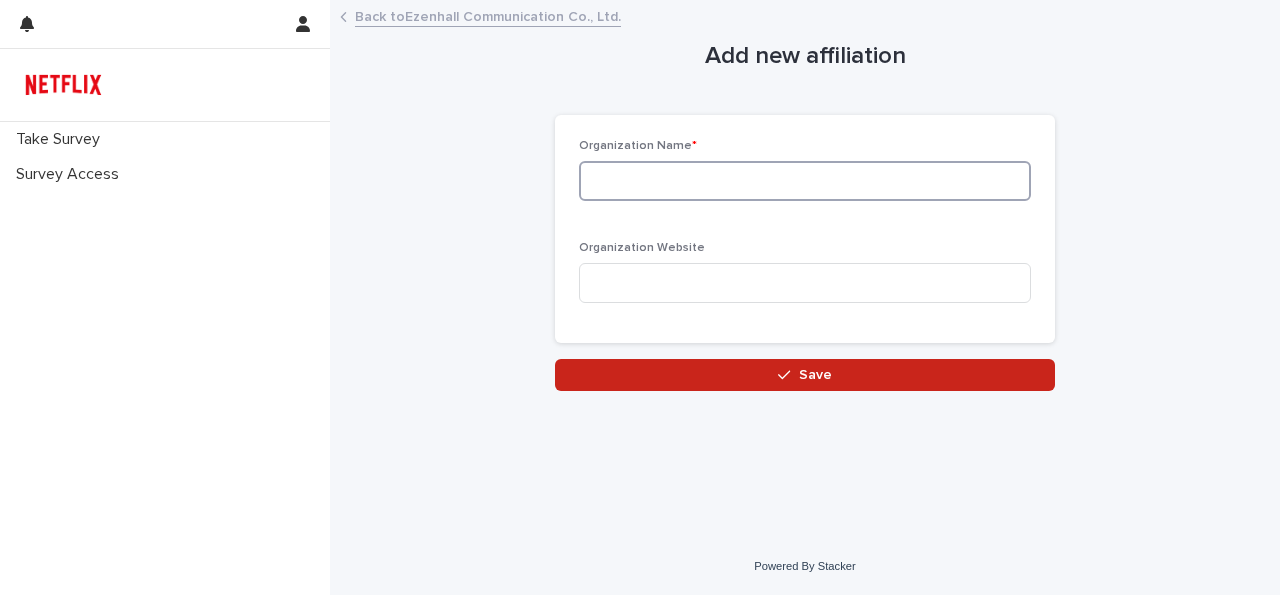 click at bounding box center [805, 181] 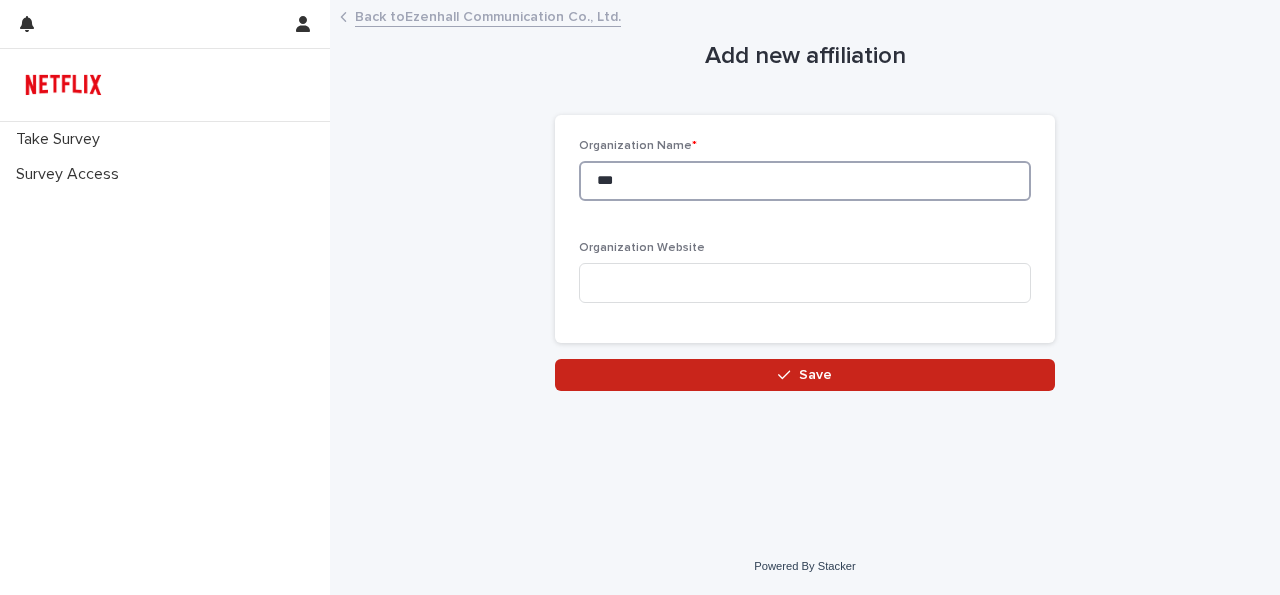 type on "***" 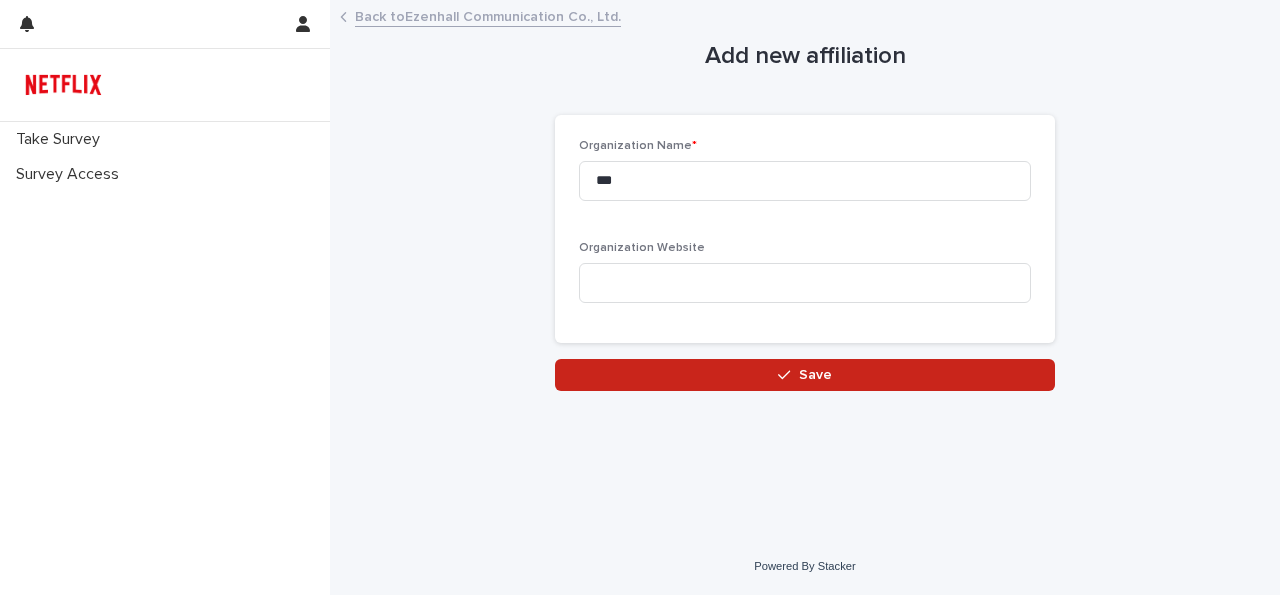 click on "Back to  Ezenhall Communication Co., Ltd." at bounding box center (488, 15) 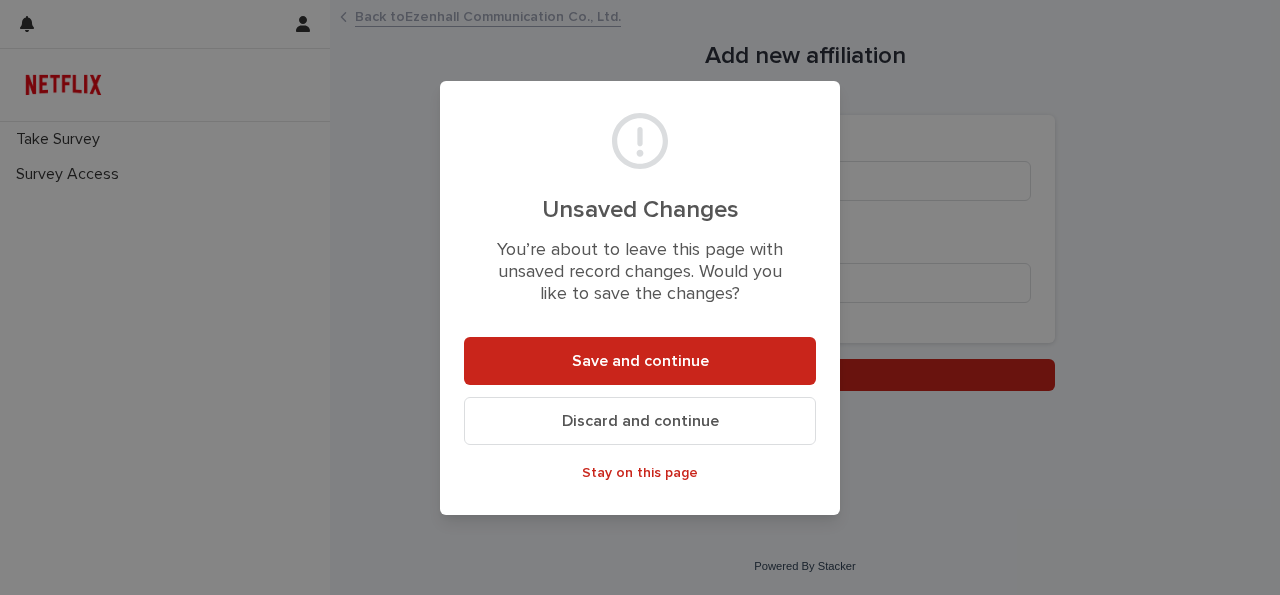 click on "Discard and continue" at bounding box center [640, 421] 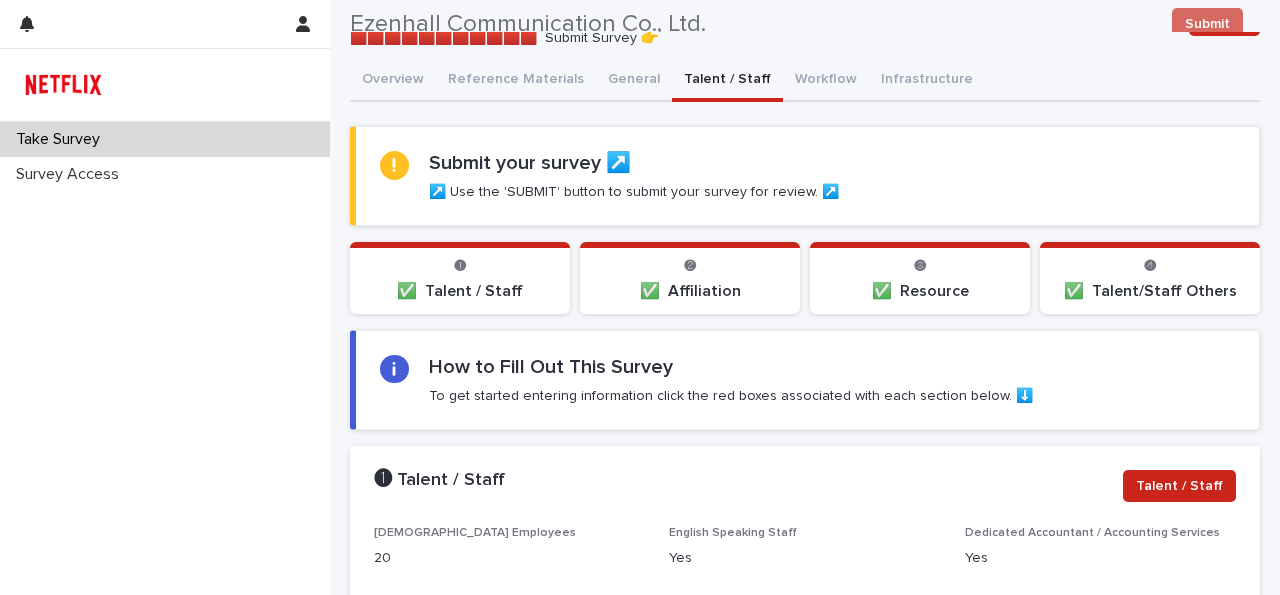 scroll, scrollTop: 0, scrollLeft: 0, axis: both 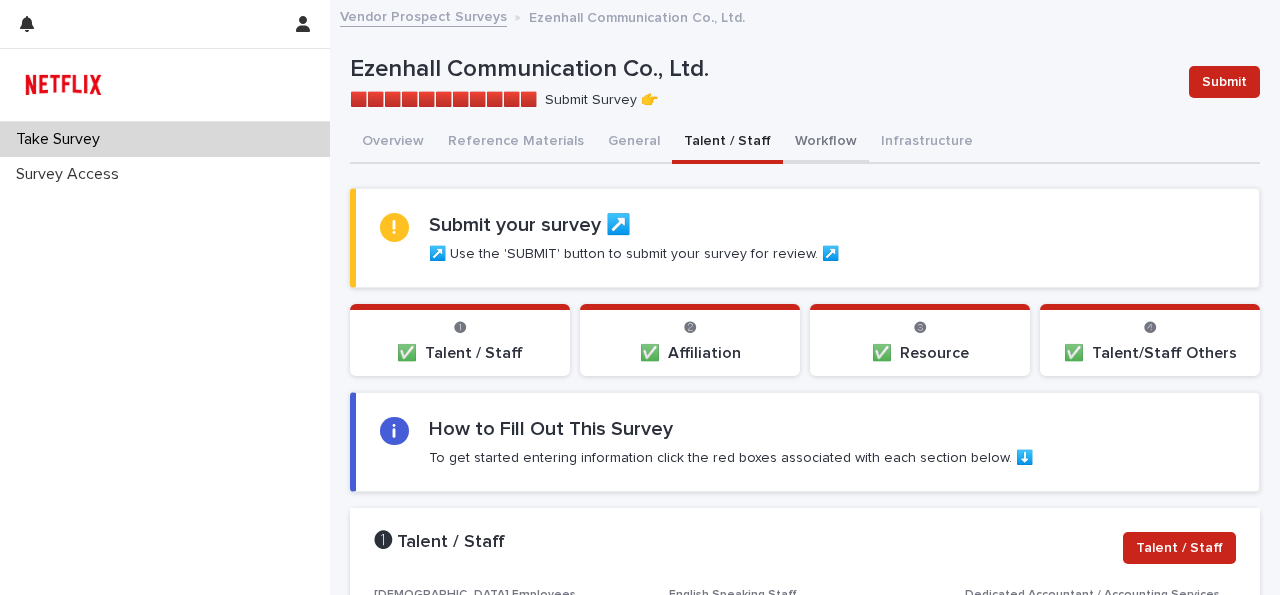 click on "Workflow" at bounding box center [826, 143] 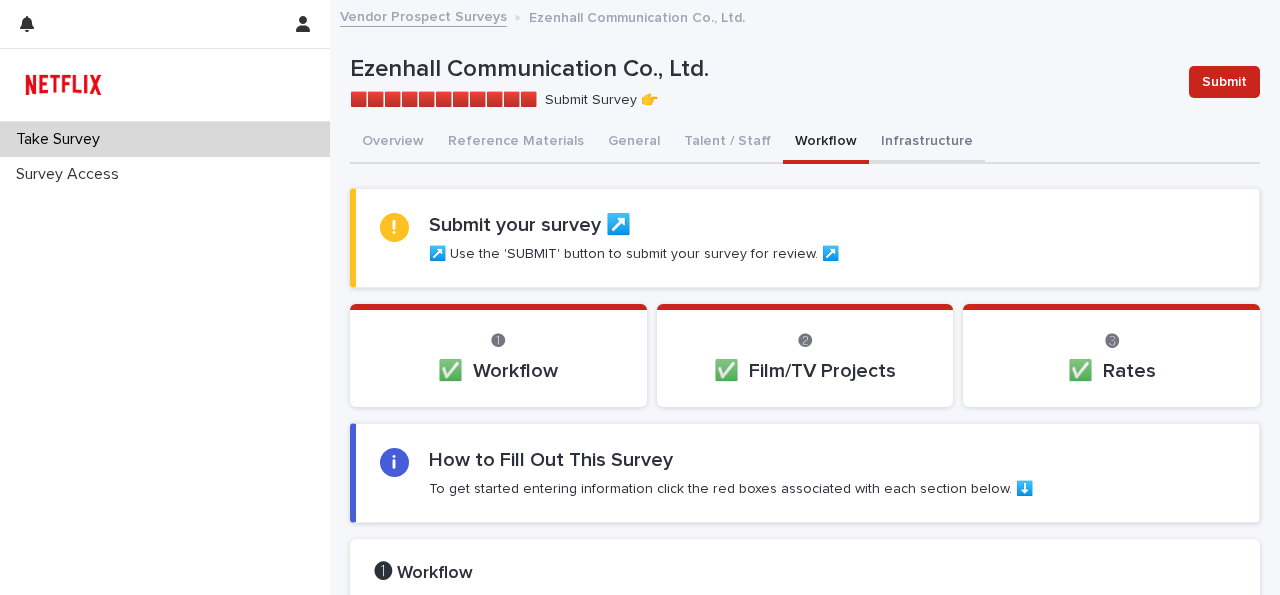 click on "Infrastructure" at bounding box center [927, 143] 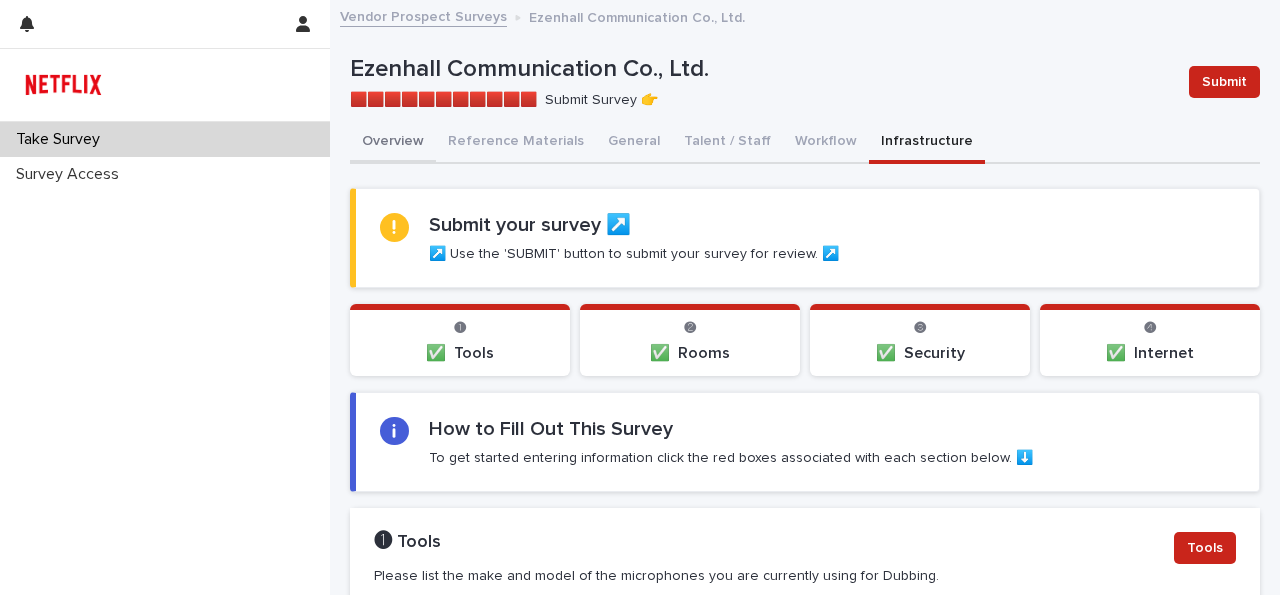 click on "Overview" at bounding box center (393, 143) 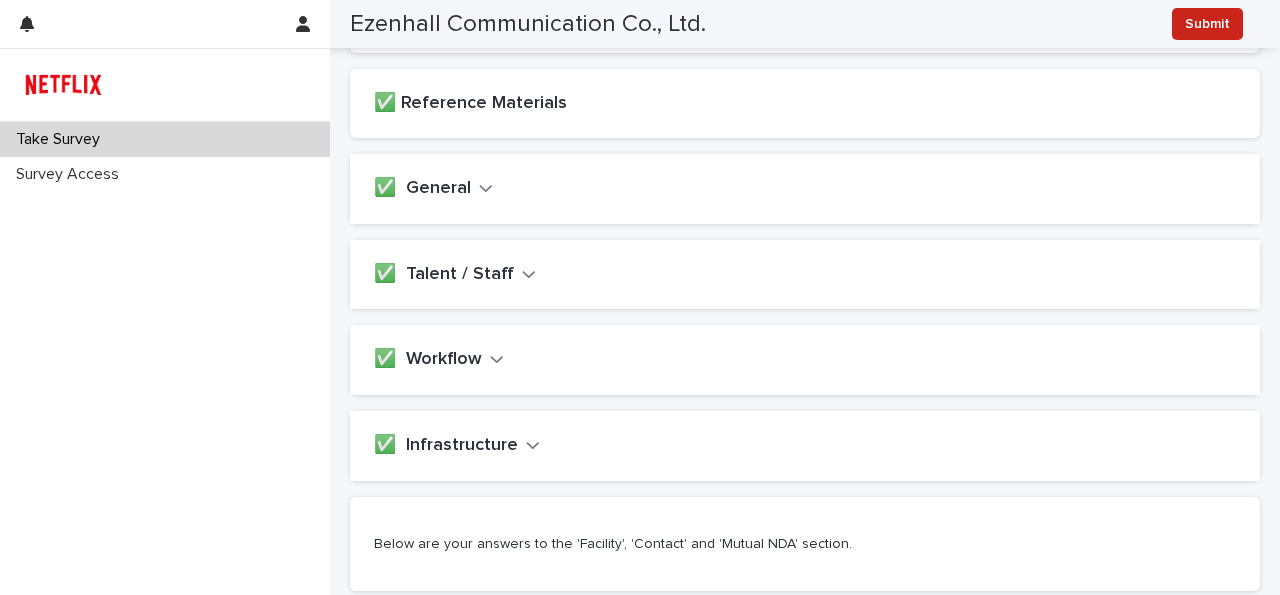 scroll, scrollTop: 0, scrollLeft: 0, axis: both 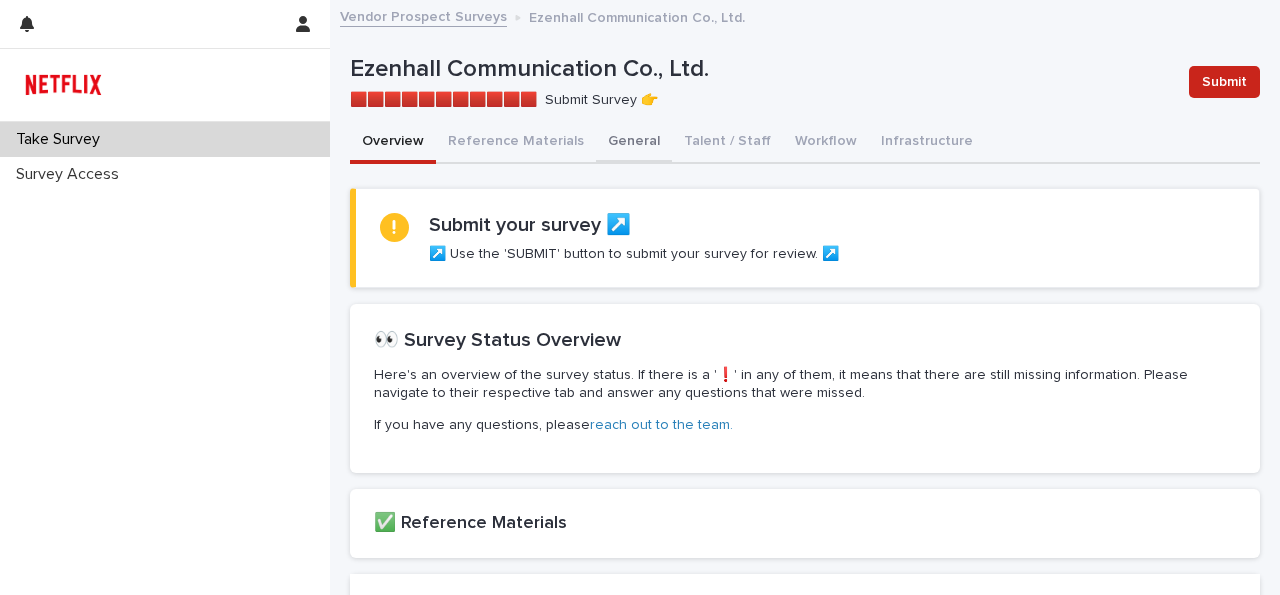 click on "Reference Materials" at bounding box center [516, 143] 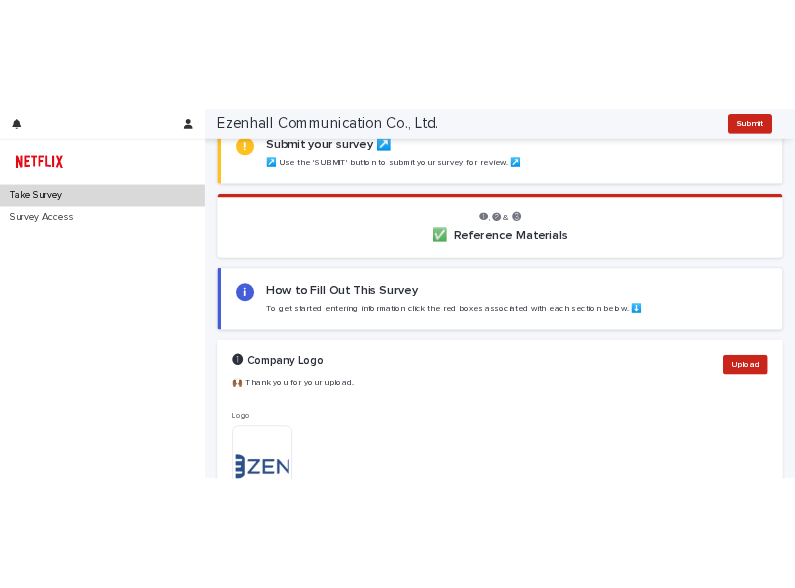 scroll, scrollTop: 0, scrollLeft: 0, axis: both 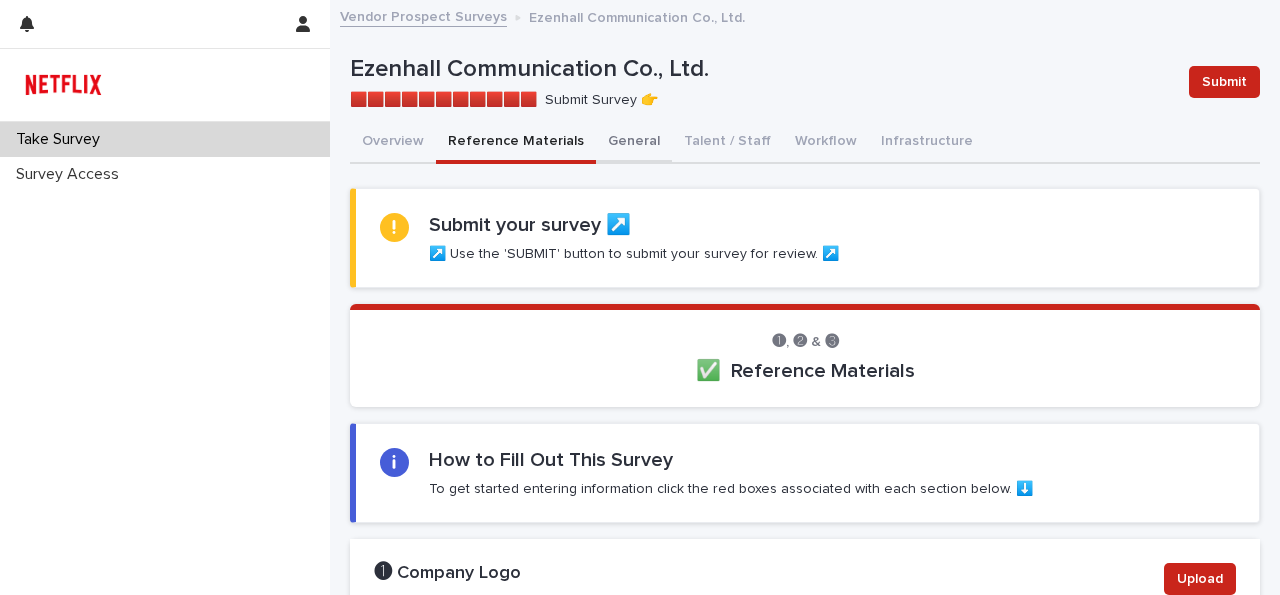 click on "General" at bounding box center (634, 143) 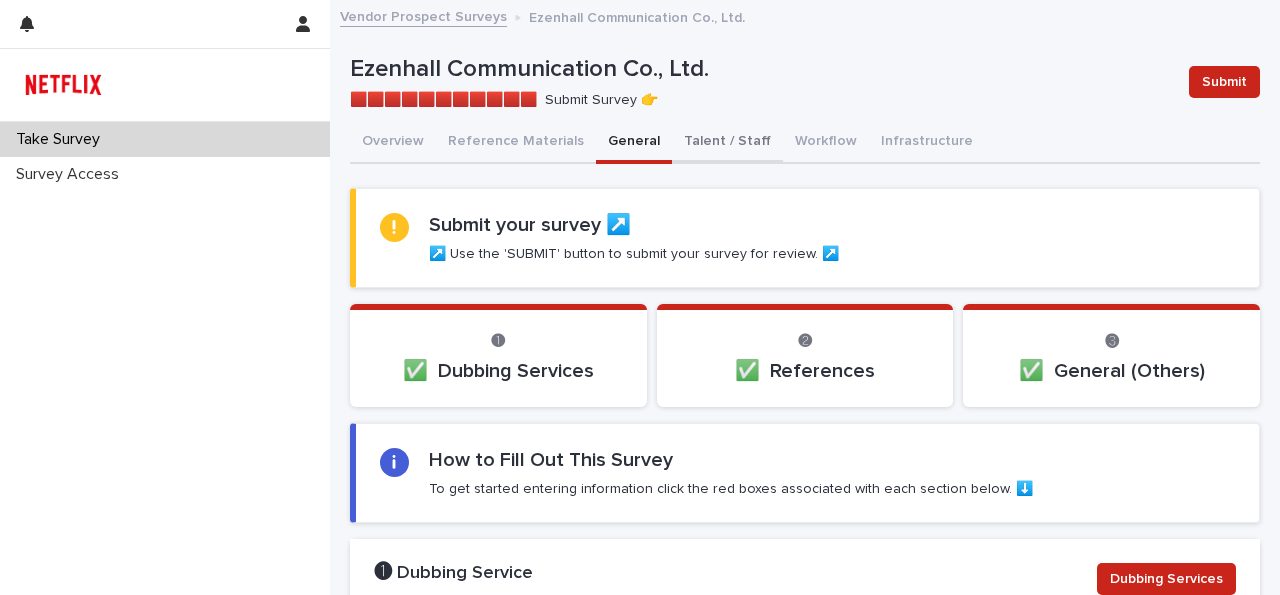 click on "Talent / Staff" at bounding box center (727, 143) 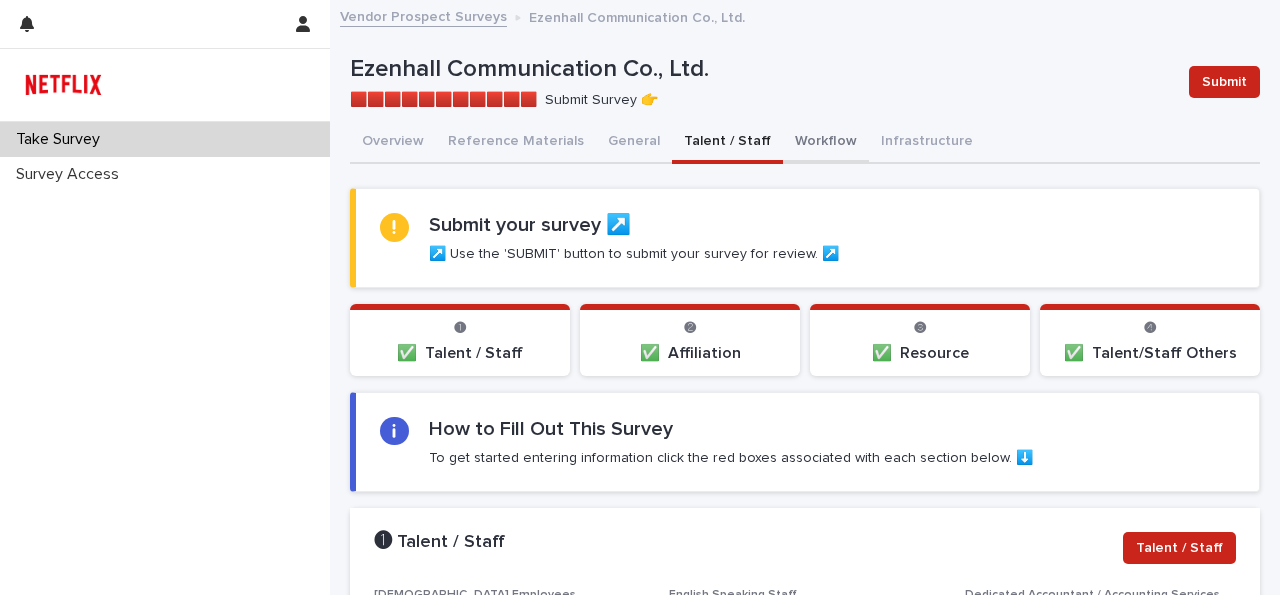click on "Workflow" at bounding box center (826, 143) 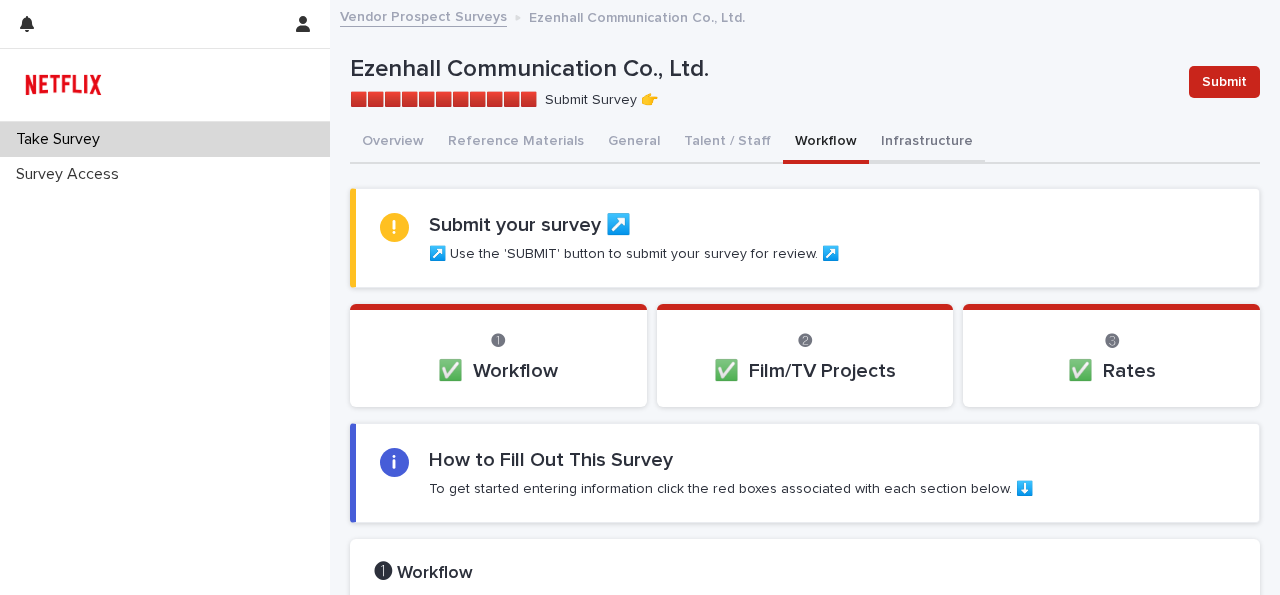 click on "Infrastructure" at bounding box center (927, 143) 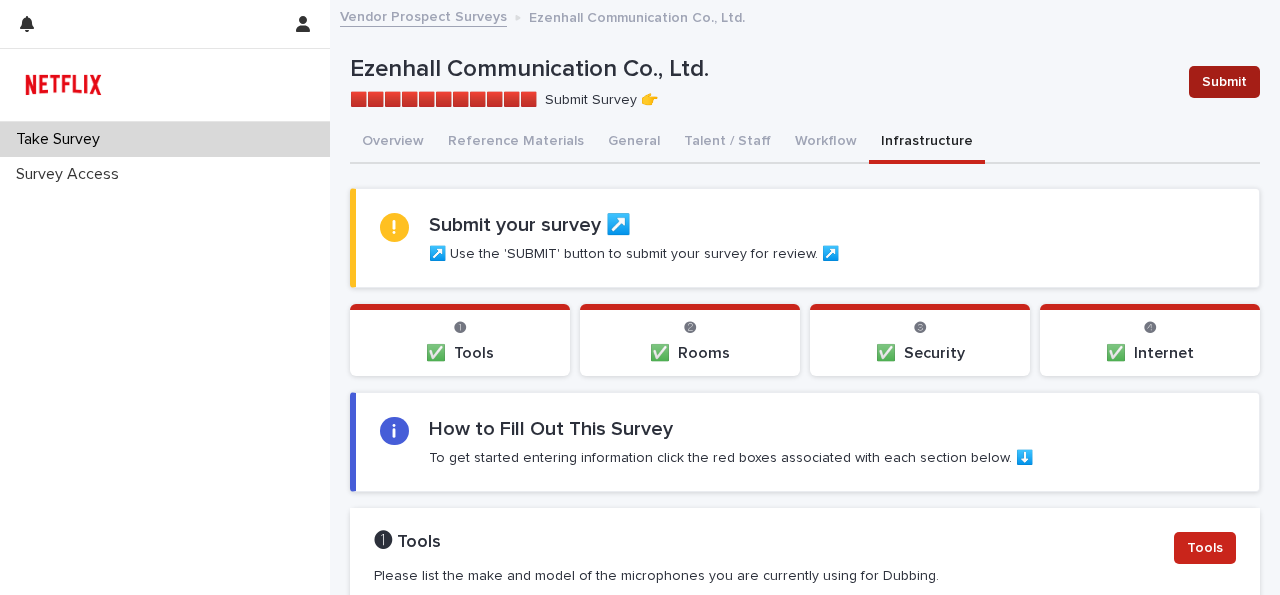 click on "Submit" at bounding box center [1224, 82] 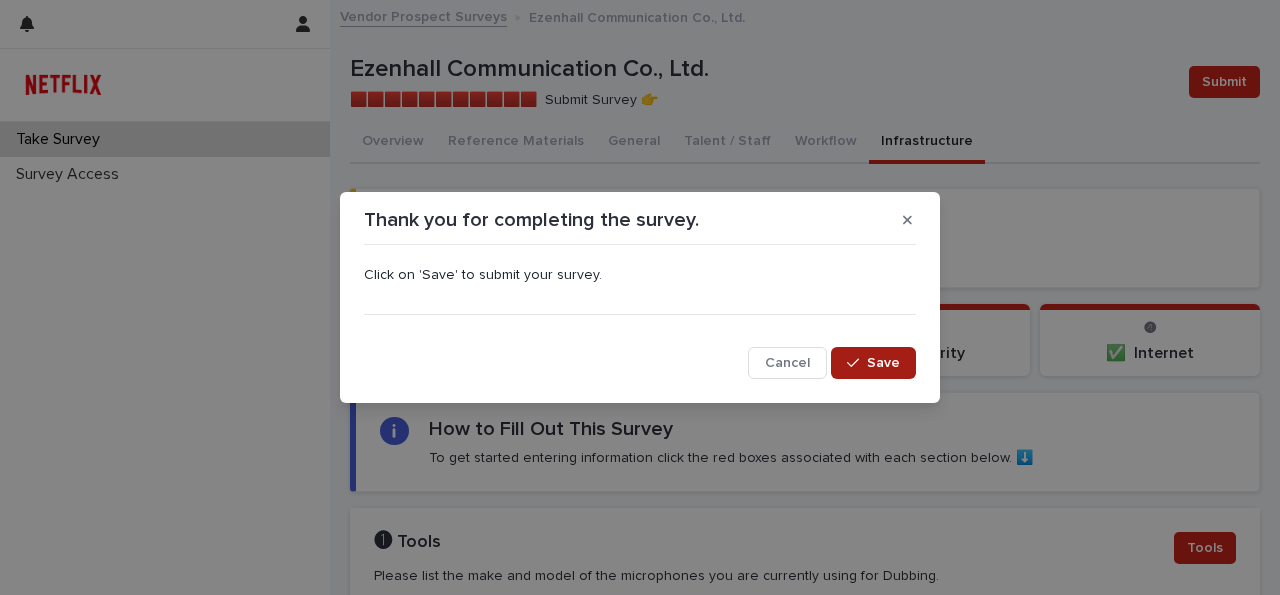 click on "Save" at bounding box center (873, 363) 